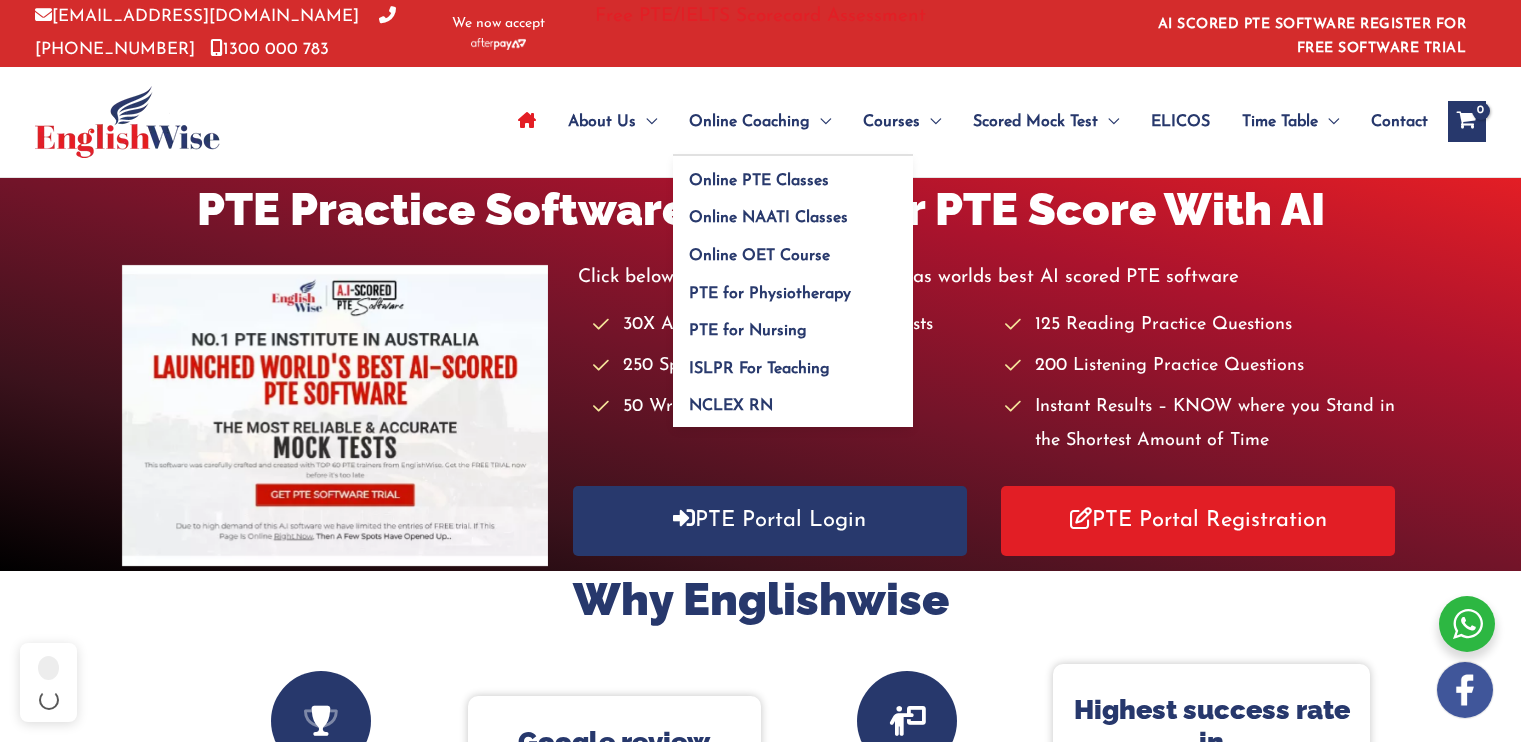 scroll, scrollTop: 0, scrollLeft: 0, axis: both 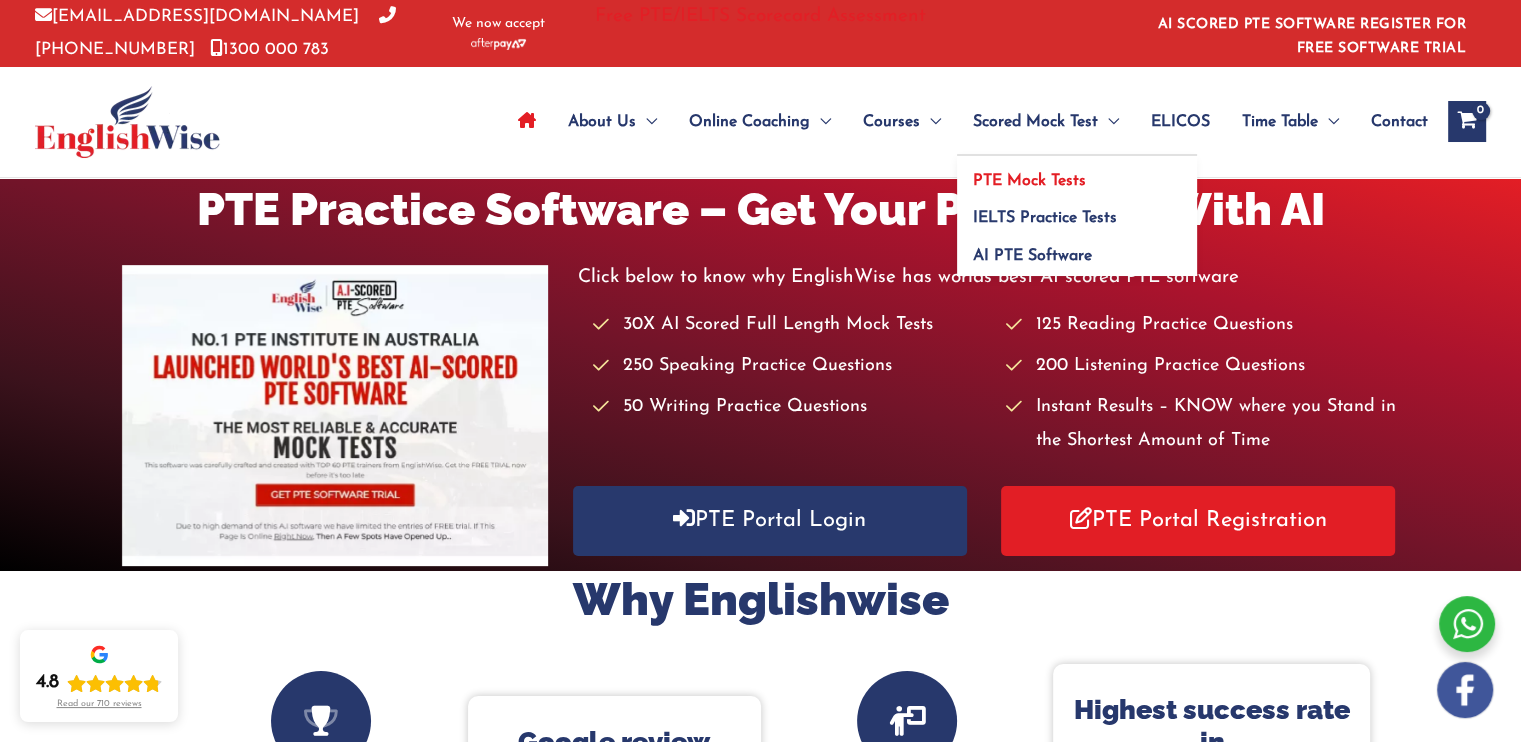 click on "PTE Mock Tests" at bounding box center (1029, 181) 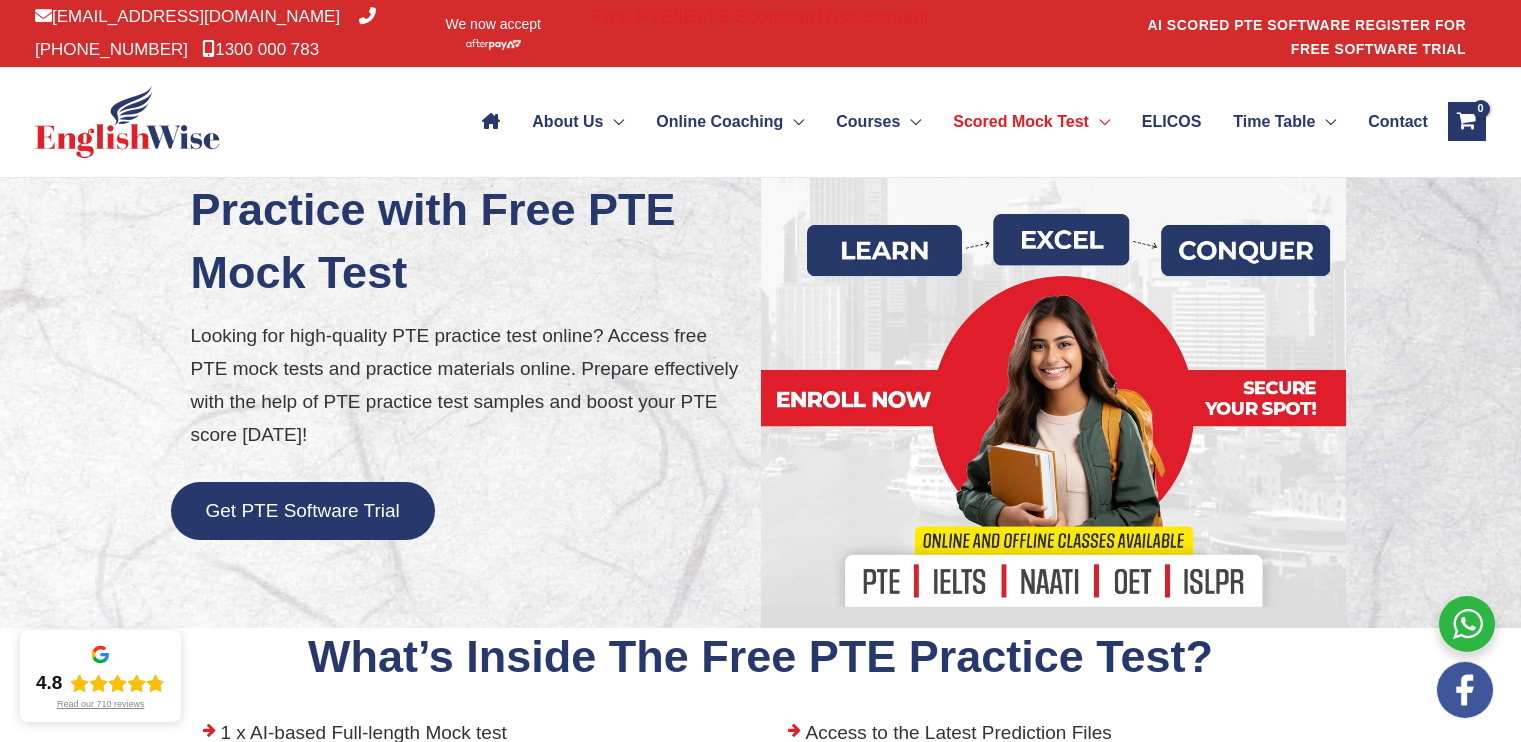 scroll, scrollTop: 0, scrollLeft: 0, axis: both 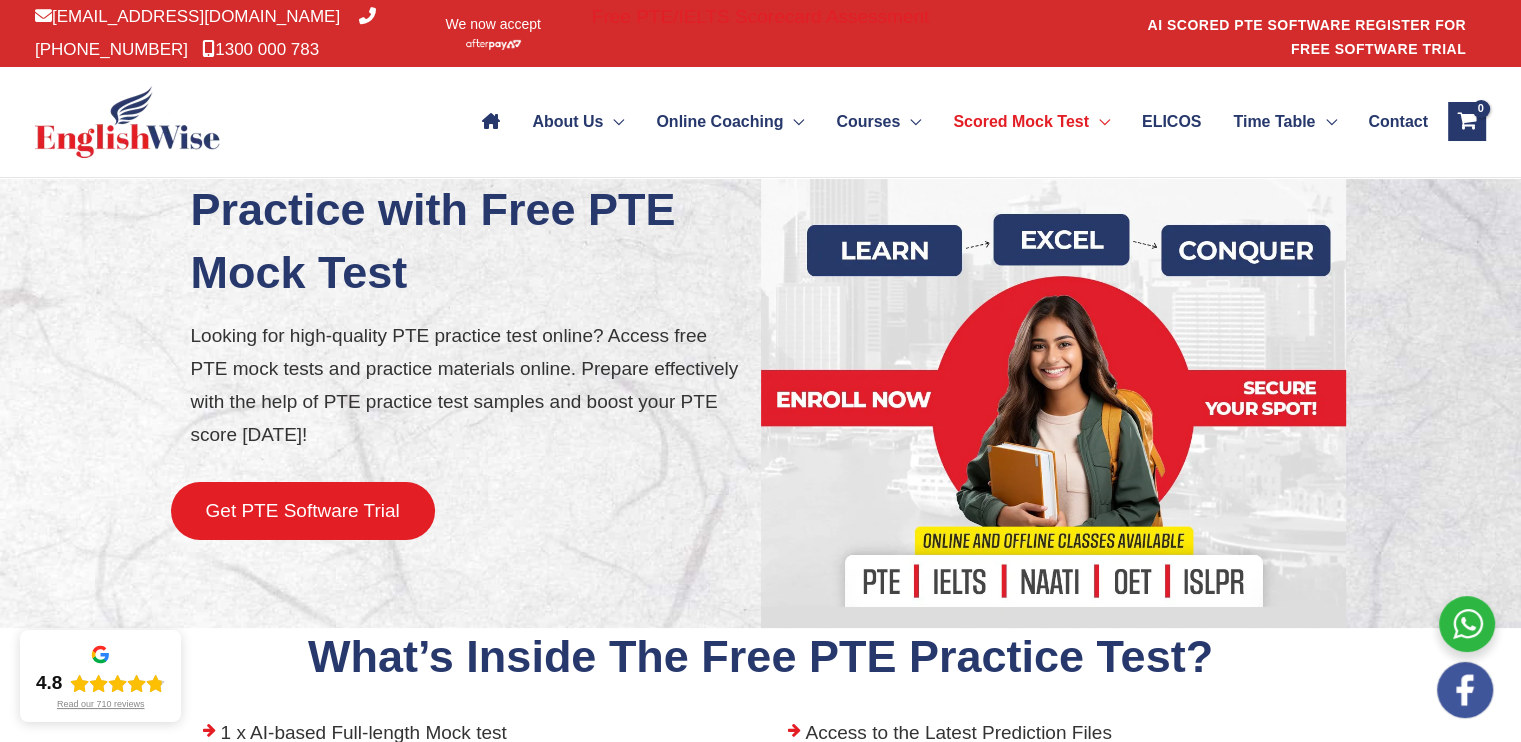 click on "Get PTE Software Trial" at bounding box center [303, 511] 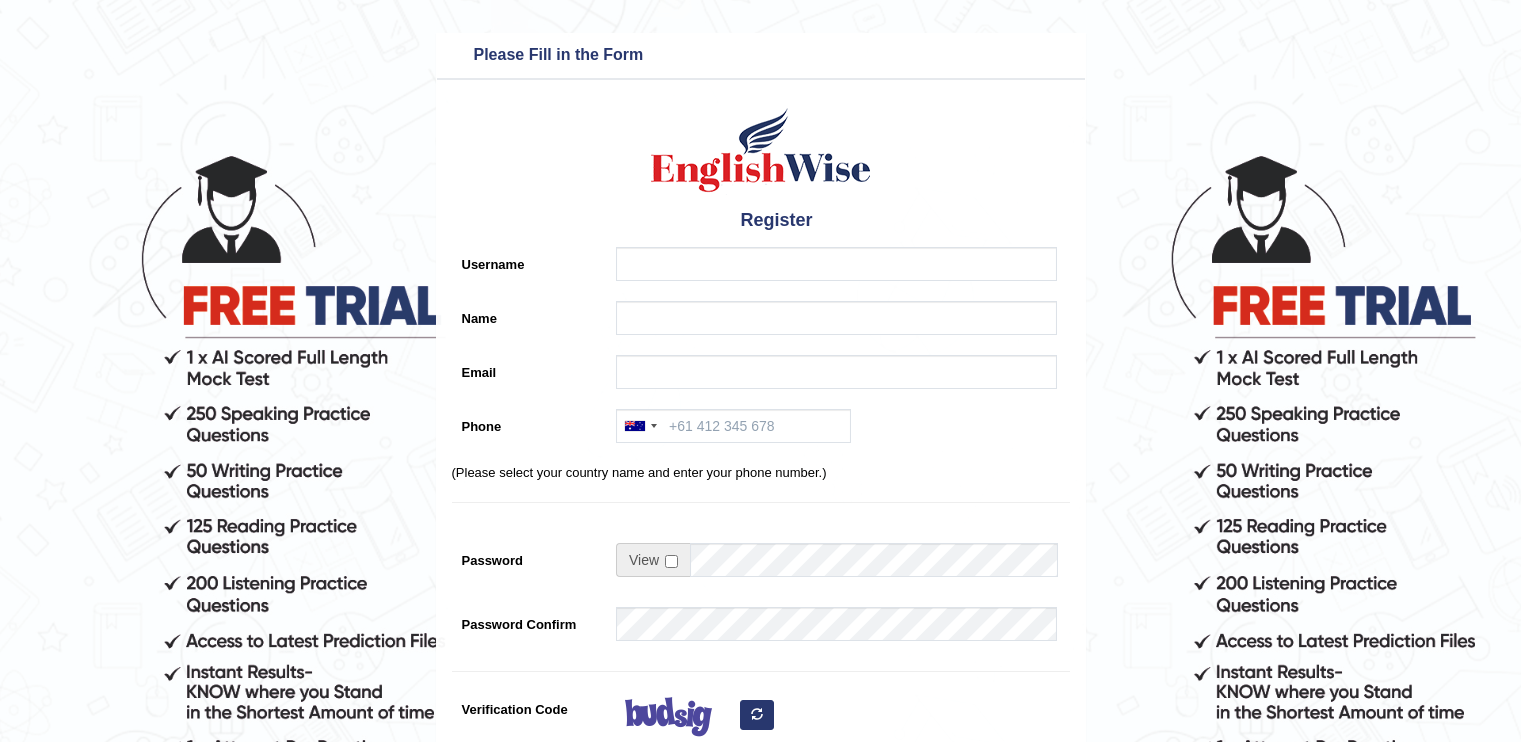 scroll, scrollTop: 0, scrollLeft: 0, axis: both 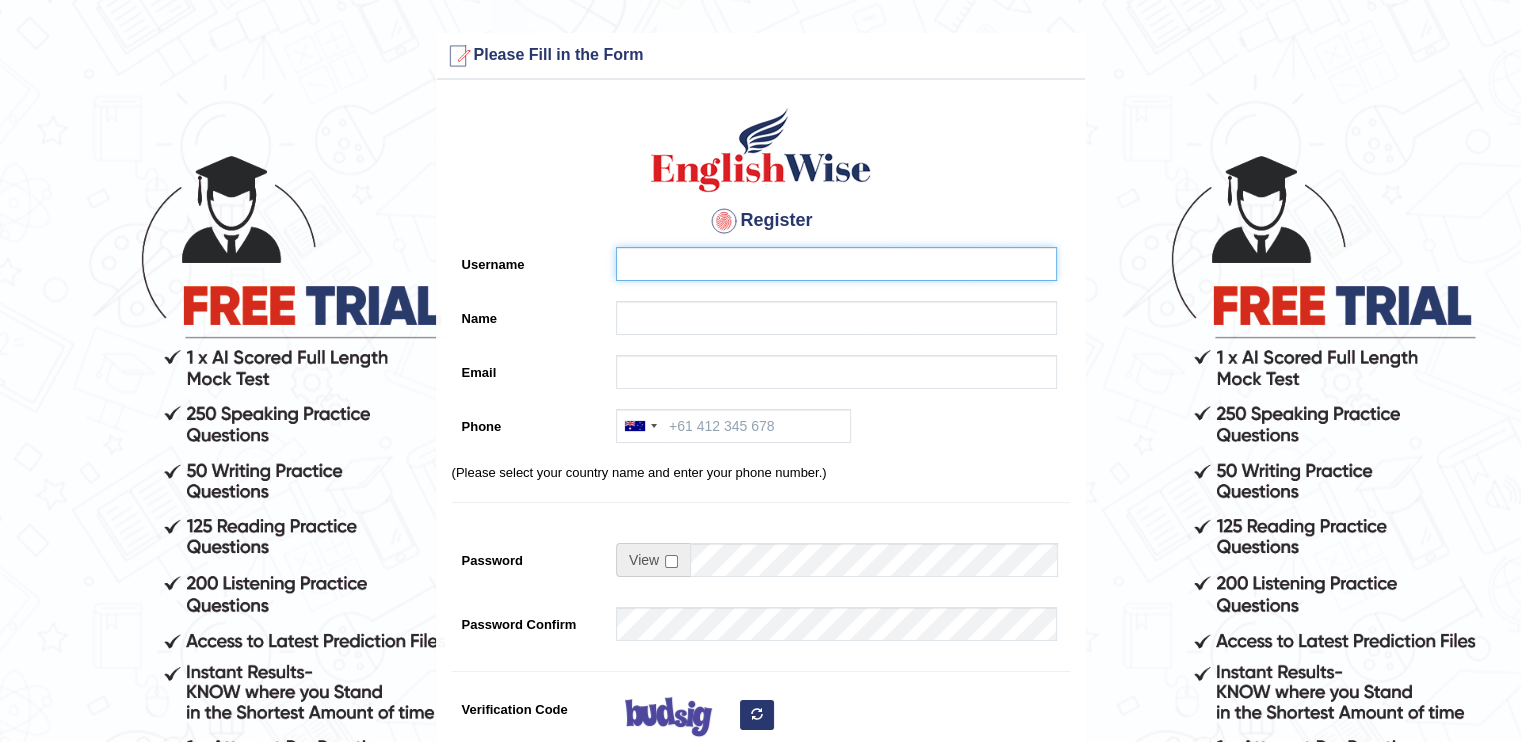 click on "Username" at bounding box center [836, 264] 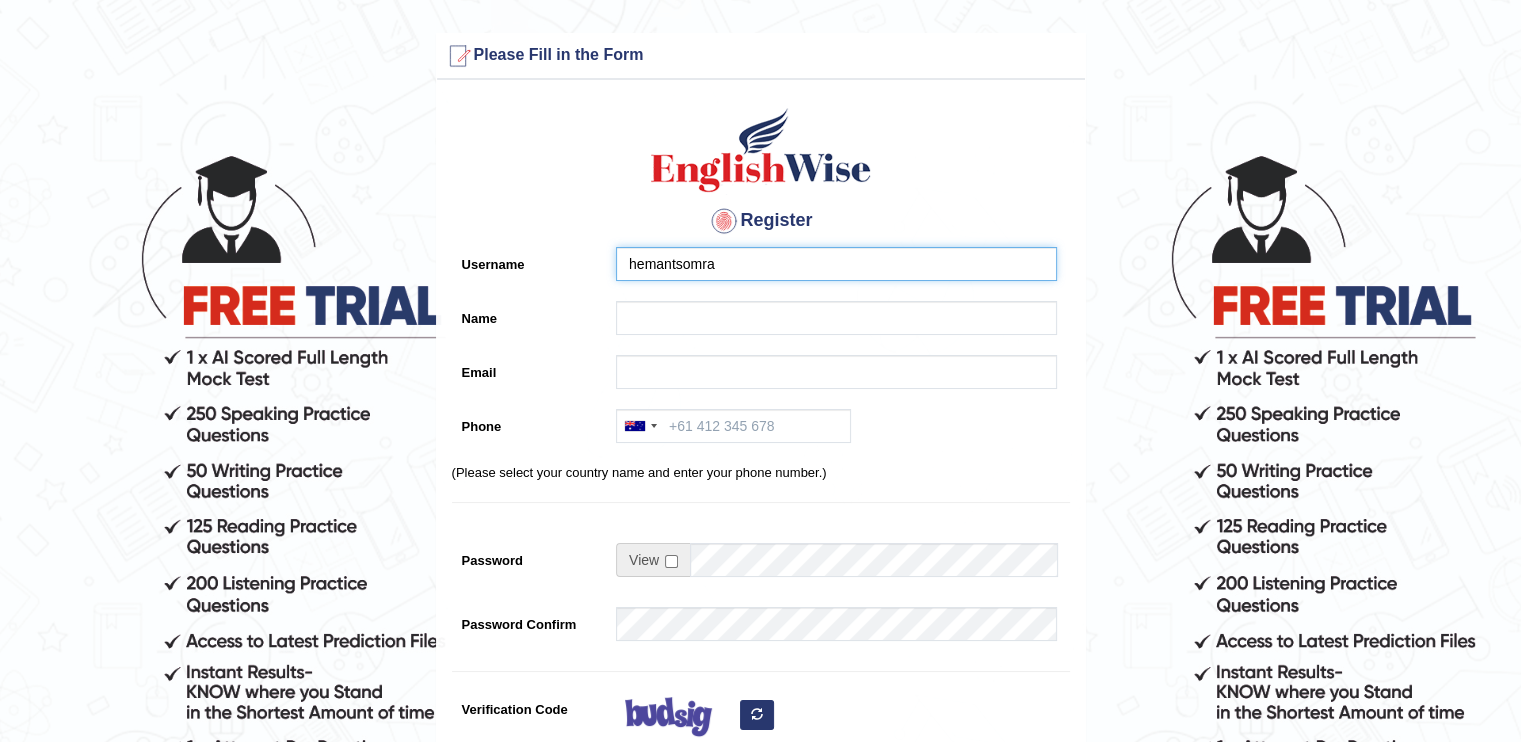 type on "hemantsomra" 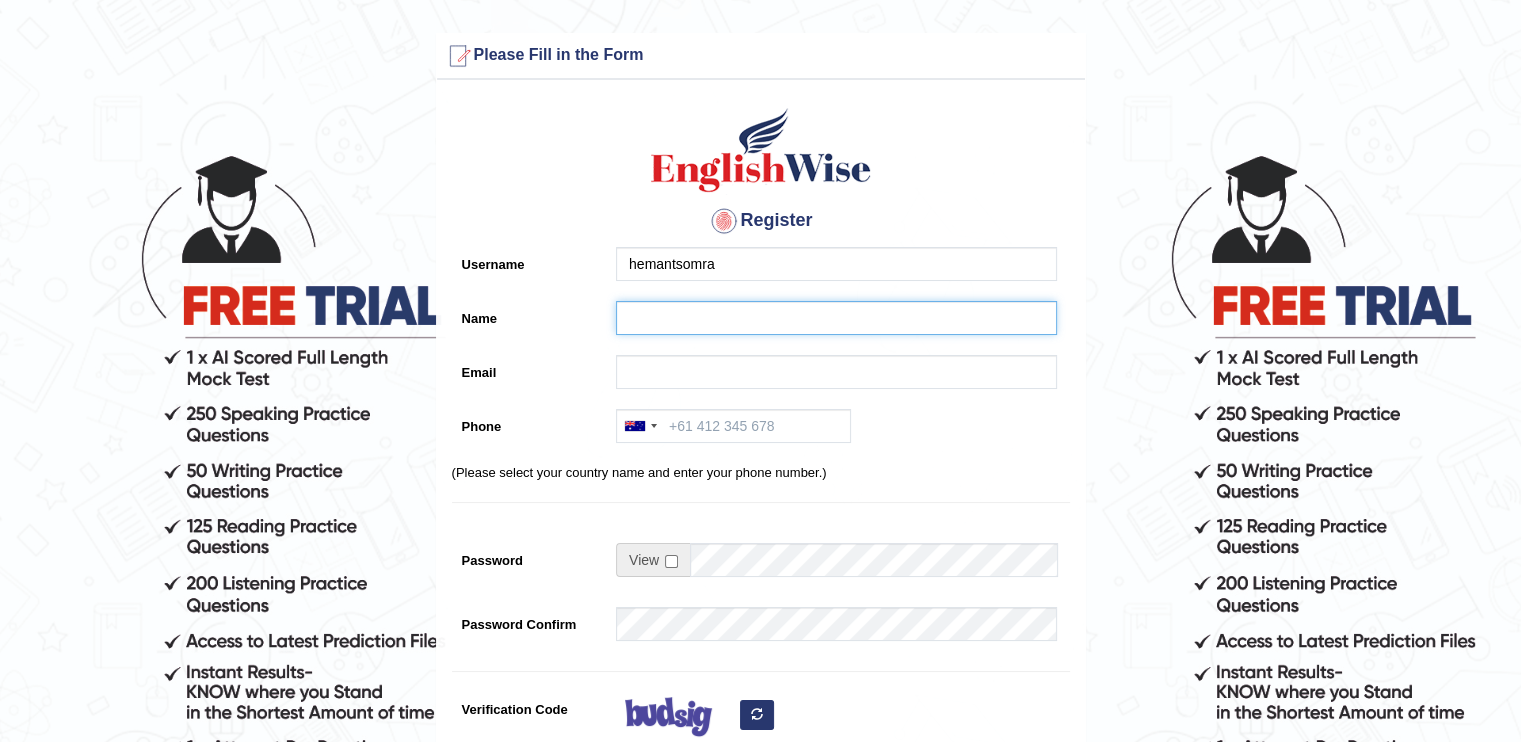 click on "Name" at bounding box center [836, 318] 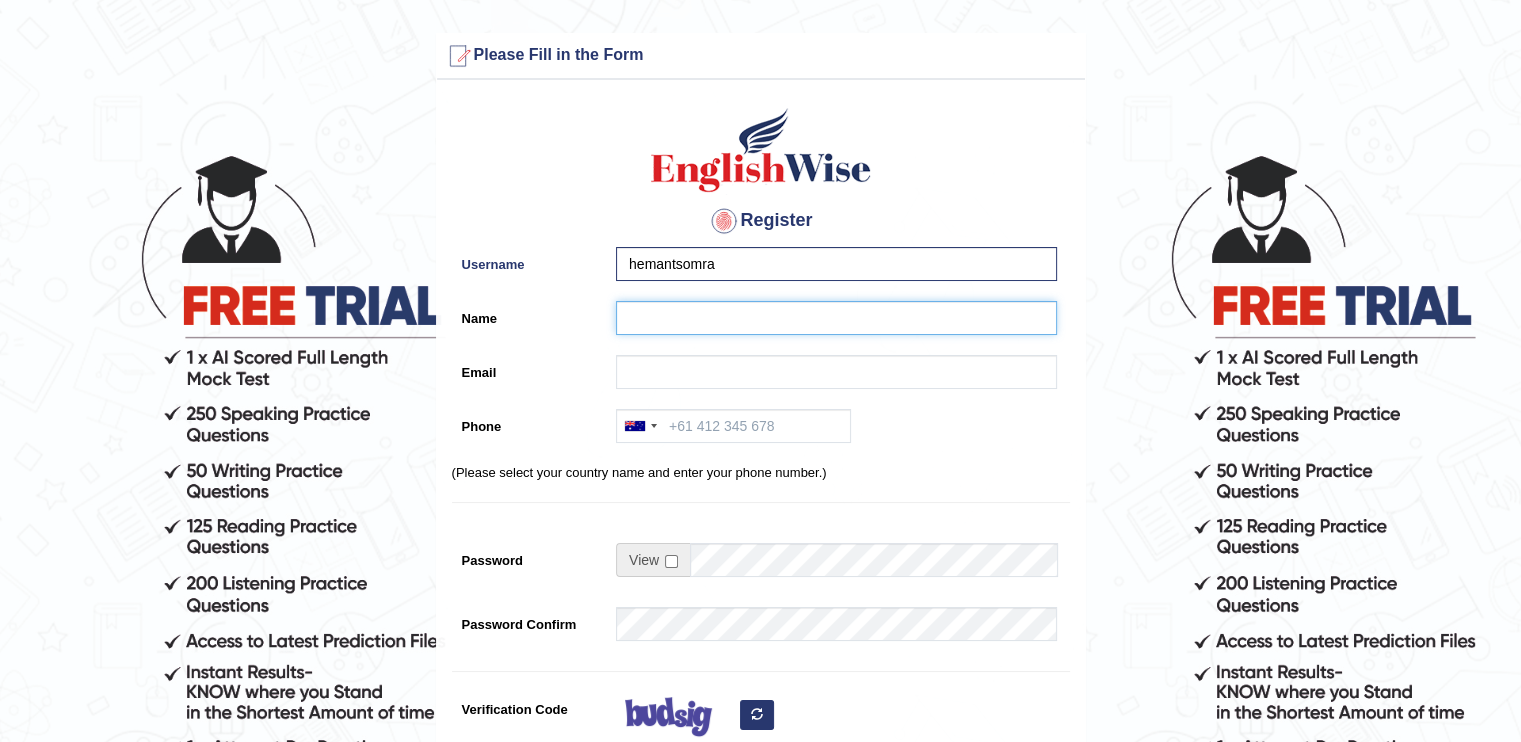 type on "Hemant Somra" 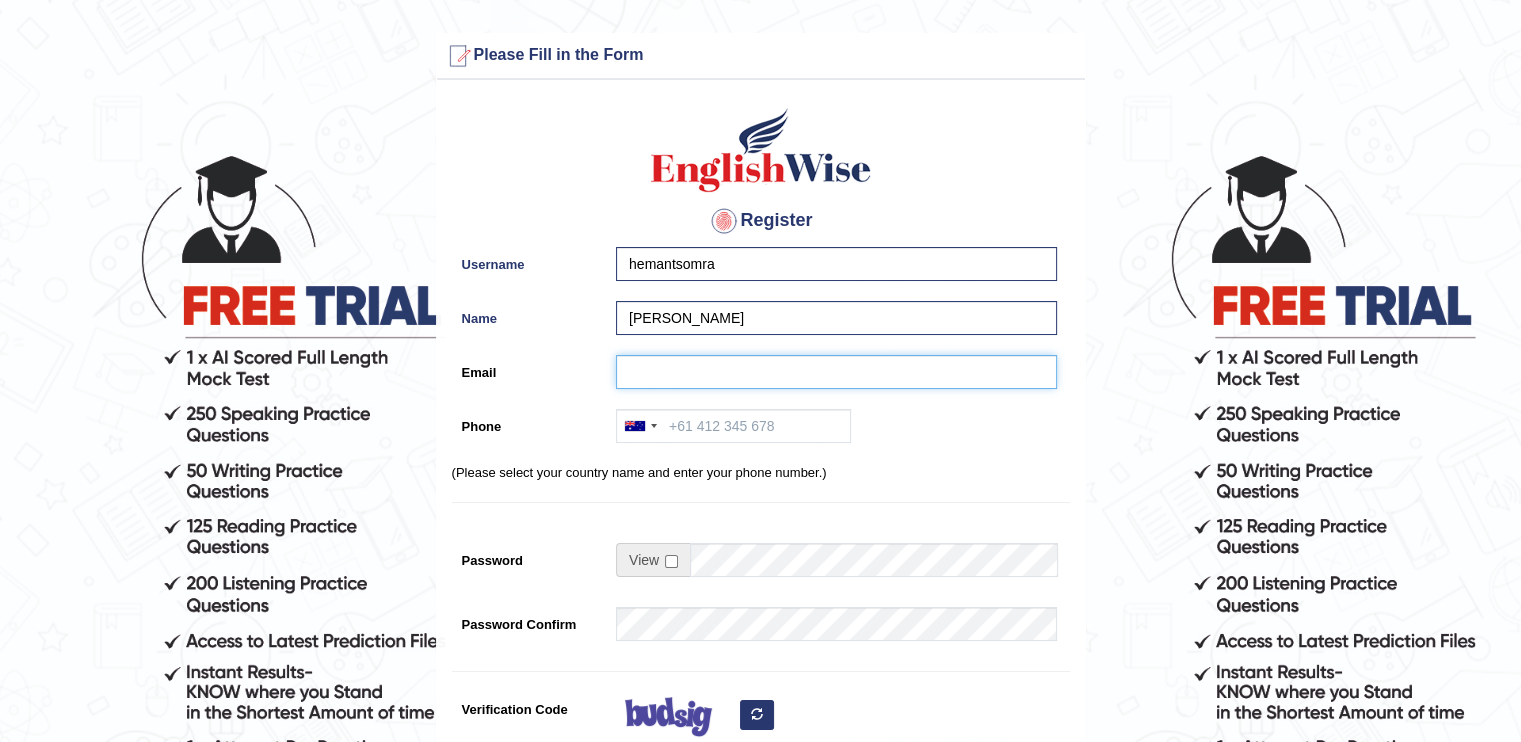 click on "Email" at bounding box center (836, 372) 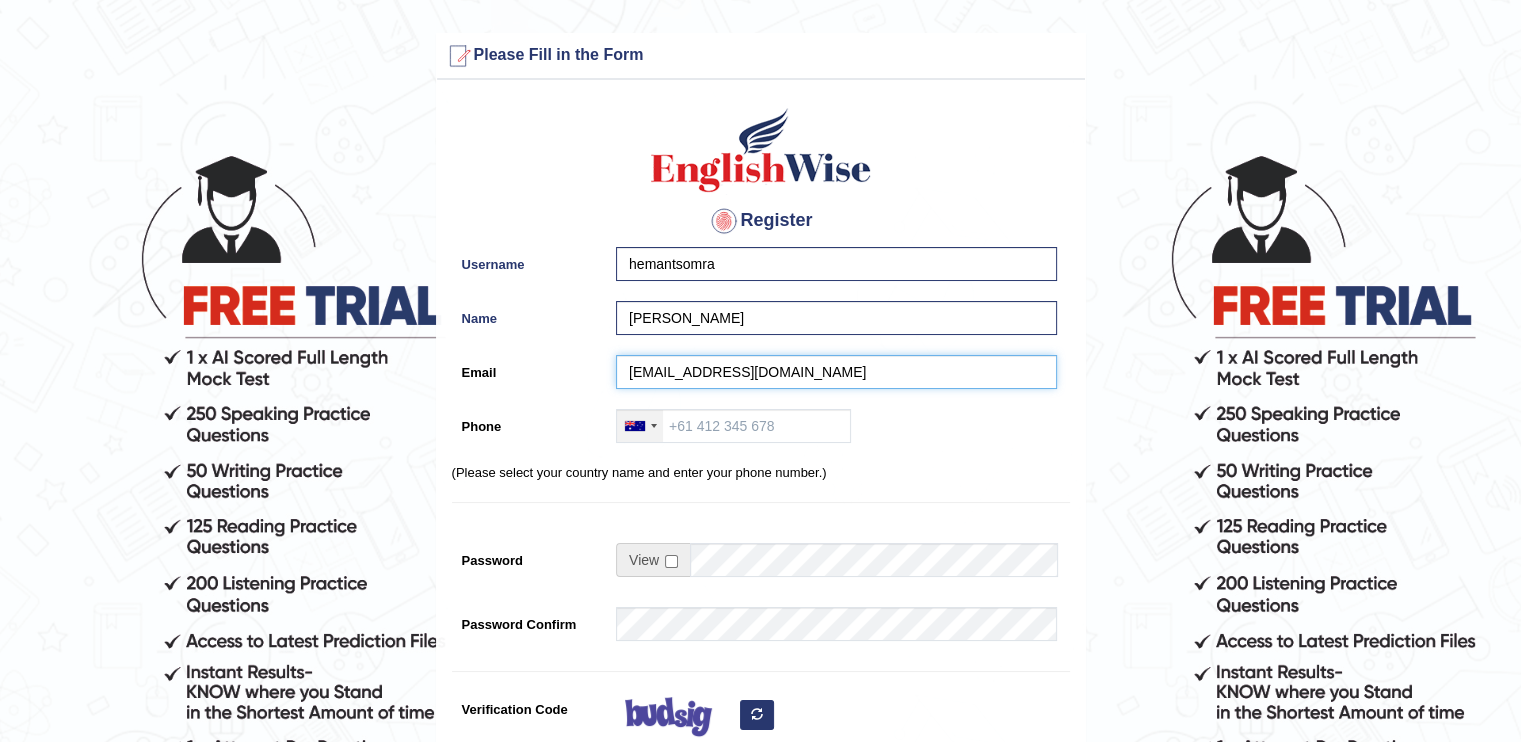 type on "hemantsomra36@gmail.com" 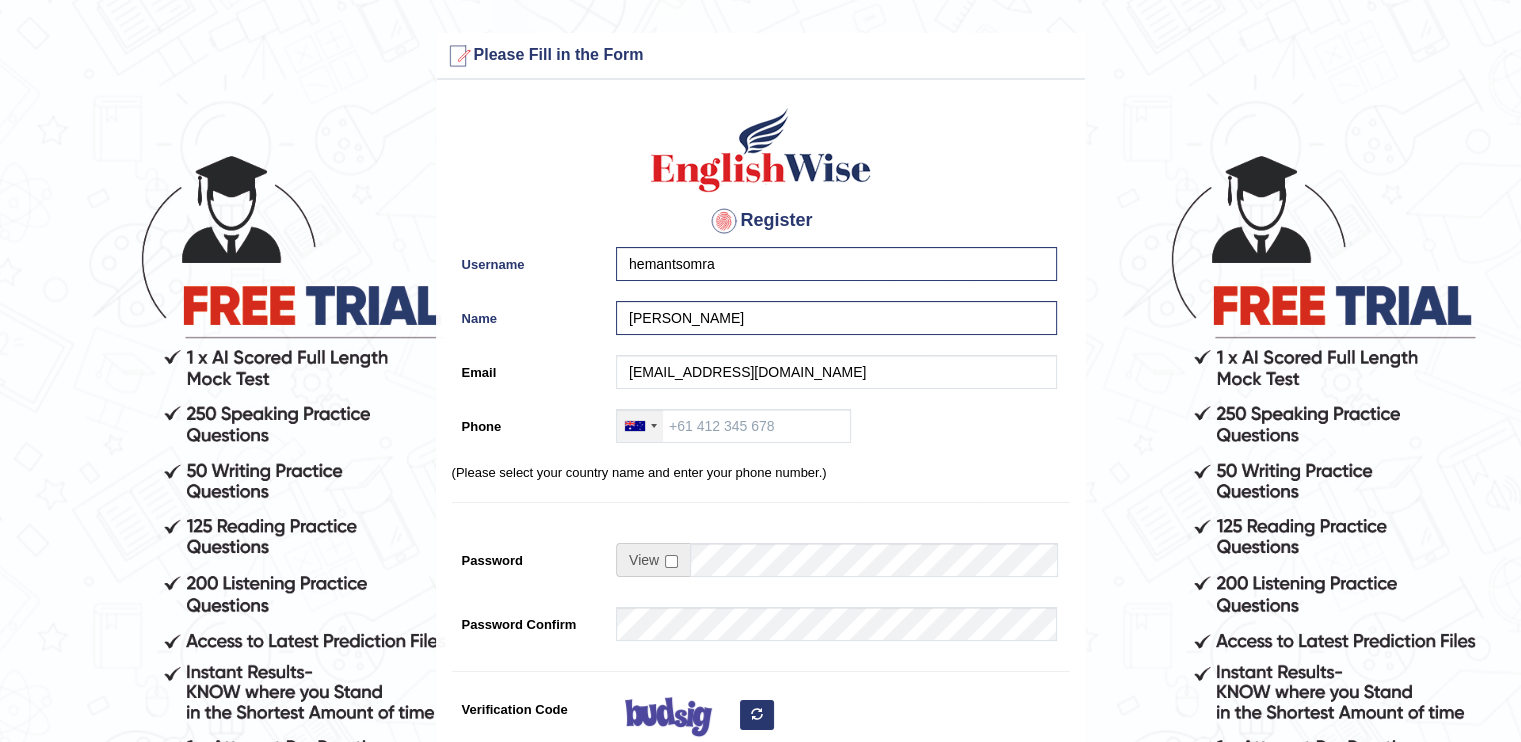 click at bounding box center [654, 426] 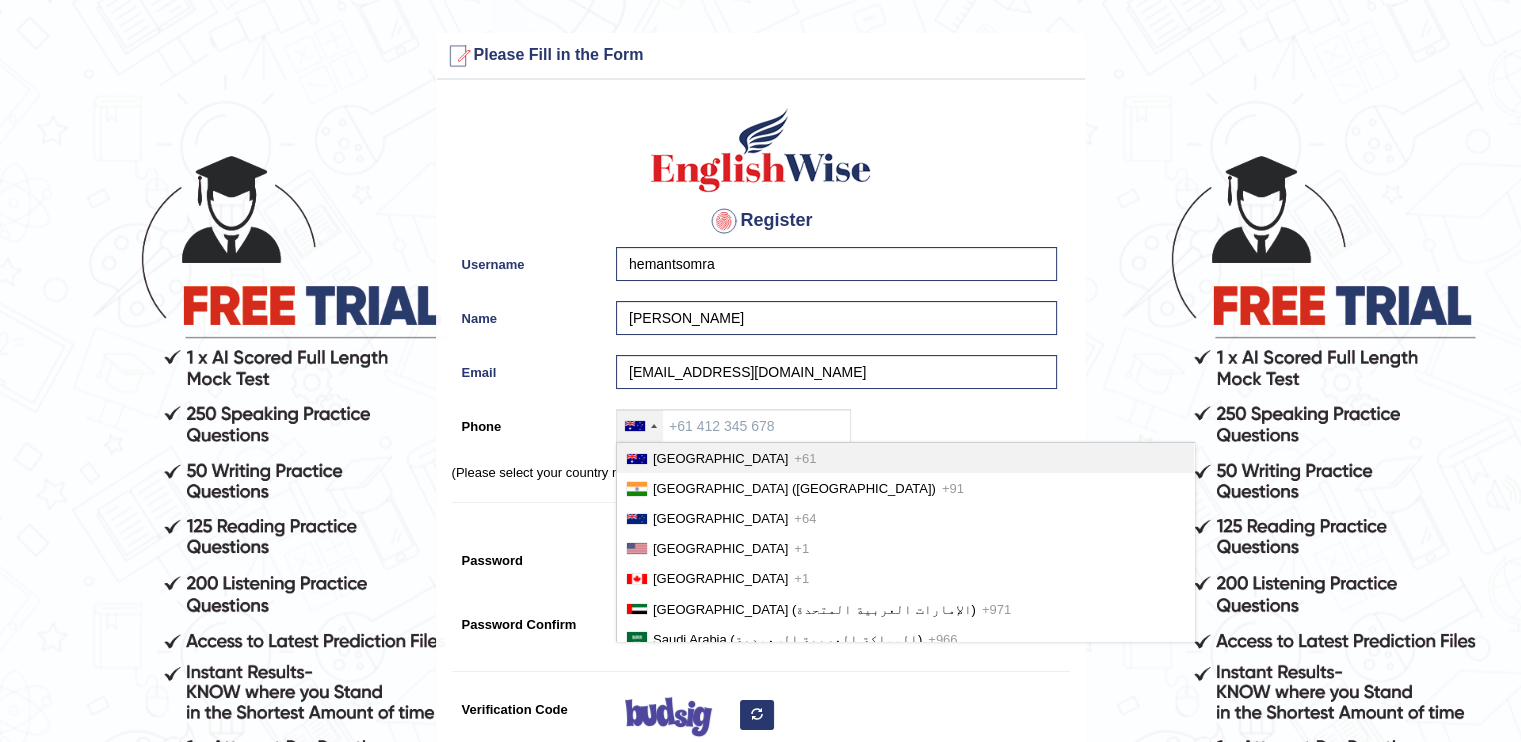 click at bounding box center [654, 426] 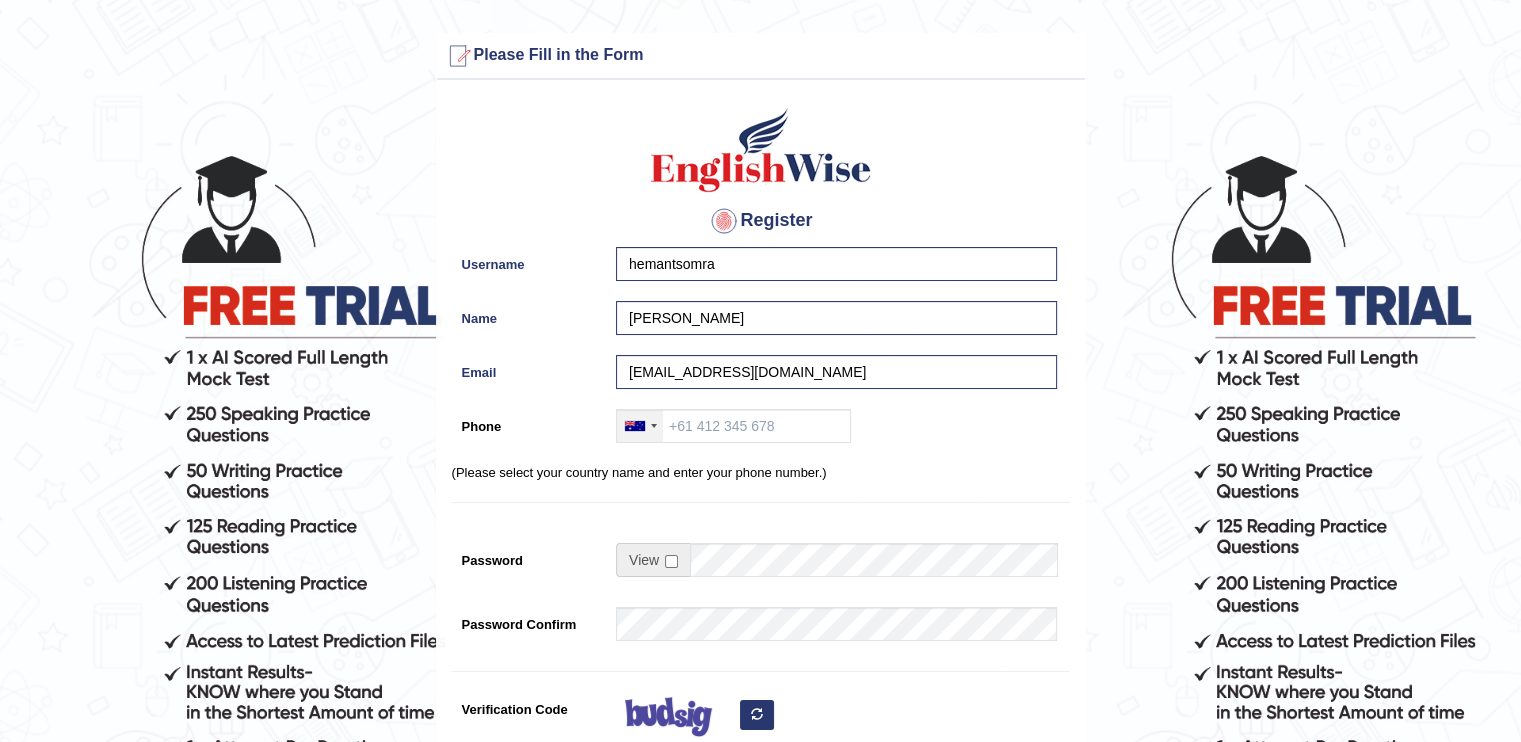click at bounding box center (654, 426) 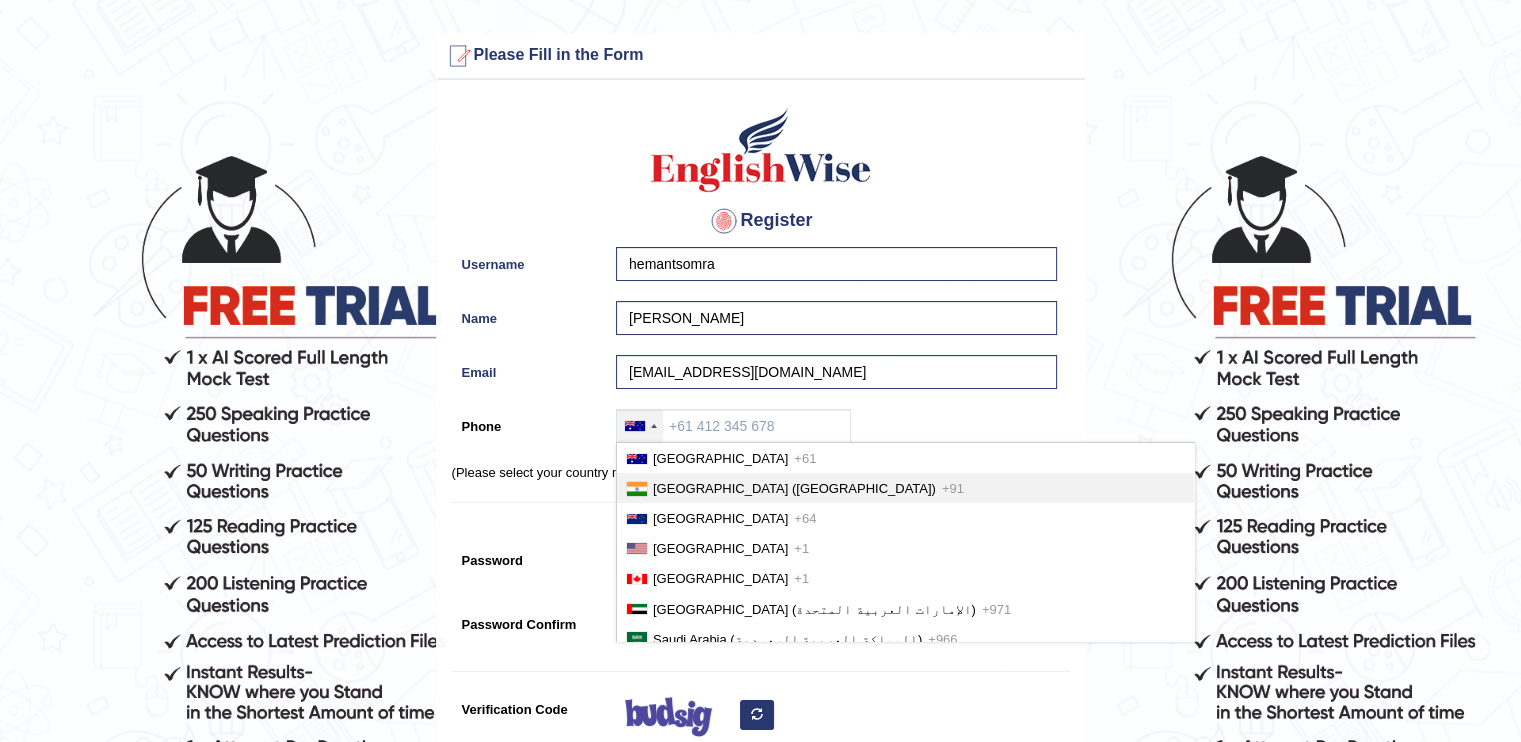 click on "India (भारत)" at bounding box center (794, 488) 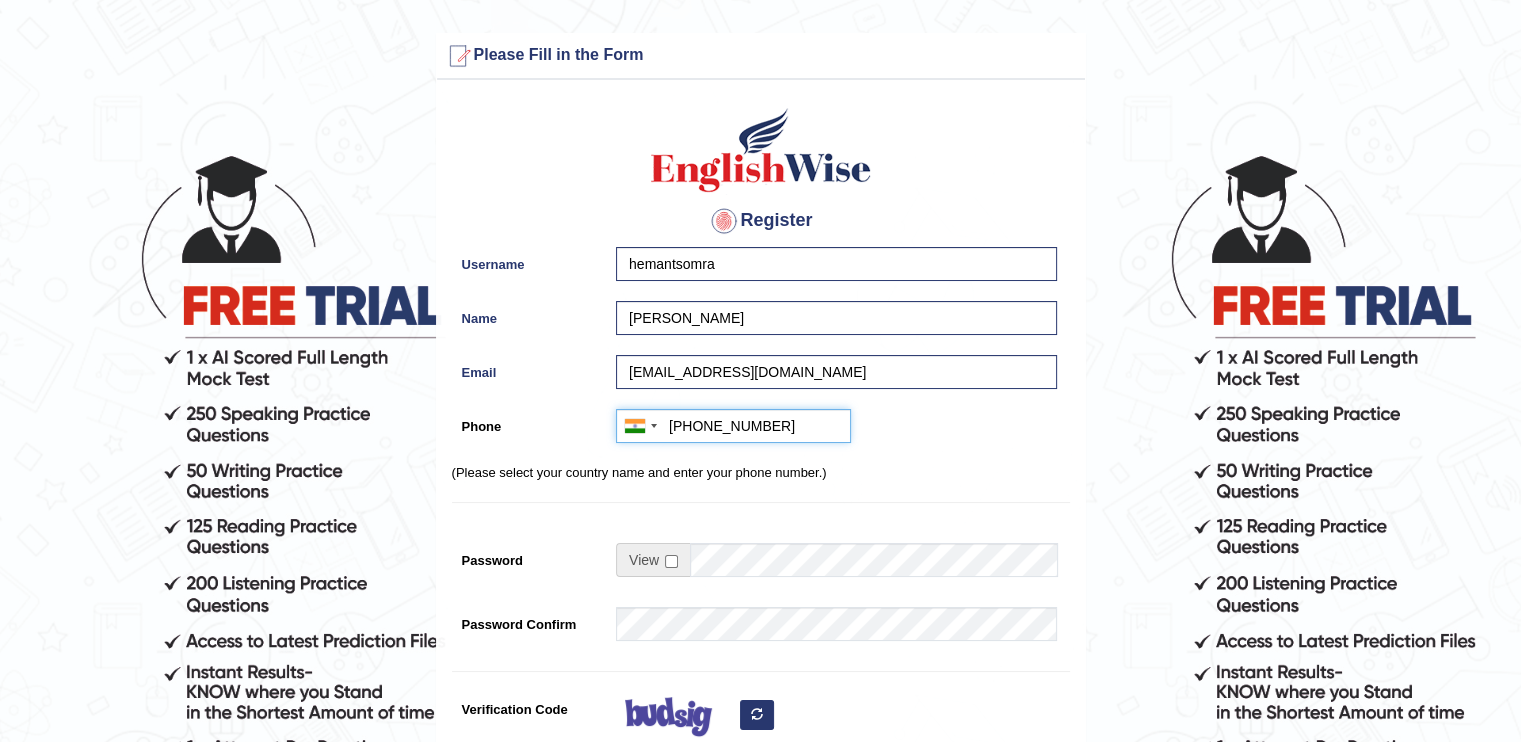 type on "+918302274320" 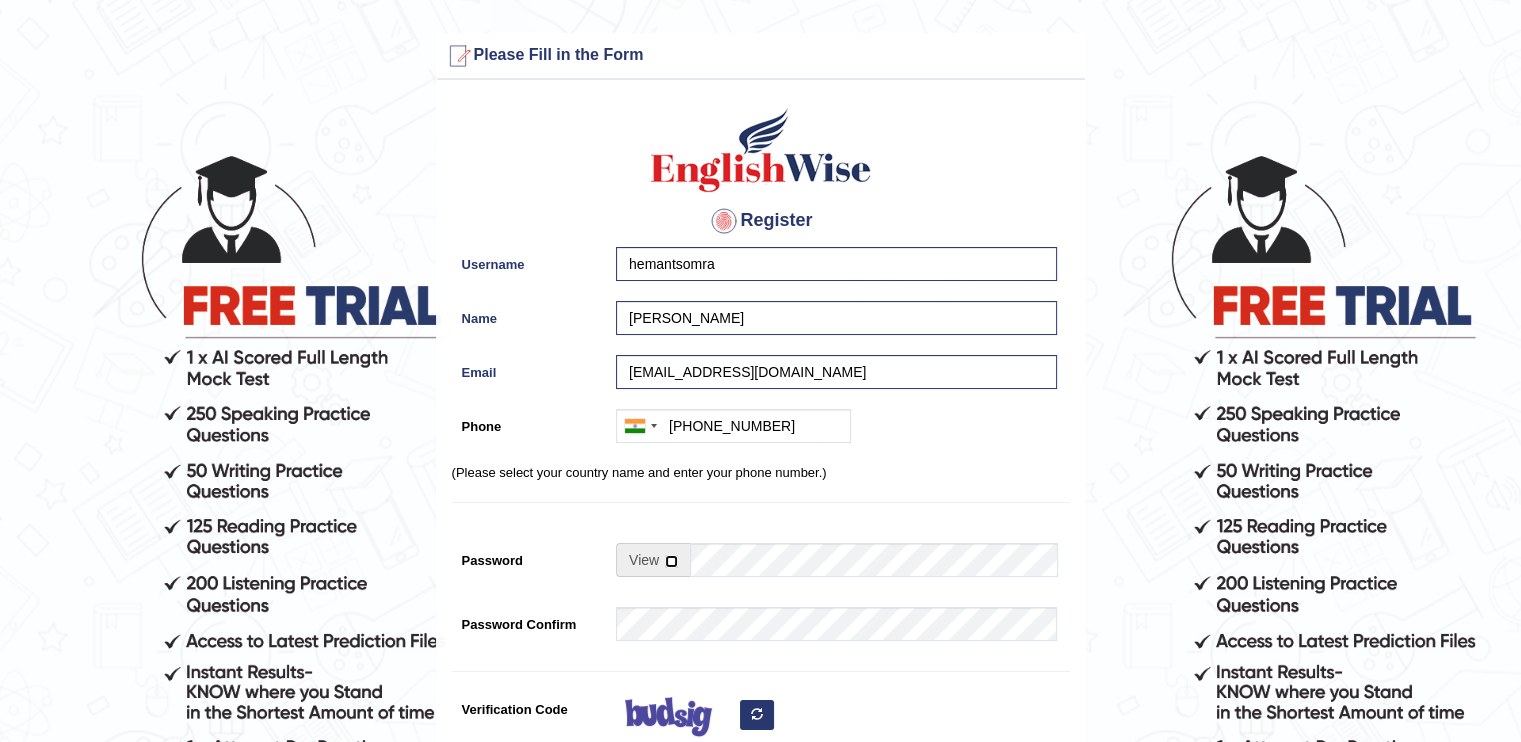 click at bounding box center (671, 561) 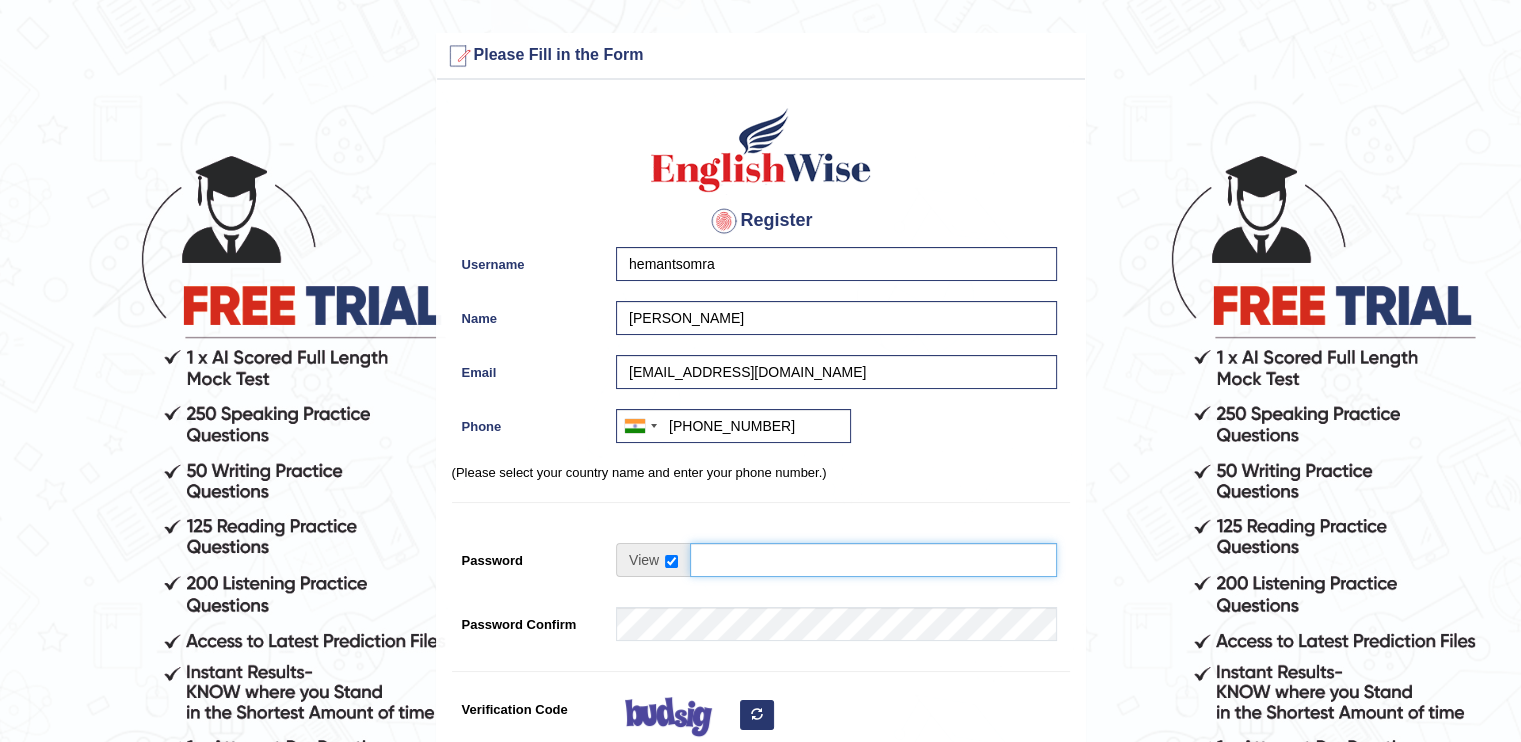 click on "Password" at bounding box center [873, 560] 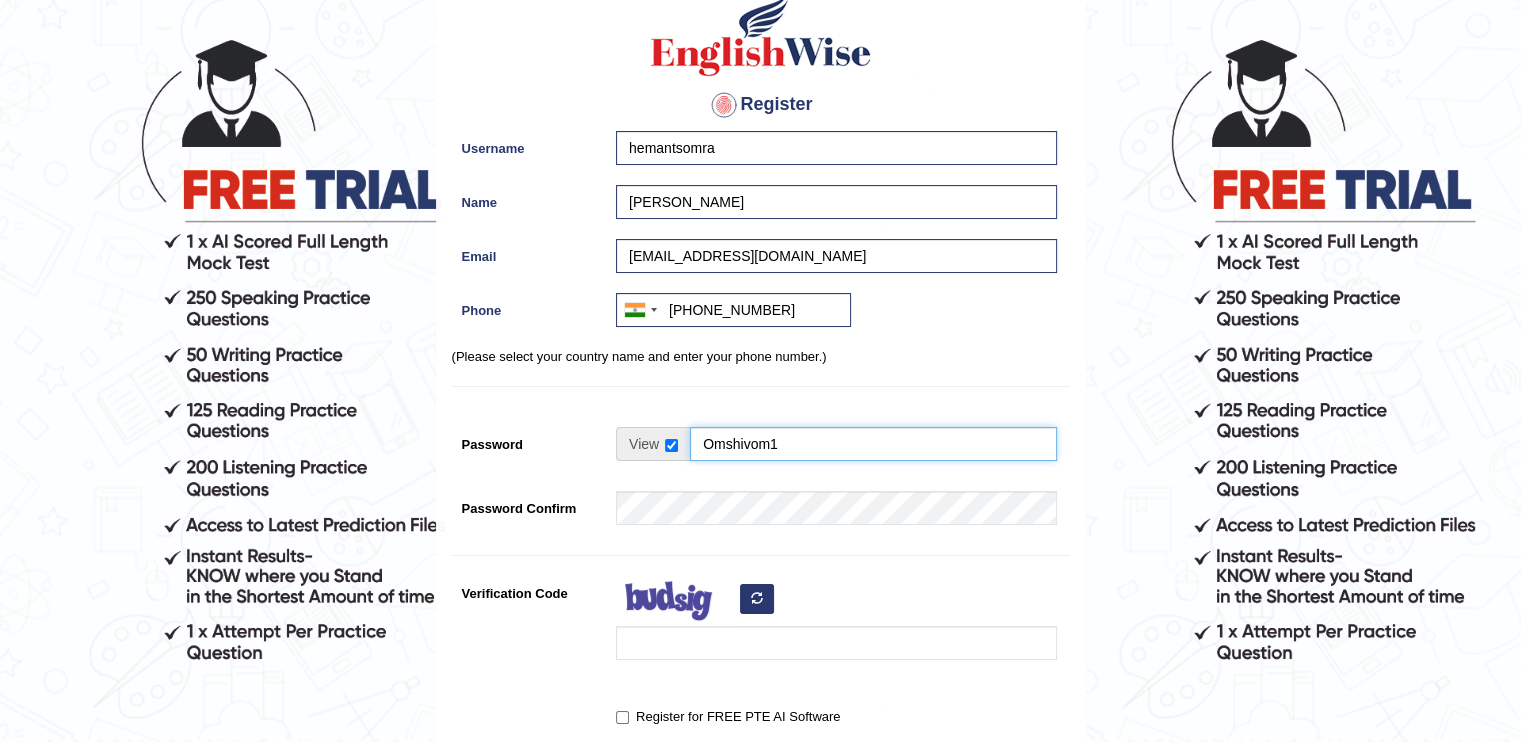 scroll, scrollTop: 116, scrollLeft: 0, axis: vertical 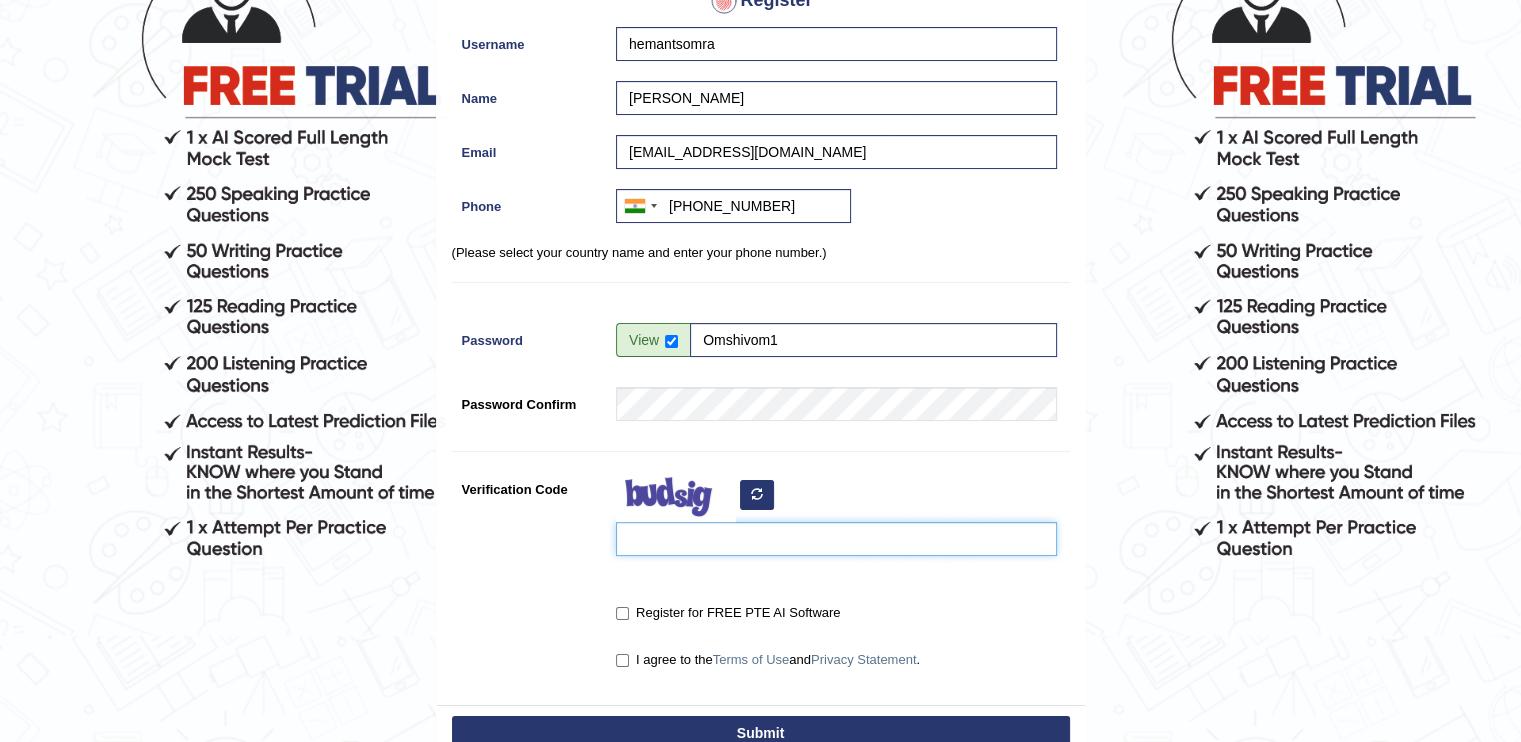 click on "Verification Code" at bounding box center (836, 539) 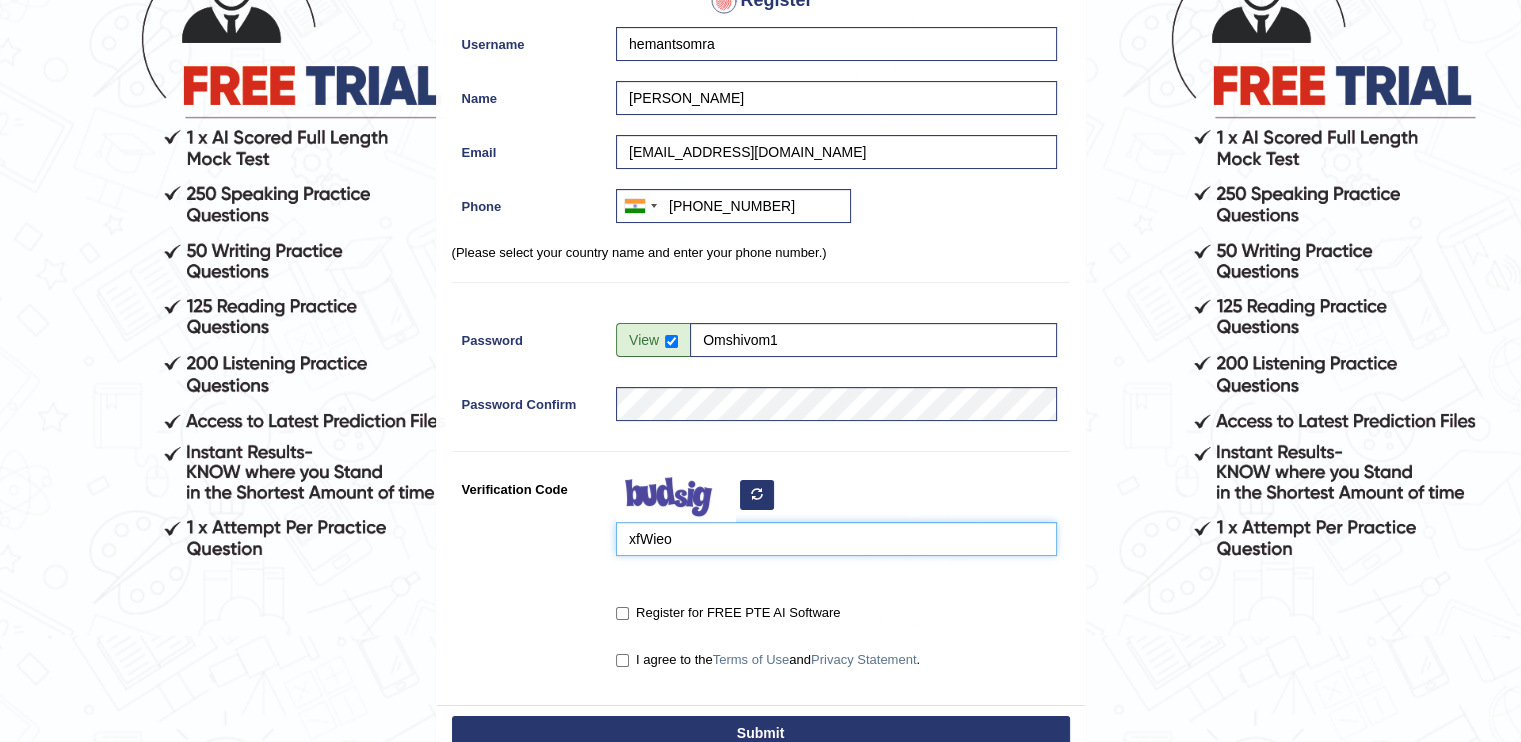 type on "xfWieo" 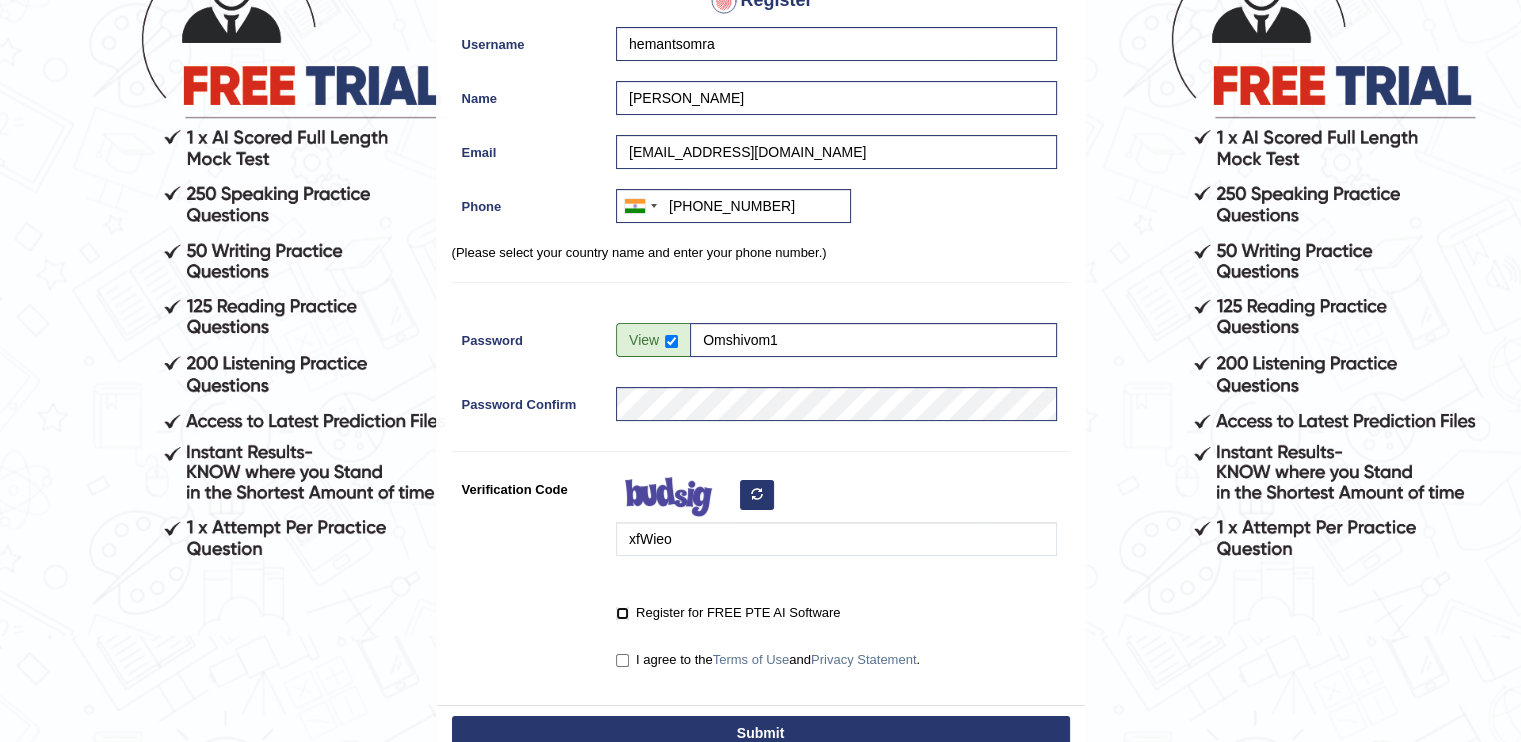 click on "Register for FREE PTE AI Software" at bounding box center [622, 613] 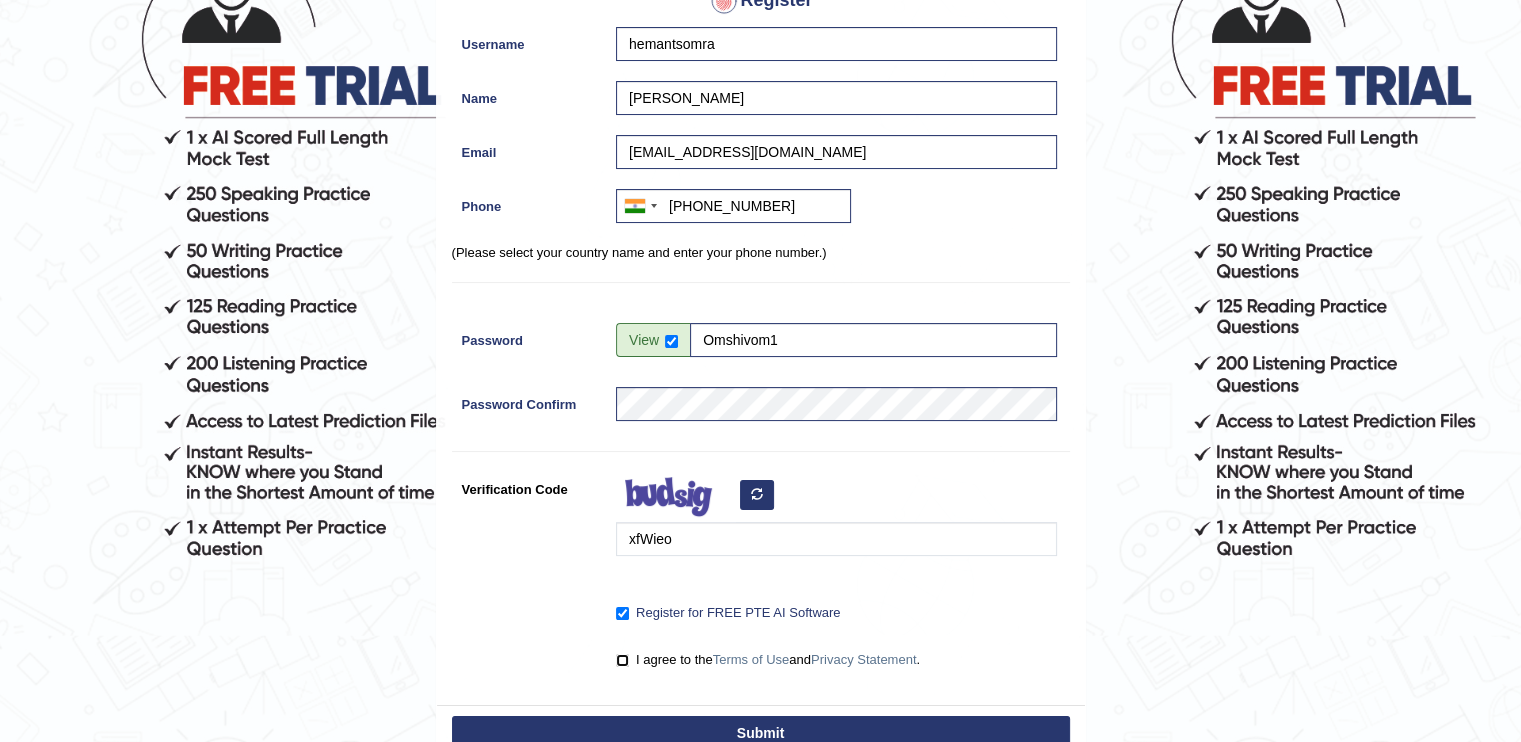 click on "I agree to the  Terms of Use  and  Privacy Statement ." at bounding box center [622, 660] 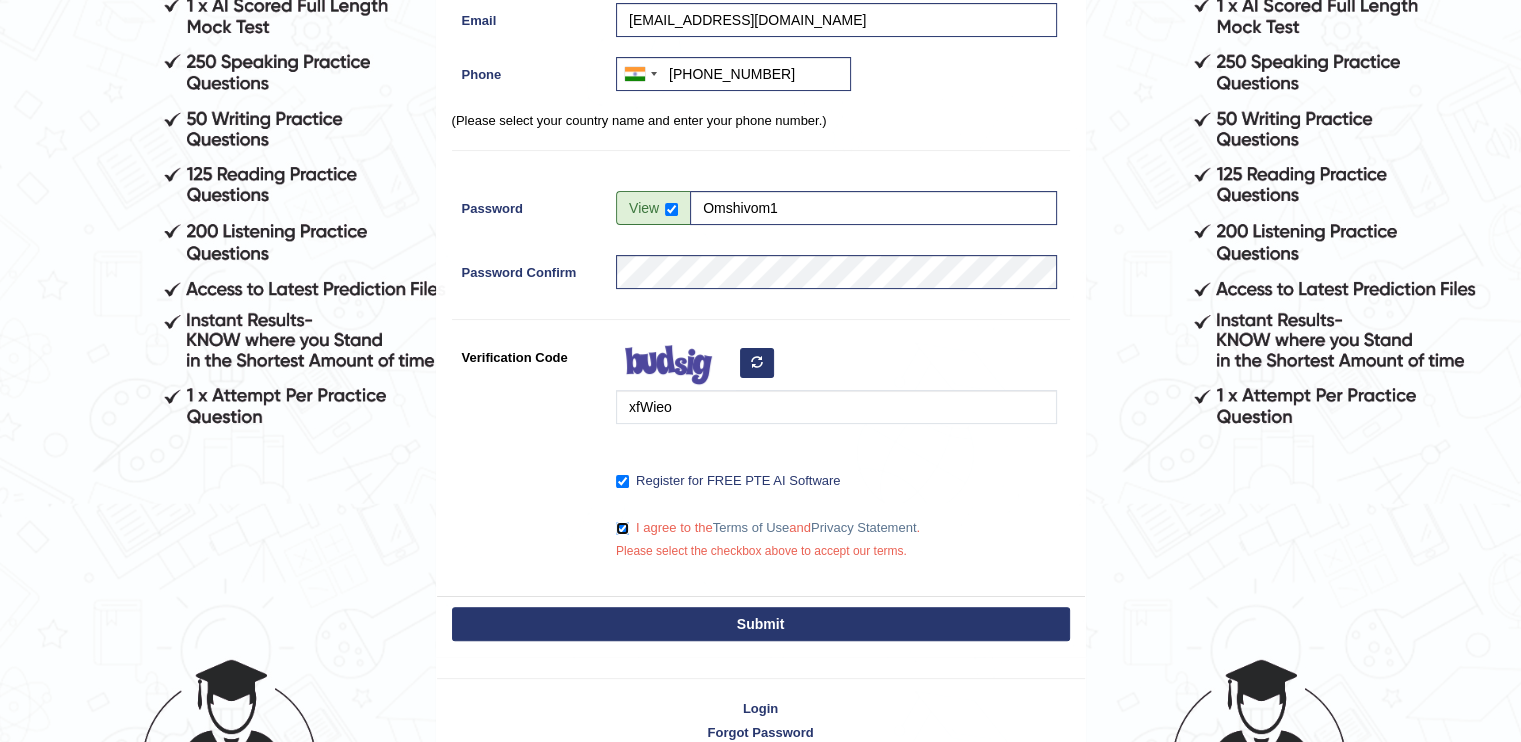 scroll, scrollTop: 358, scrollLeft: 0, axis: vertical 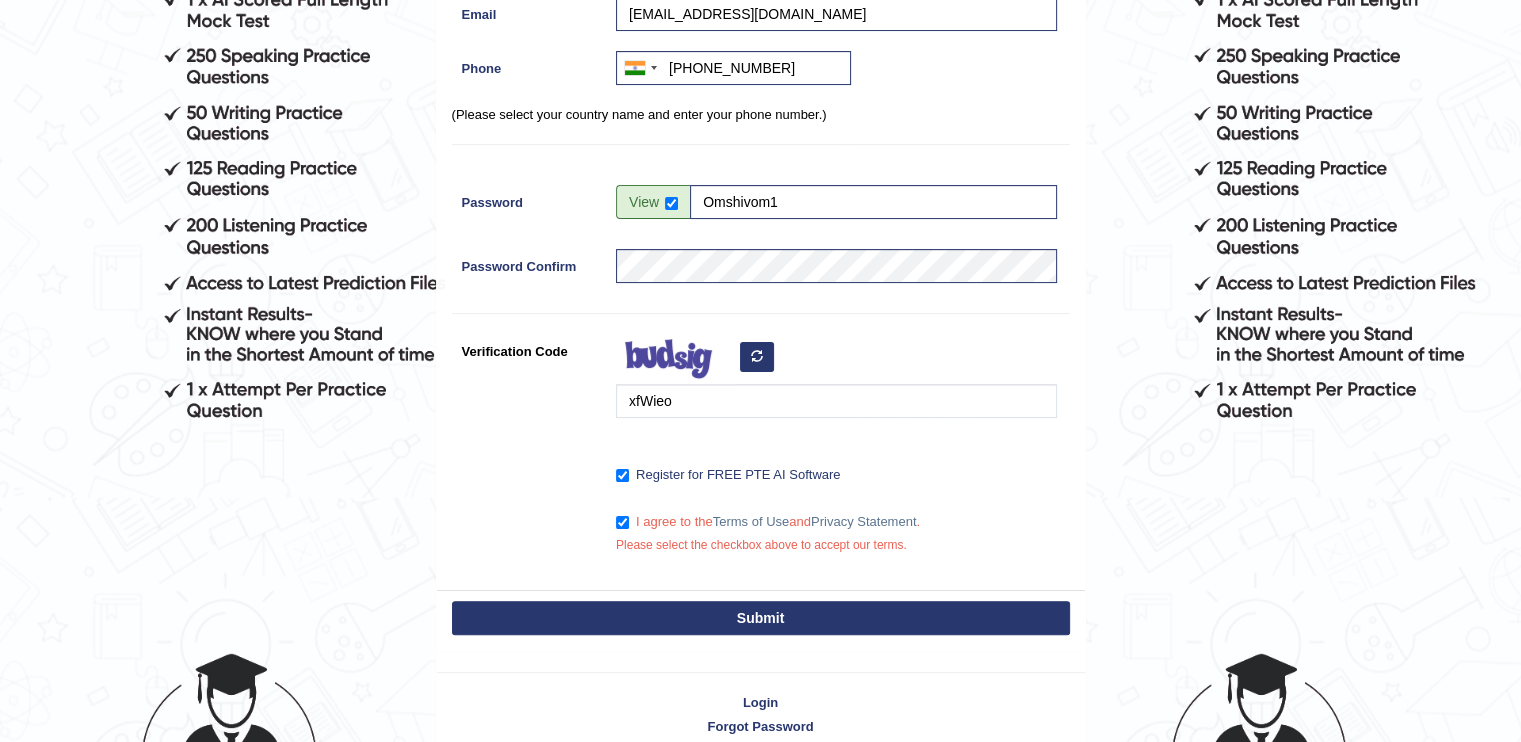 click on "Submit" at bounding box center (761, 618) 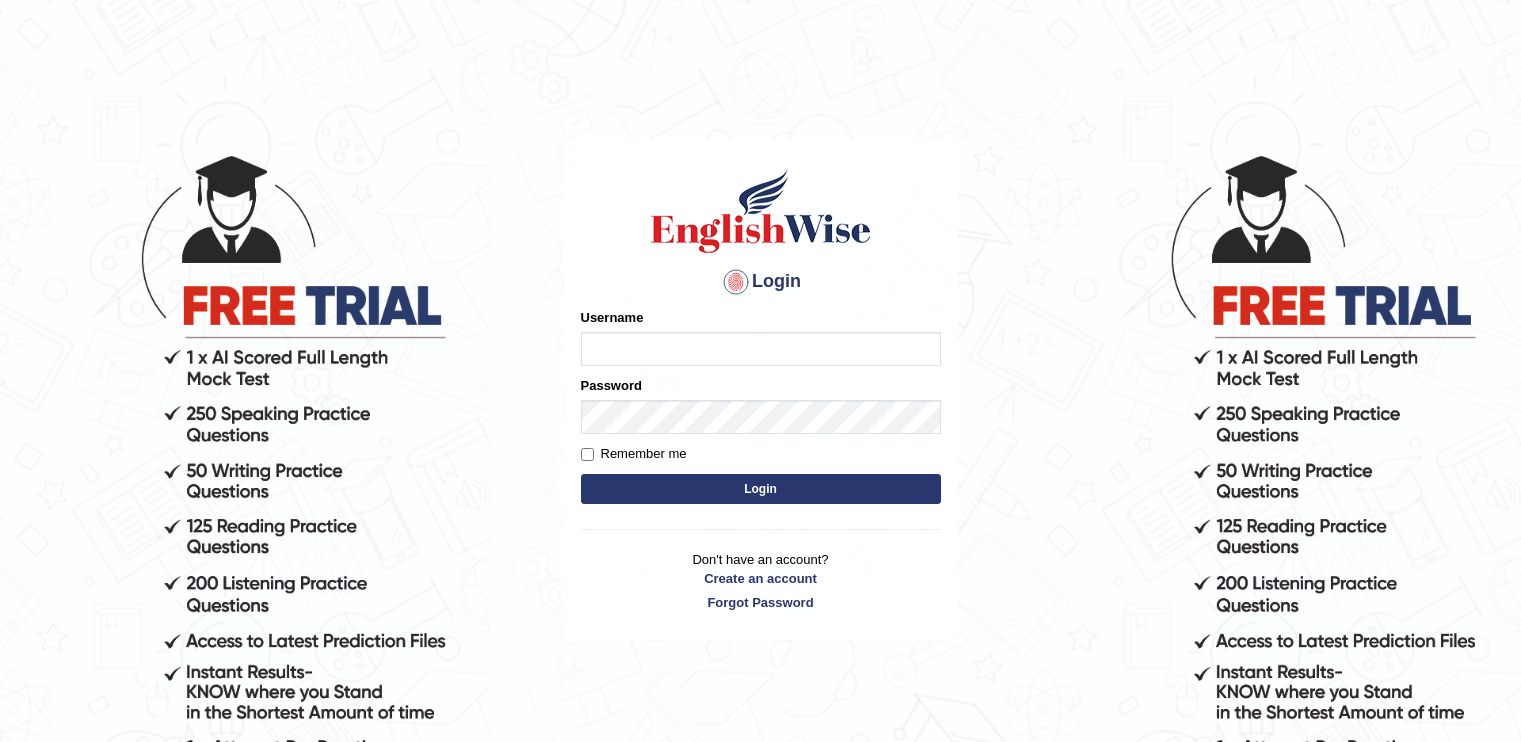 scroll, scrollTop: 0, scrollLeft: 0, axis: both 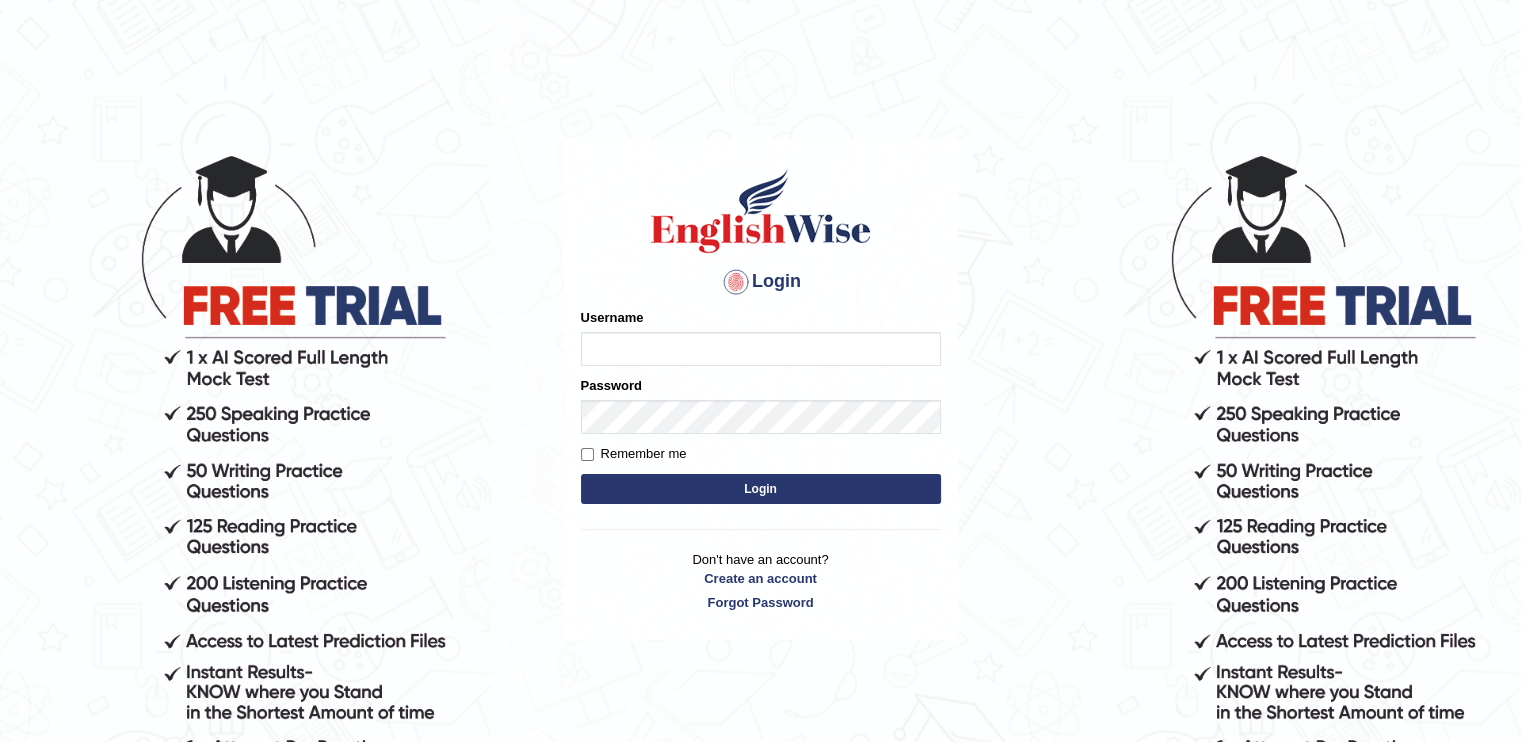 click on "Username" at bounding box center [761, 349] 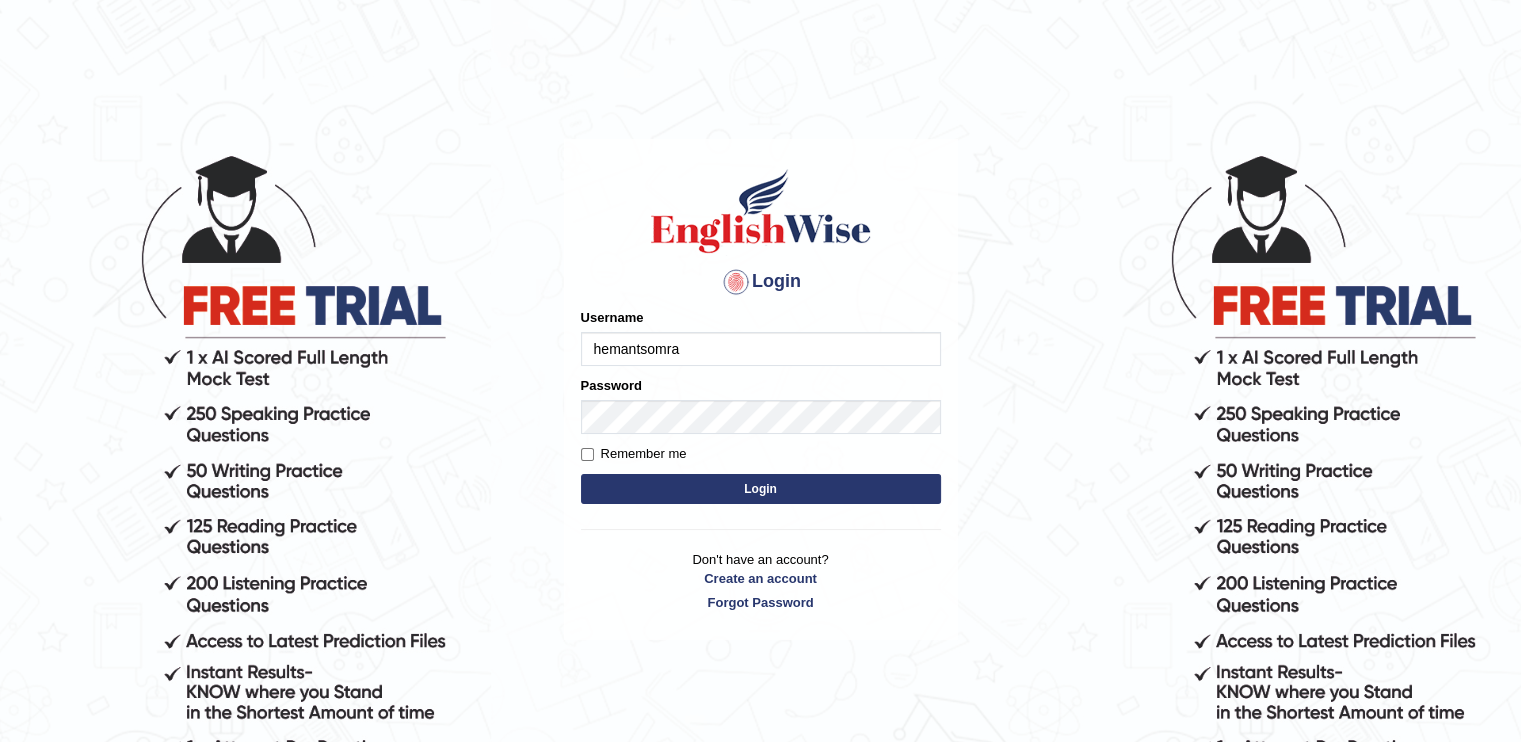 type on "hemantsomra" 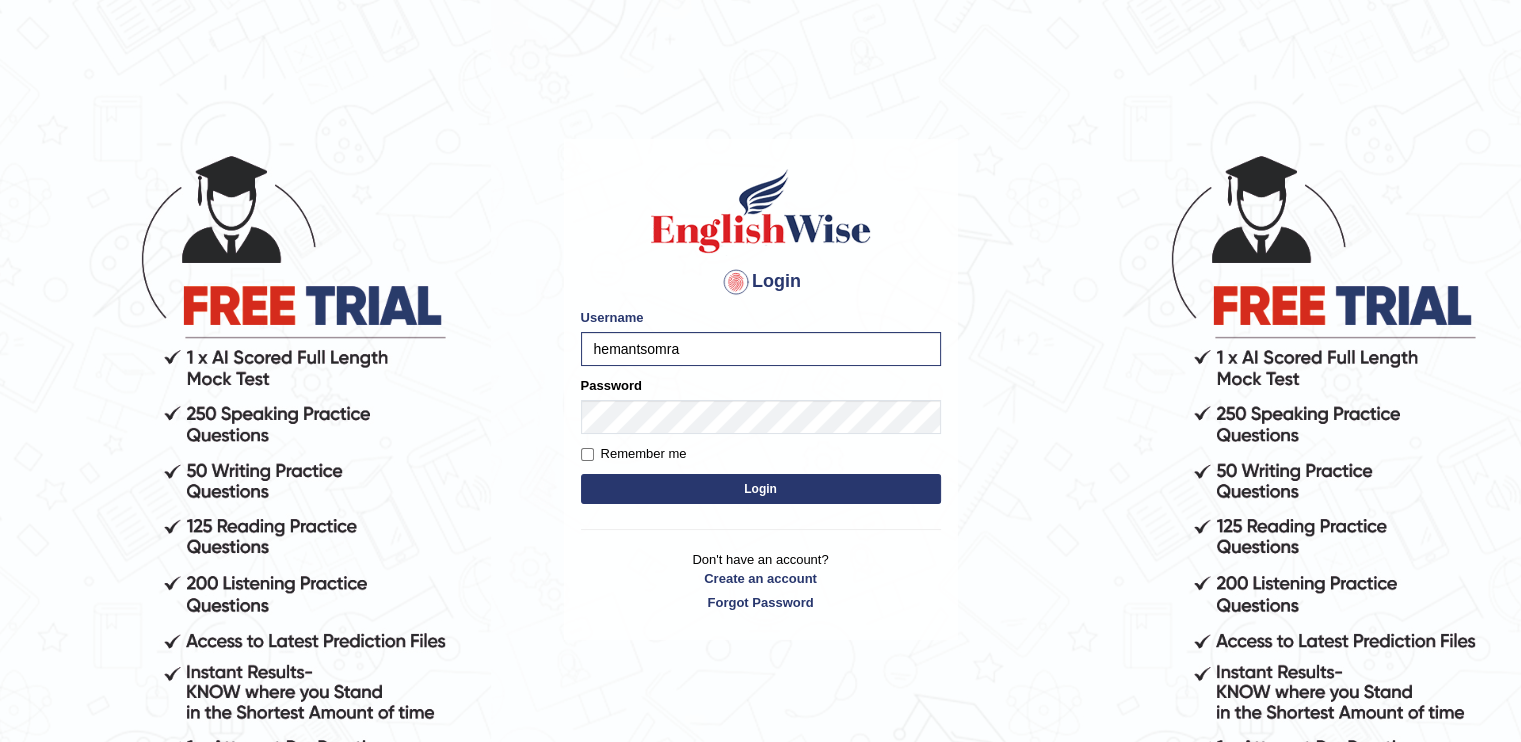 click on "Remember me" at bounding box center (634, 454) 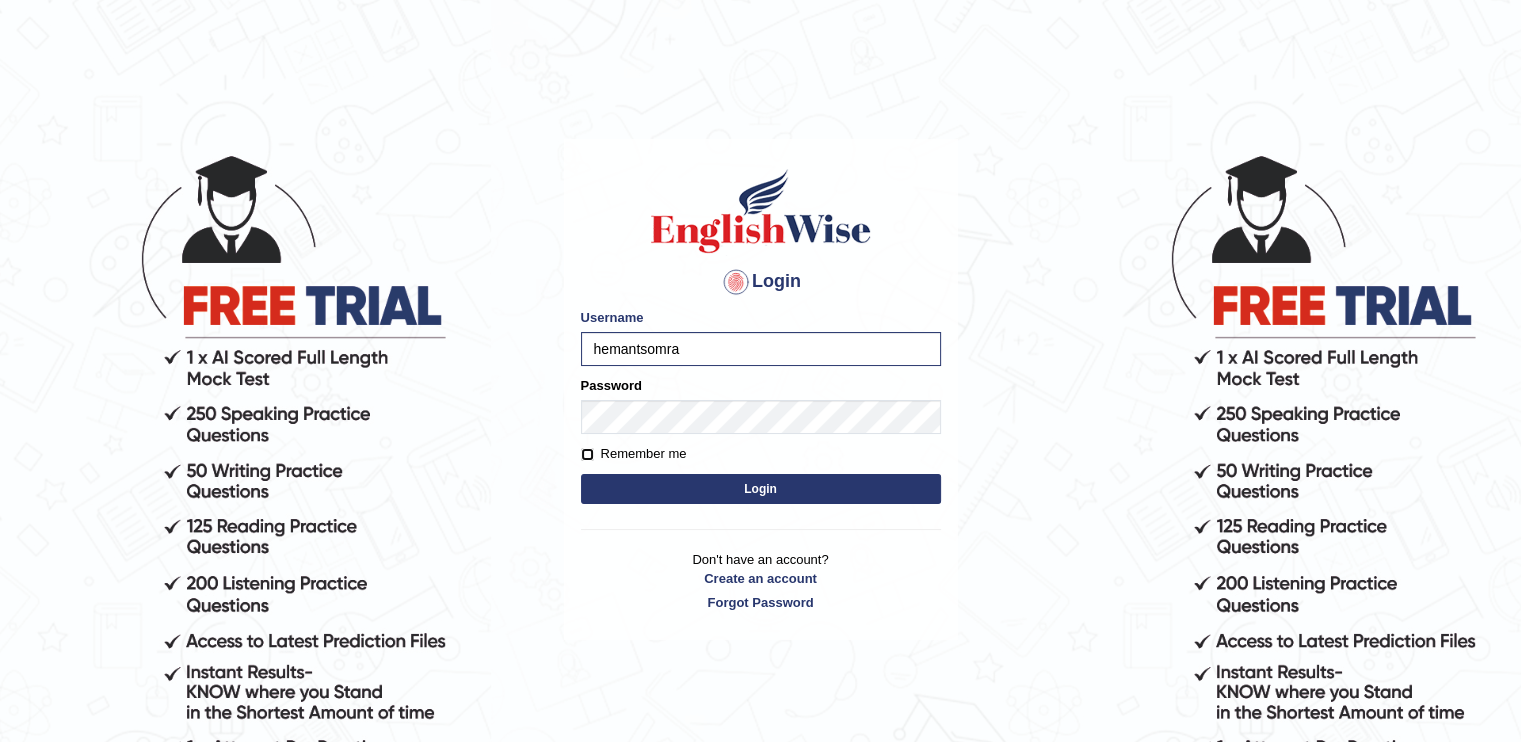 click on "Remember me" at bounding box center [587, 454] 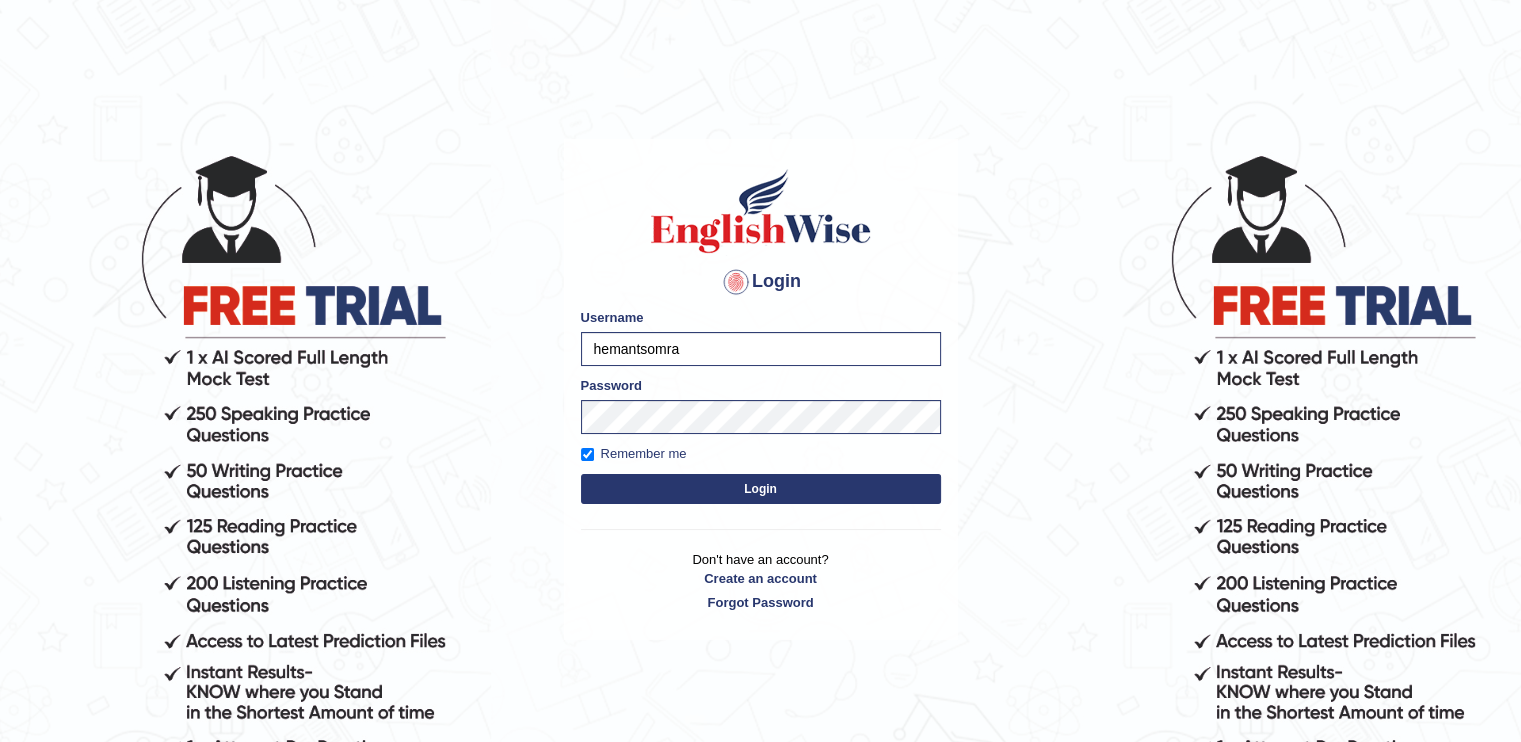 click on "Login" at bounding box center (761, 489) 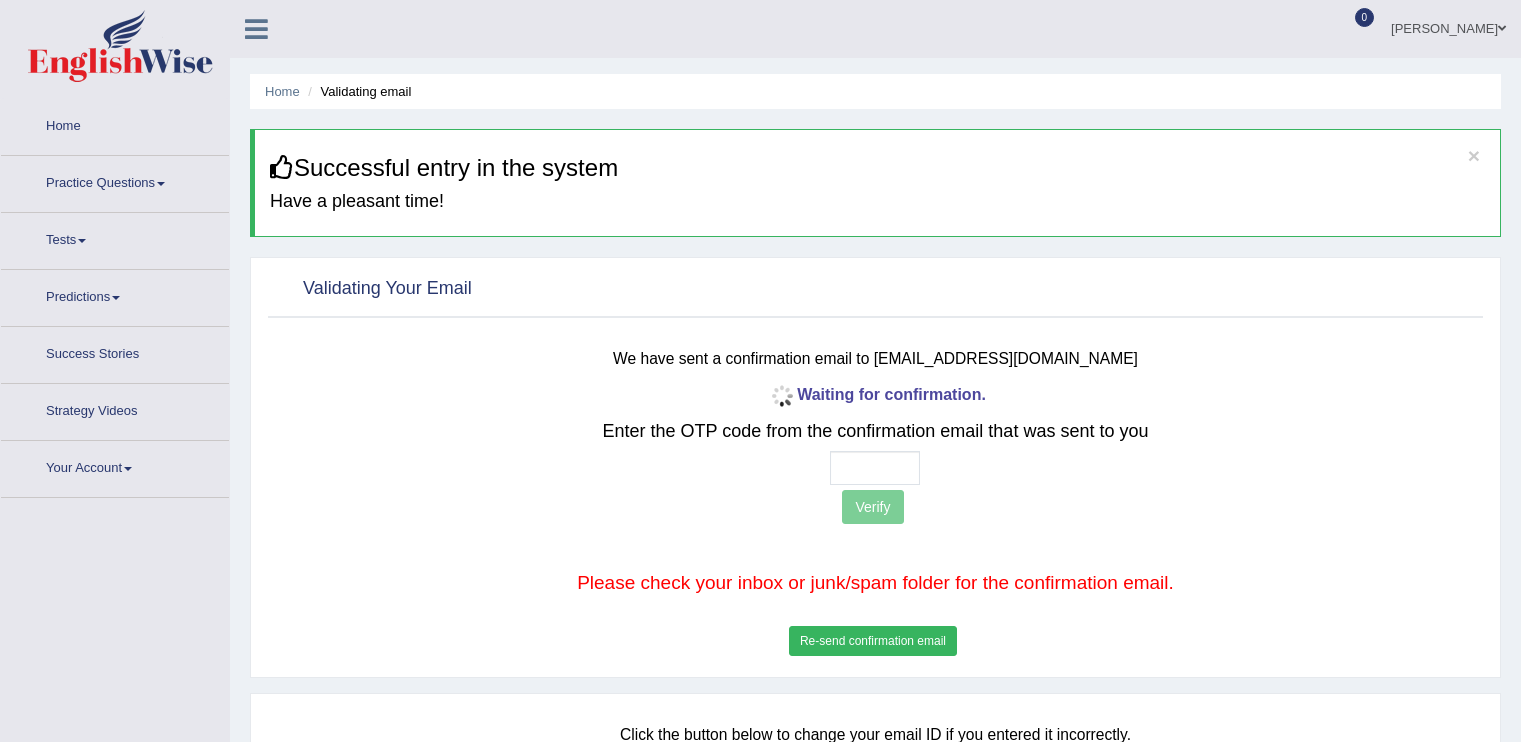 scroll, scrollTop: 0, scrollLeft: 0, axis: both 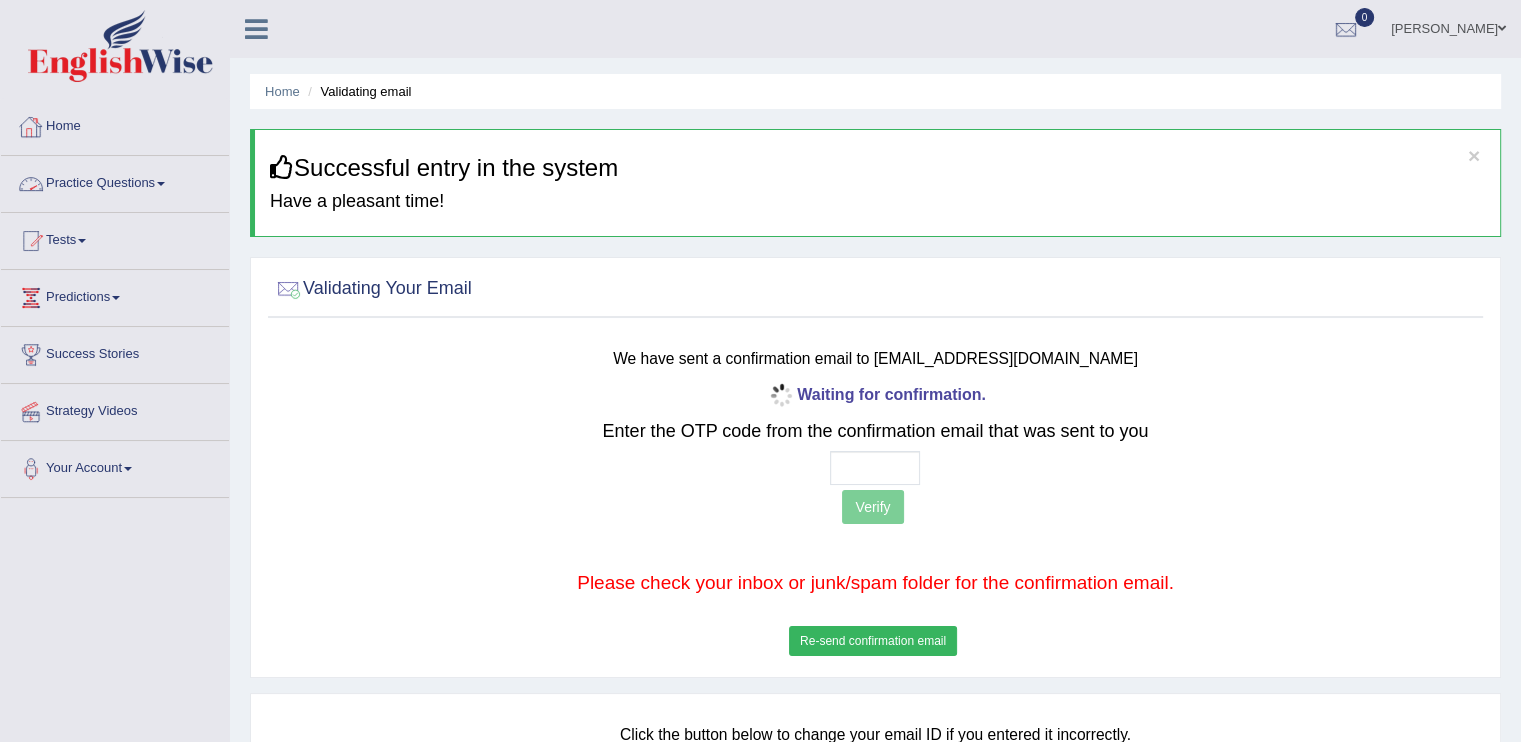 click on "Practice Questions" at bounding box center [115, 181] 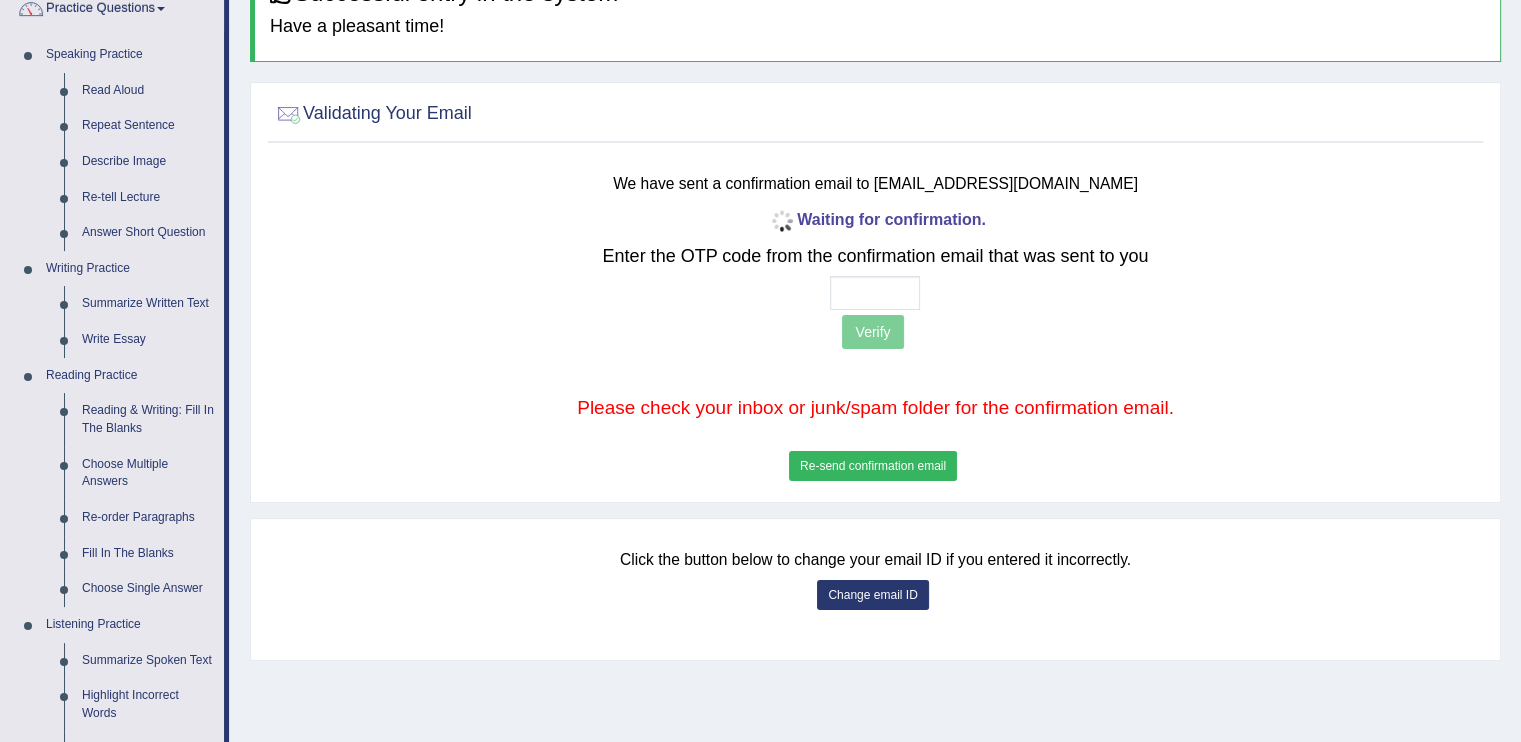scroll, scrollTop: 0, scrollLeft: 0, axis: both 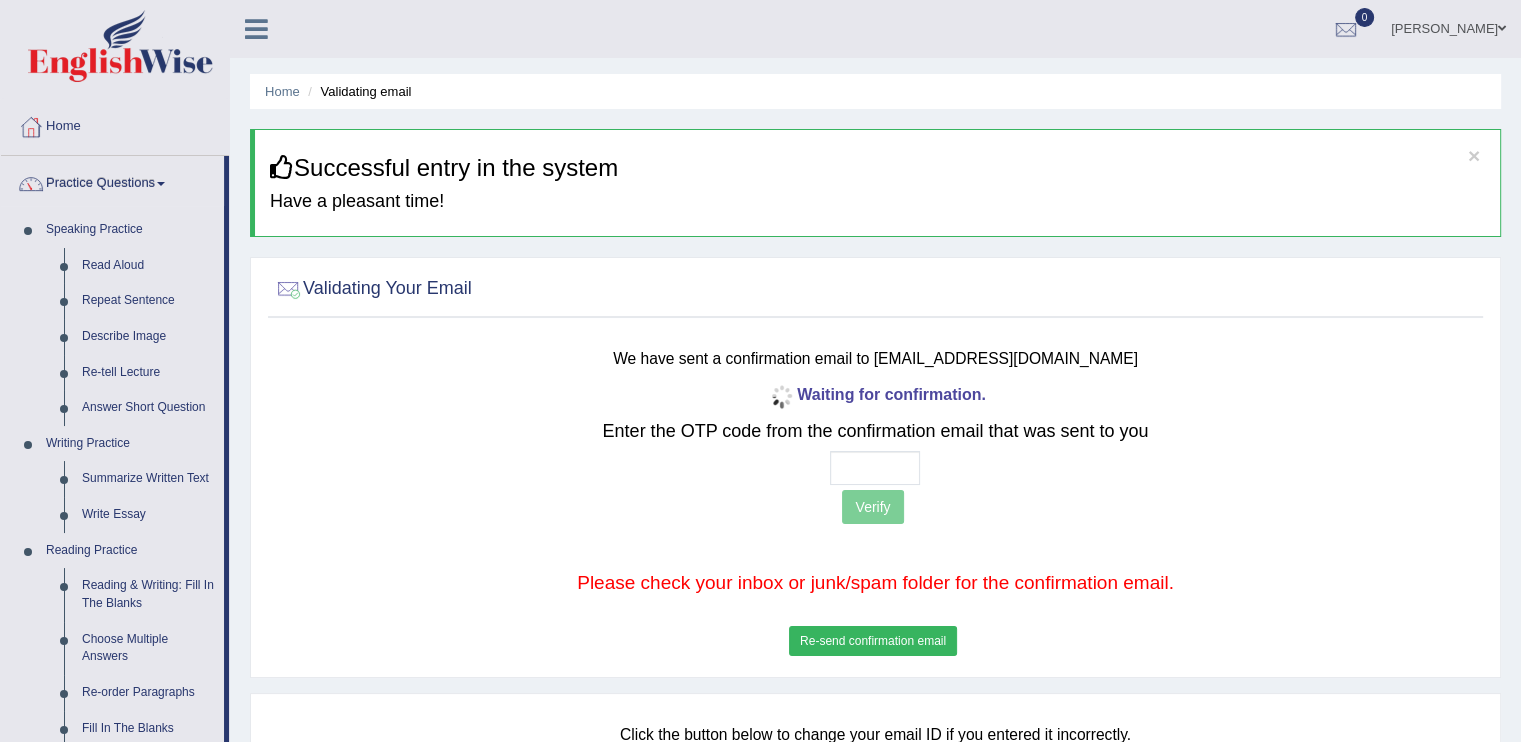 click on "Re-send confirmation email" at bounding box center [873, 641] 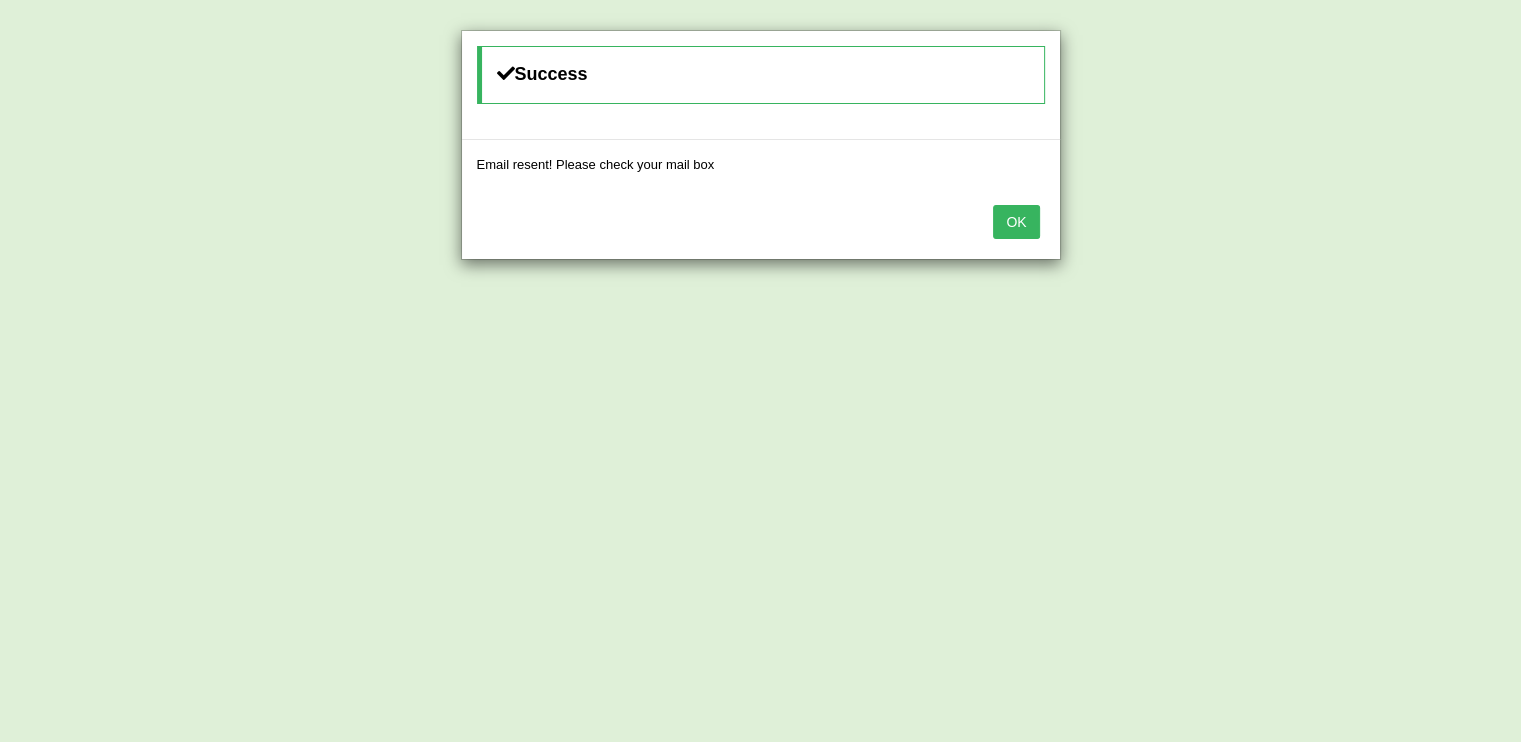 click on "OK" at bounding box center [1016, 222] 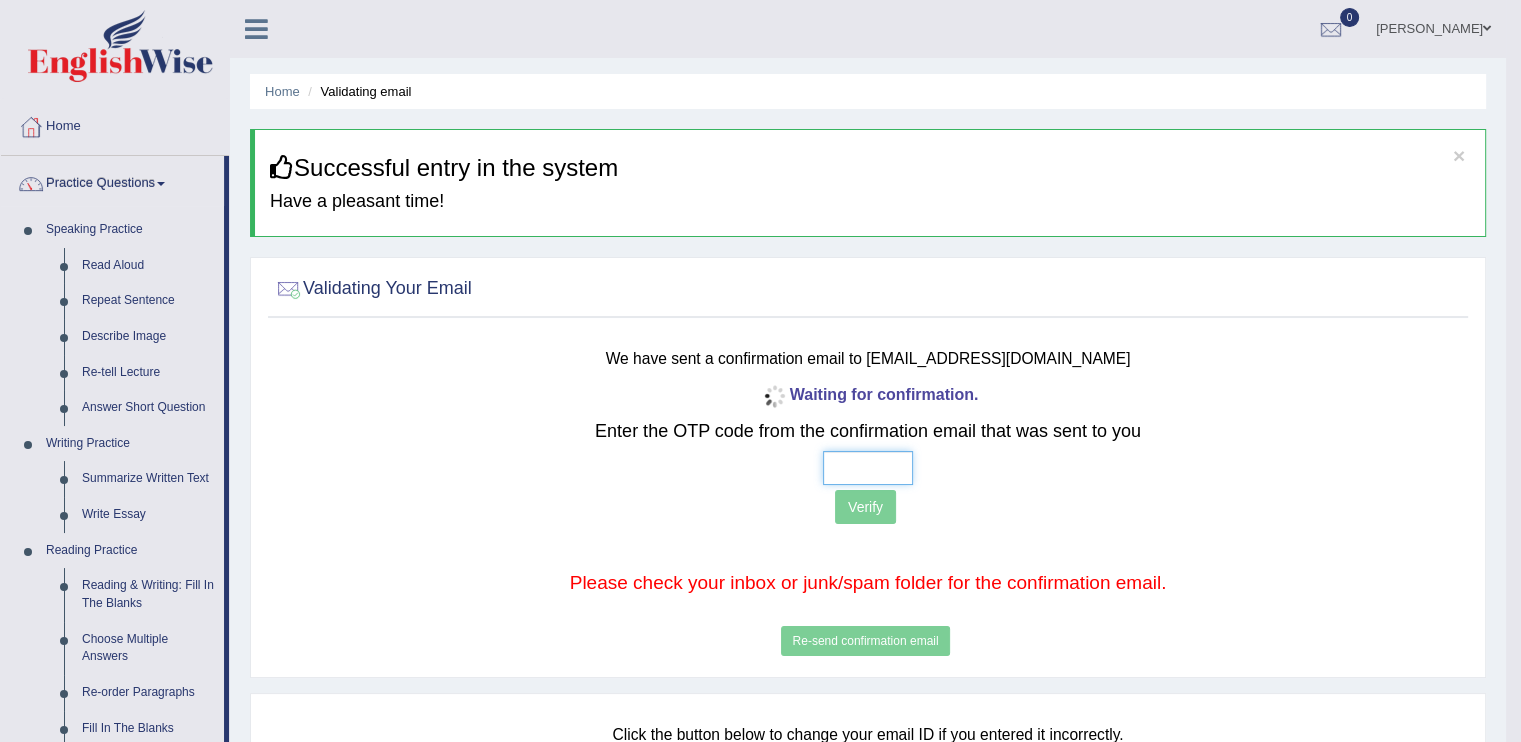 click at bounding box center (868, 468) 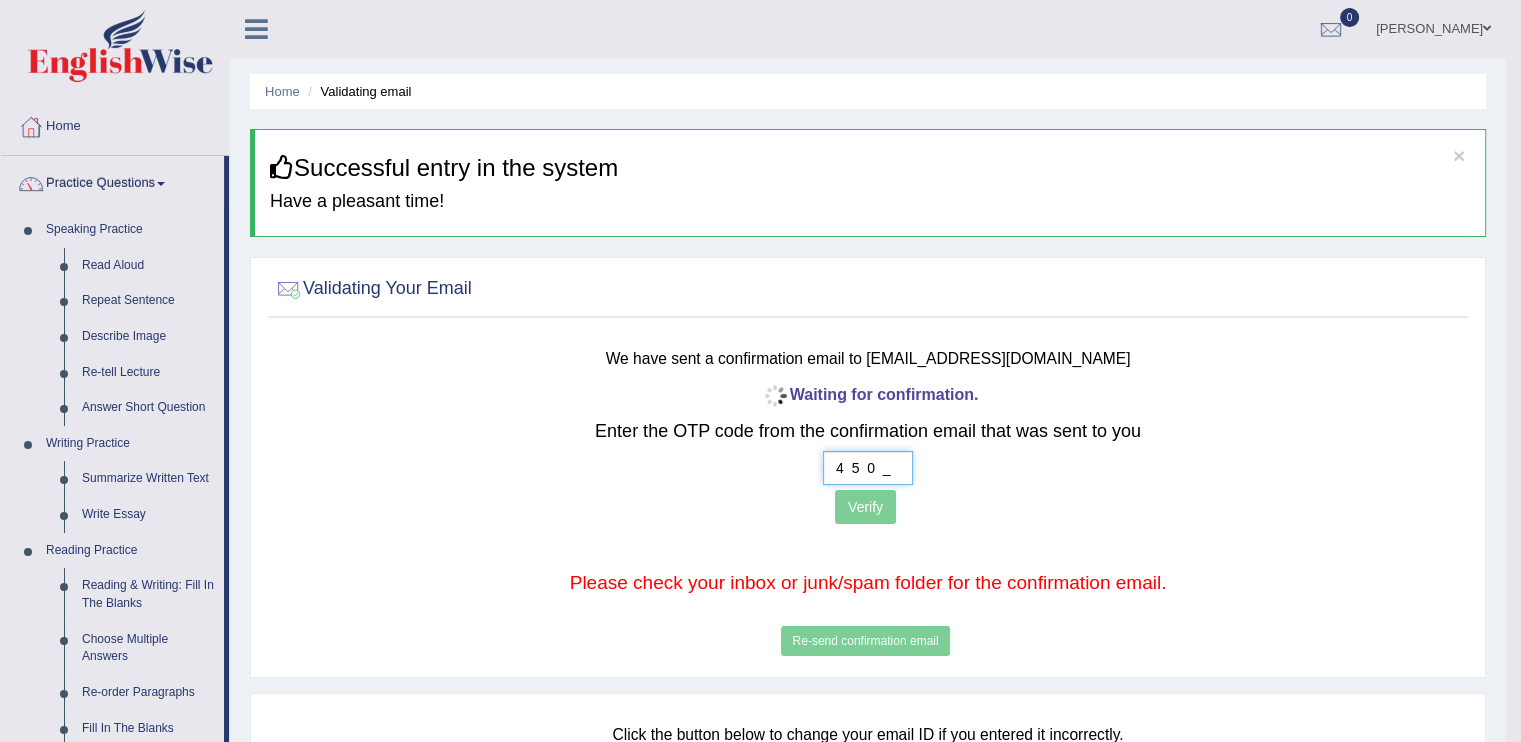 type on "4  5  0  5" 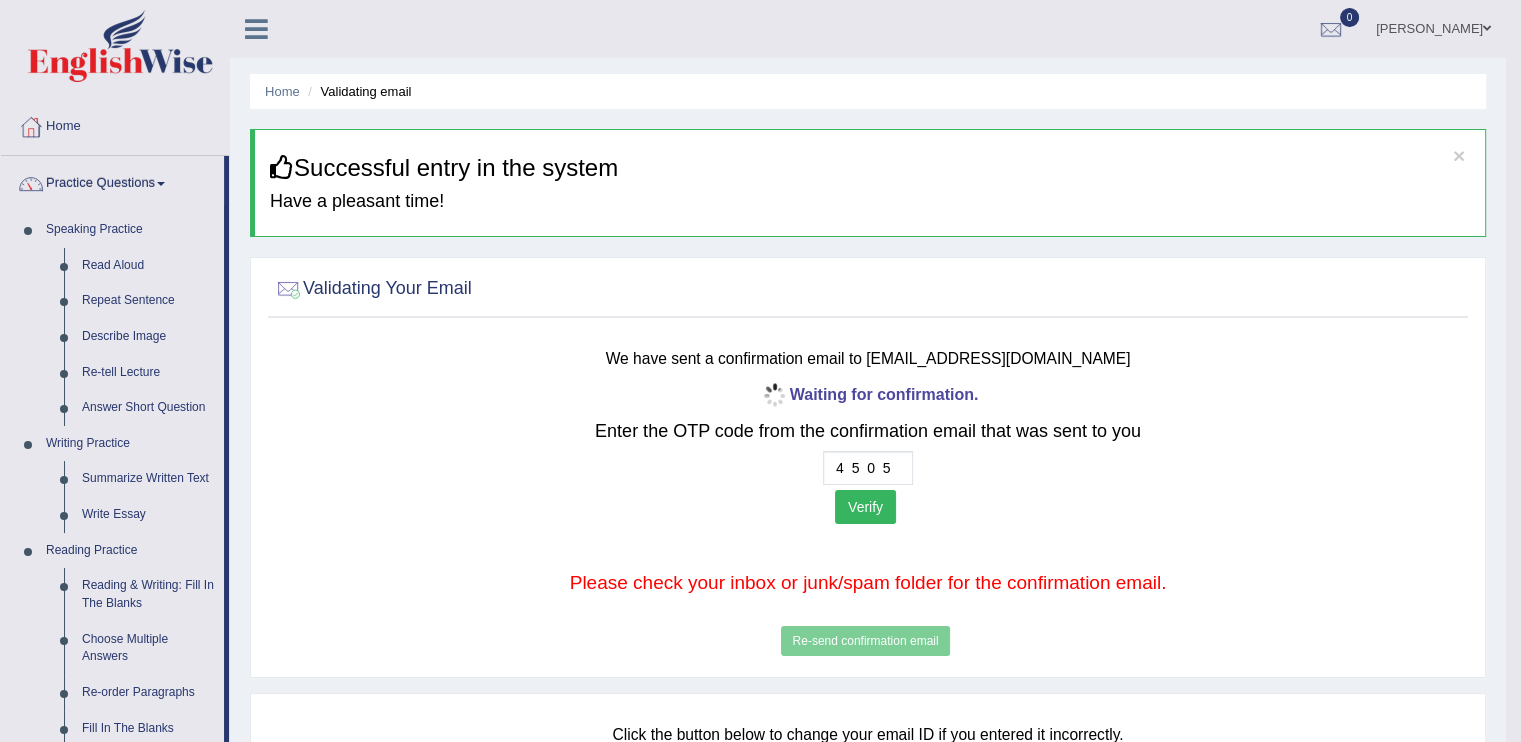 click on "Verify" at bounding box center (865, 507) 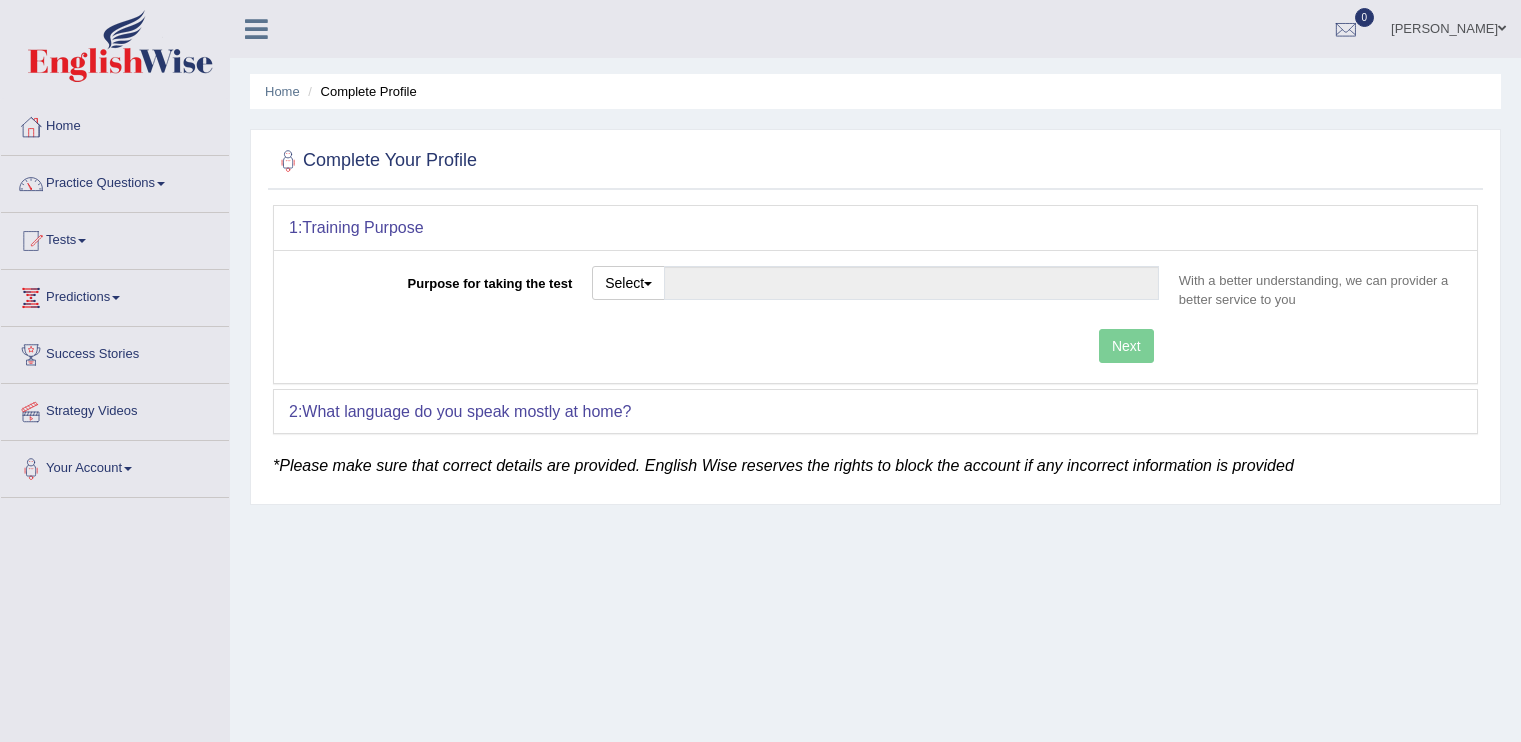 scroll, scrollTop: 0, scrollLeft: 0, axis: both 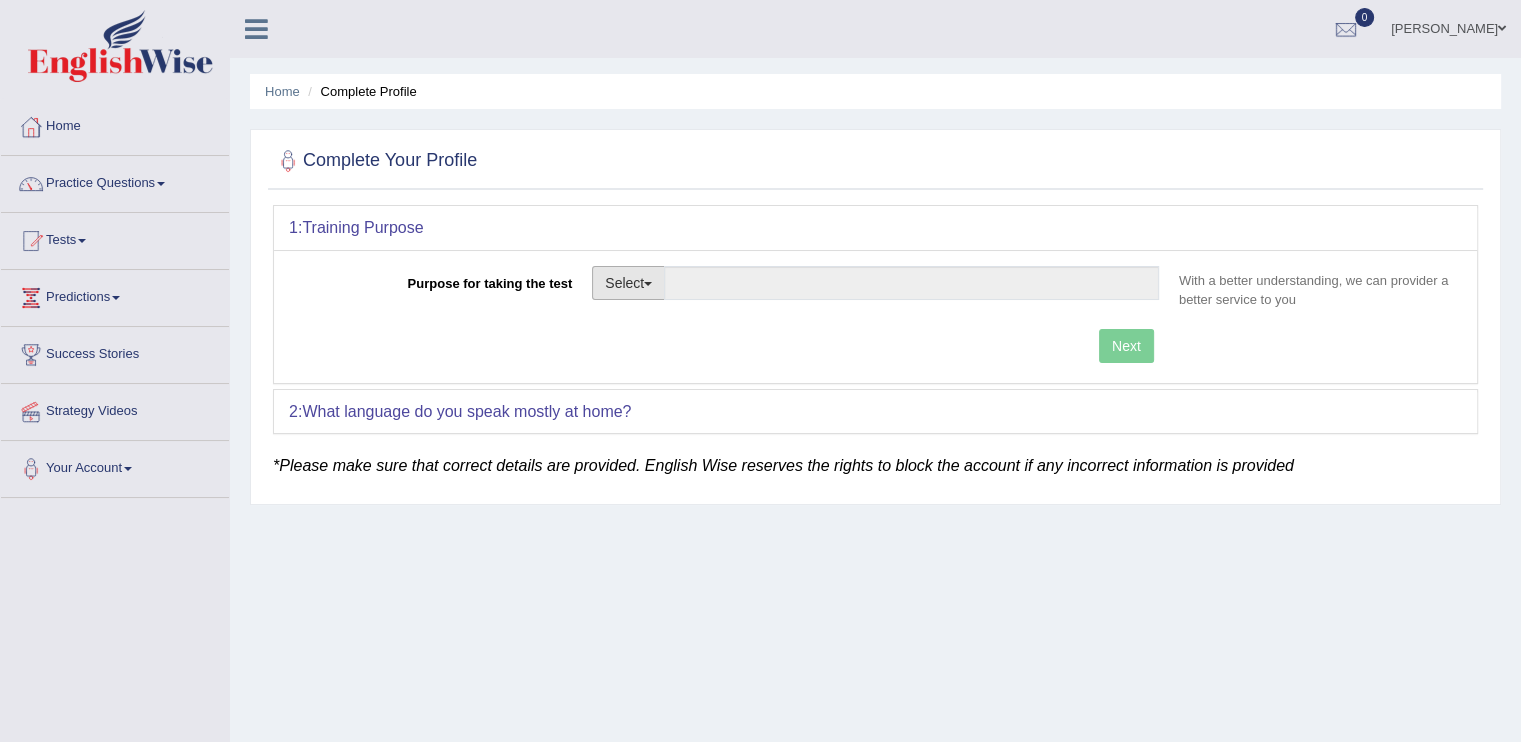 click on "Select" at bounding box center [628, 283] 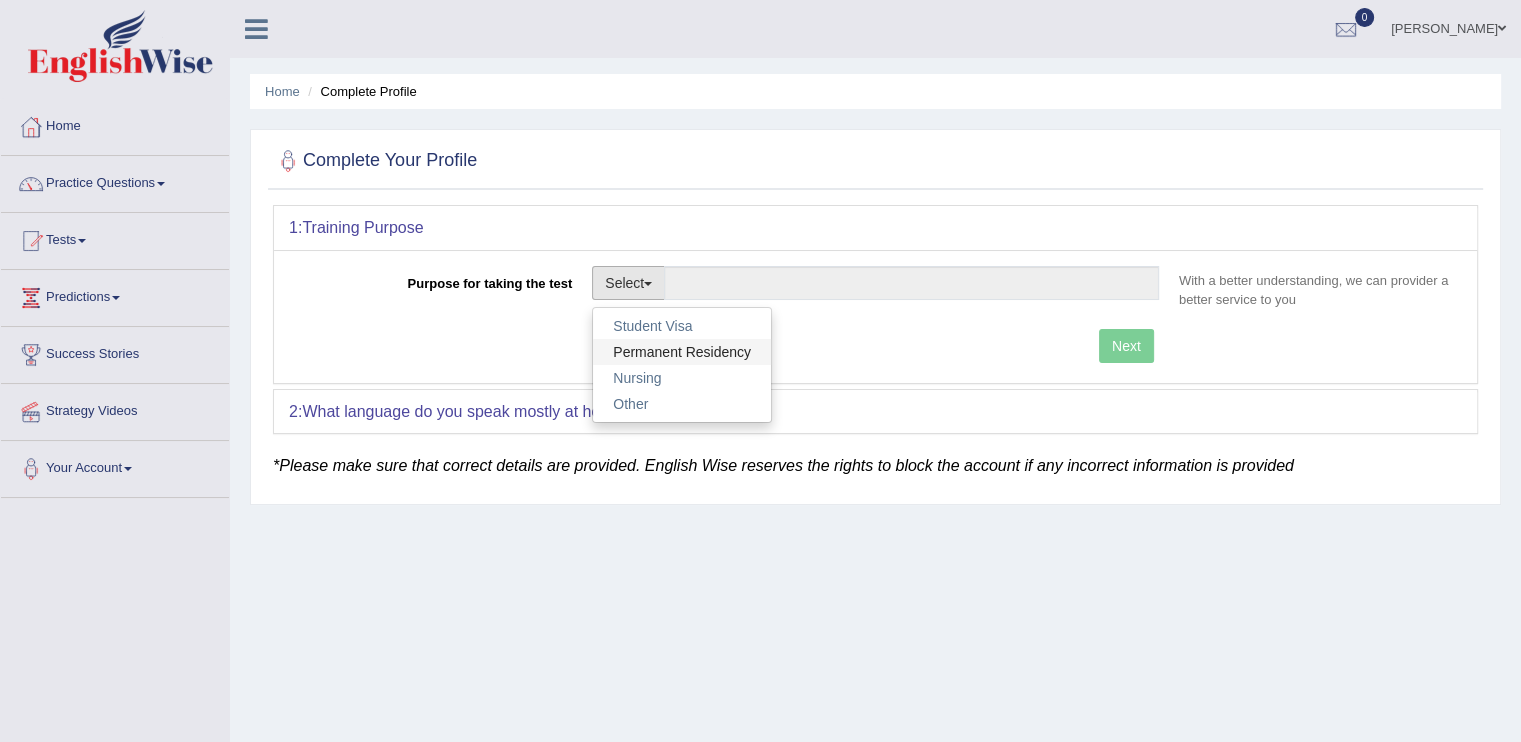 click on "Permanent Residency" at bounding box center (682, 352) 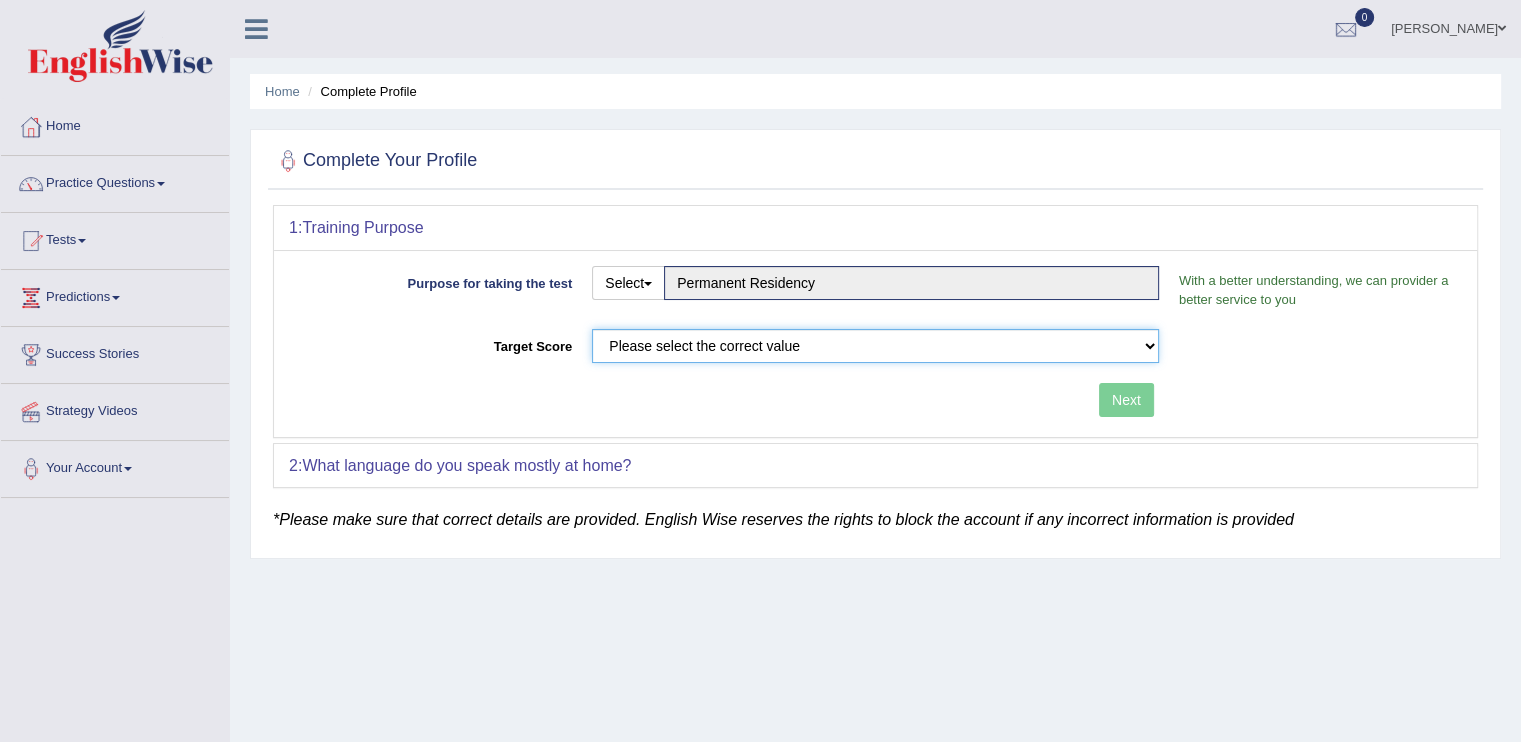 click on "Please select the correct value
50 (6 bands)
58 (6.5 bands)
65 (7 bands)
79 (8 bands)" at bounding box center [875, 346] 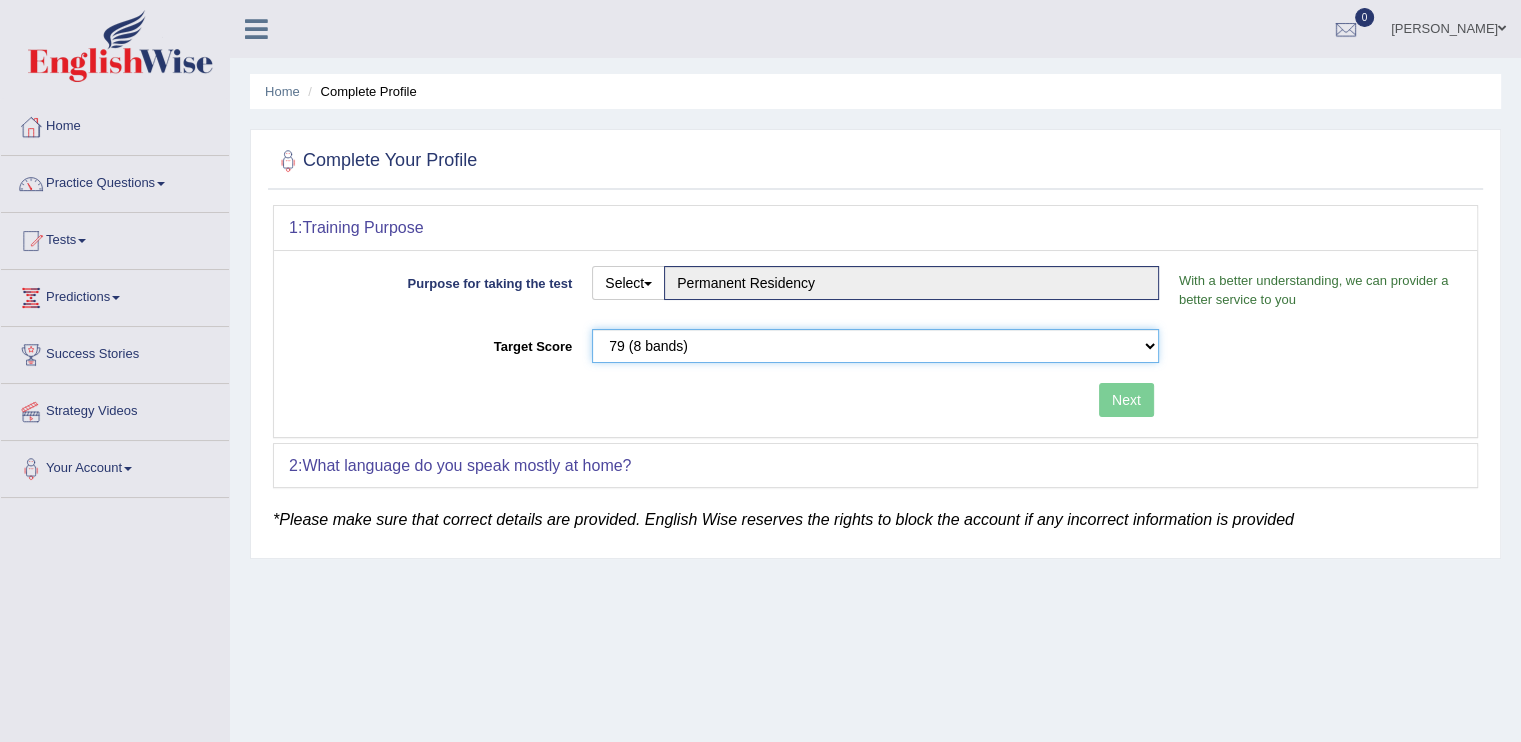 click on "Please select the correct value
50 (6 bands)
58 (6.5 bands)
65 (7 bands)
79 (8 bands)" at bounding box center [875, 346] 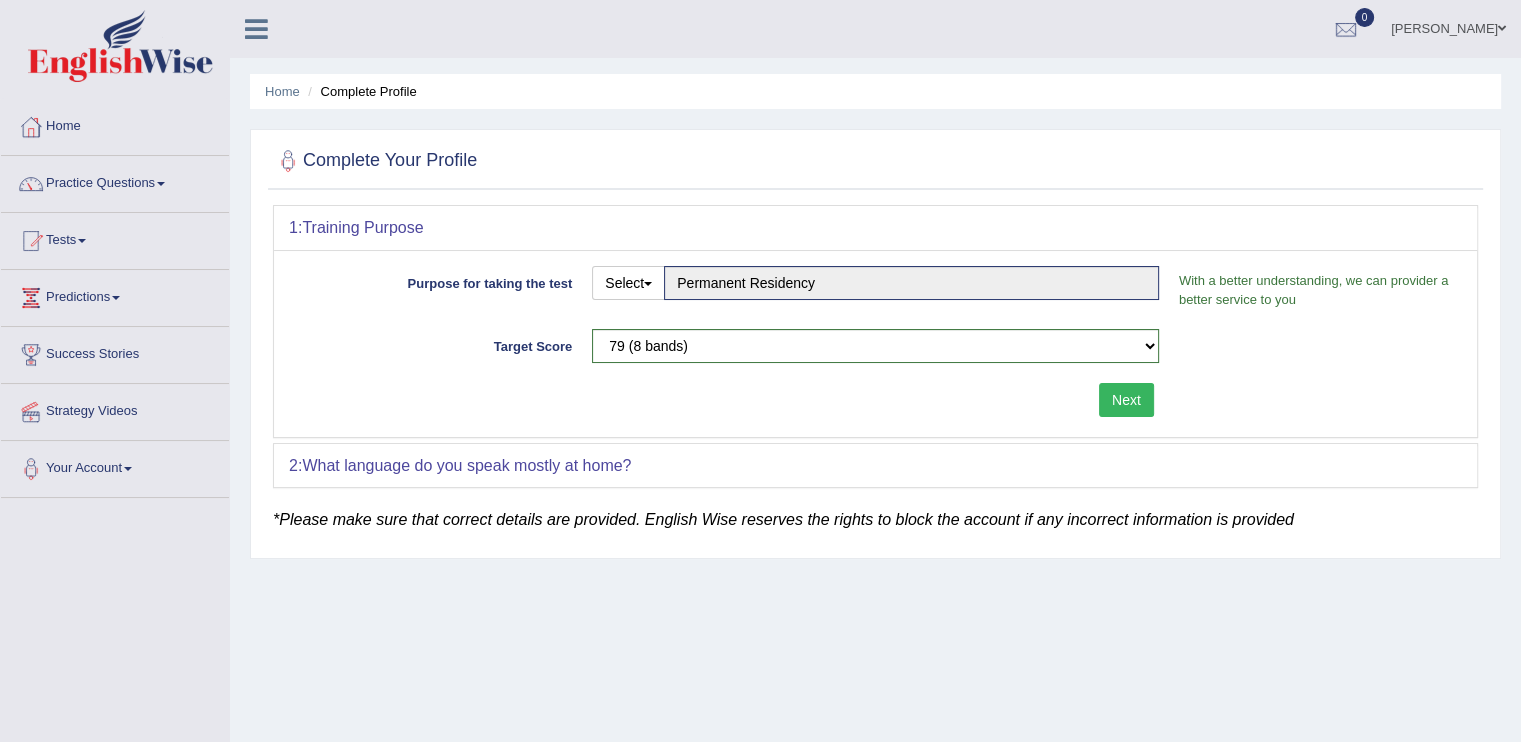 click on "Next" at bounding box center [1126, 400] 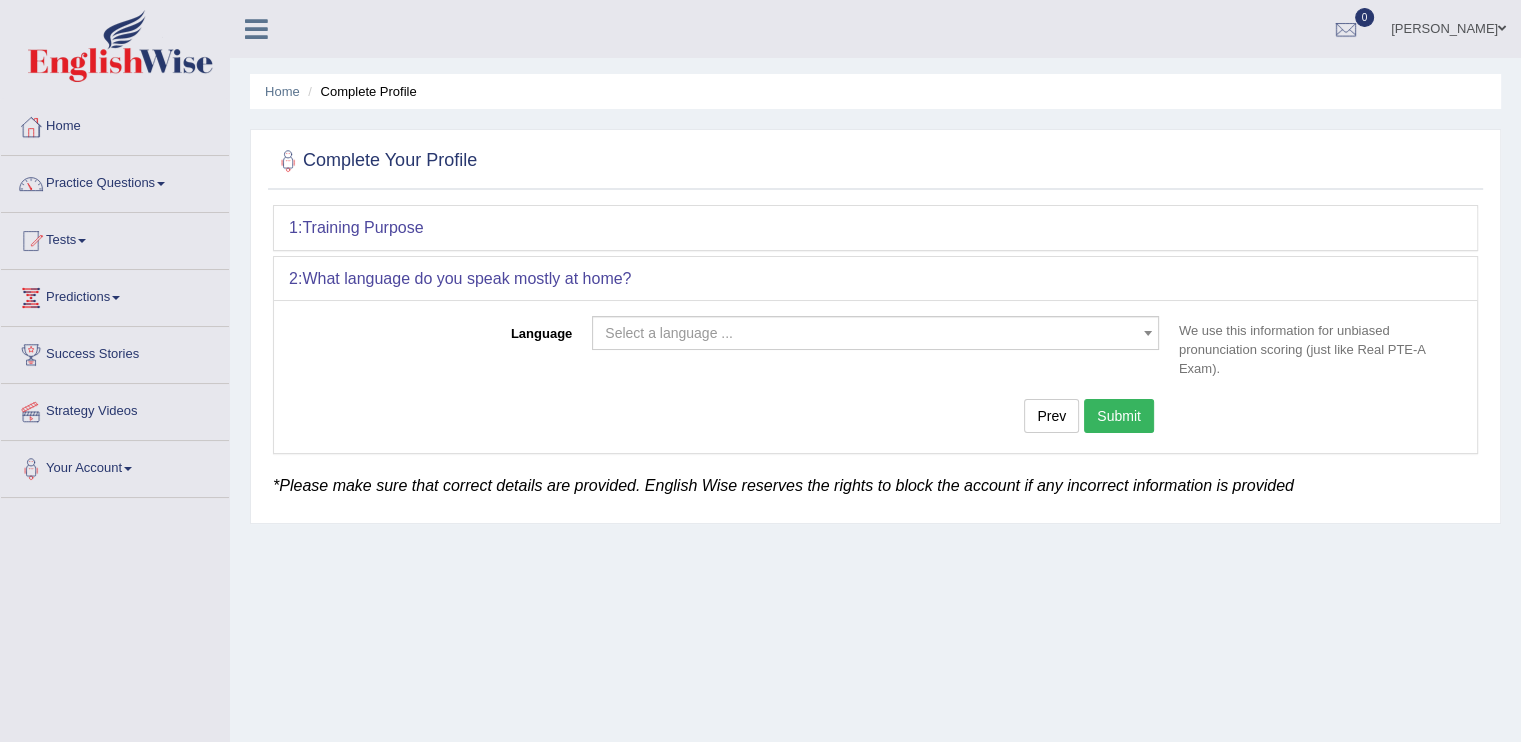 click on "Select a language ...
Afrikaans
Albanian
Amharic
Arabic
Armenian
Ashanti
Azeri
Basque
Byelorussian
Bengali
Bosnian
Bulgarian
Burmese
Catalan
Cebuano
Chichewa
Chinese-Mandarin
Chinese-Cantonese/Yue
Chinese-Hakka
Danish
Farsi, Eastern (Dari)
Dutch
English
French
German
Gujurati
Hindi
Italian
Indonesian
Japanese
Javanese
Kannada
Kashmiri
Korean
Malyalam
Marathi
Marshallese
Nepalese
Norwegian
Pidgin English
Palauan
Portuguese
Punjabi
Romanian
Russian
Sinhalese
Spanish
Turkish
Tamil
Tagalog
Telugu
Trukese
Urdu
Uzbek
Vietnamese
Welsh
Wolof
Yapese
Yoruba
Zulu
Other
Select a language ..." at bounding box center (875, 338) 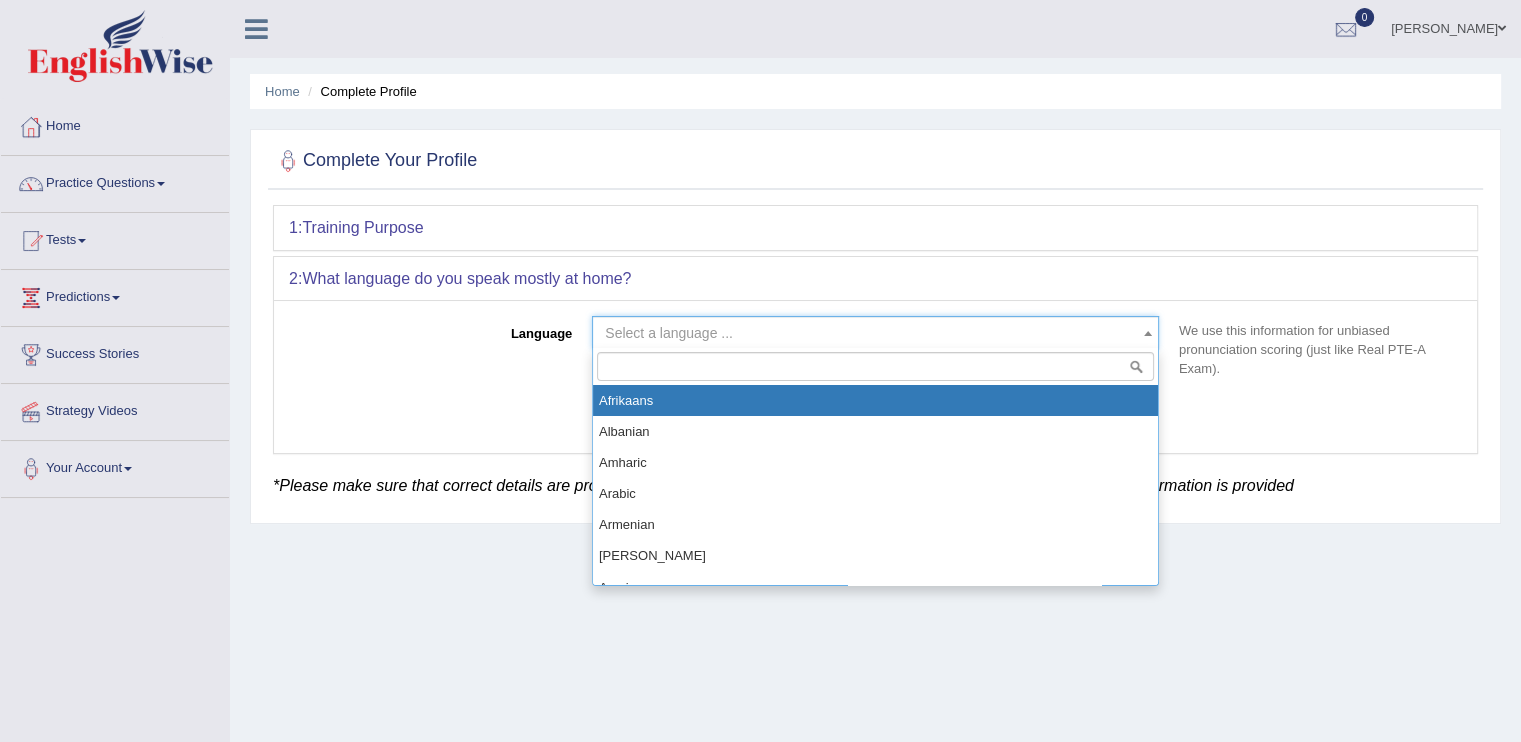 click on "Select a language ..." at bounding box center (869, 333) 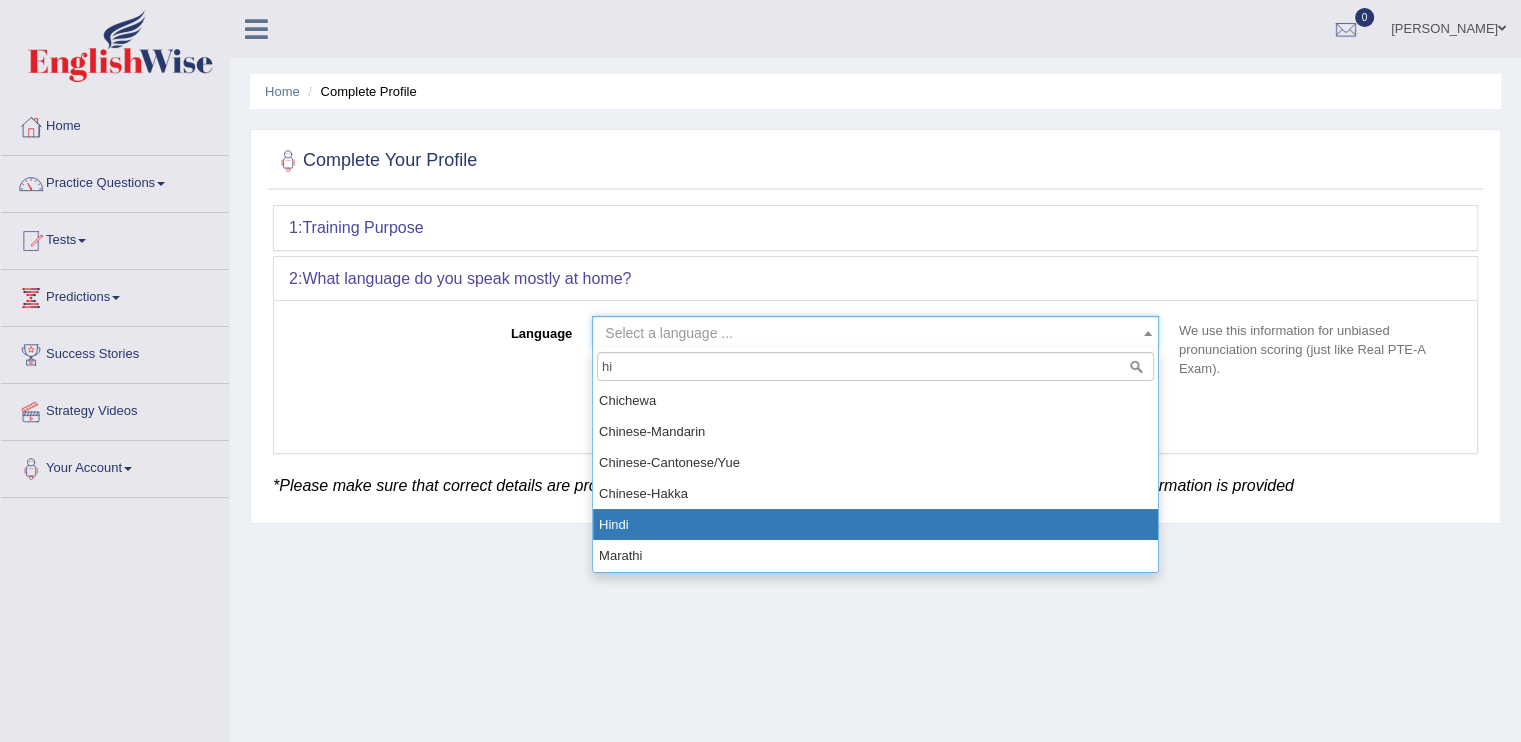 type on "hi" 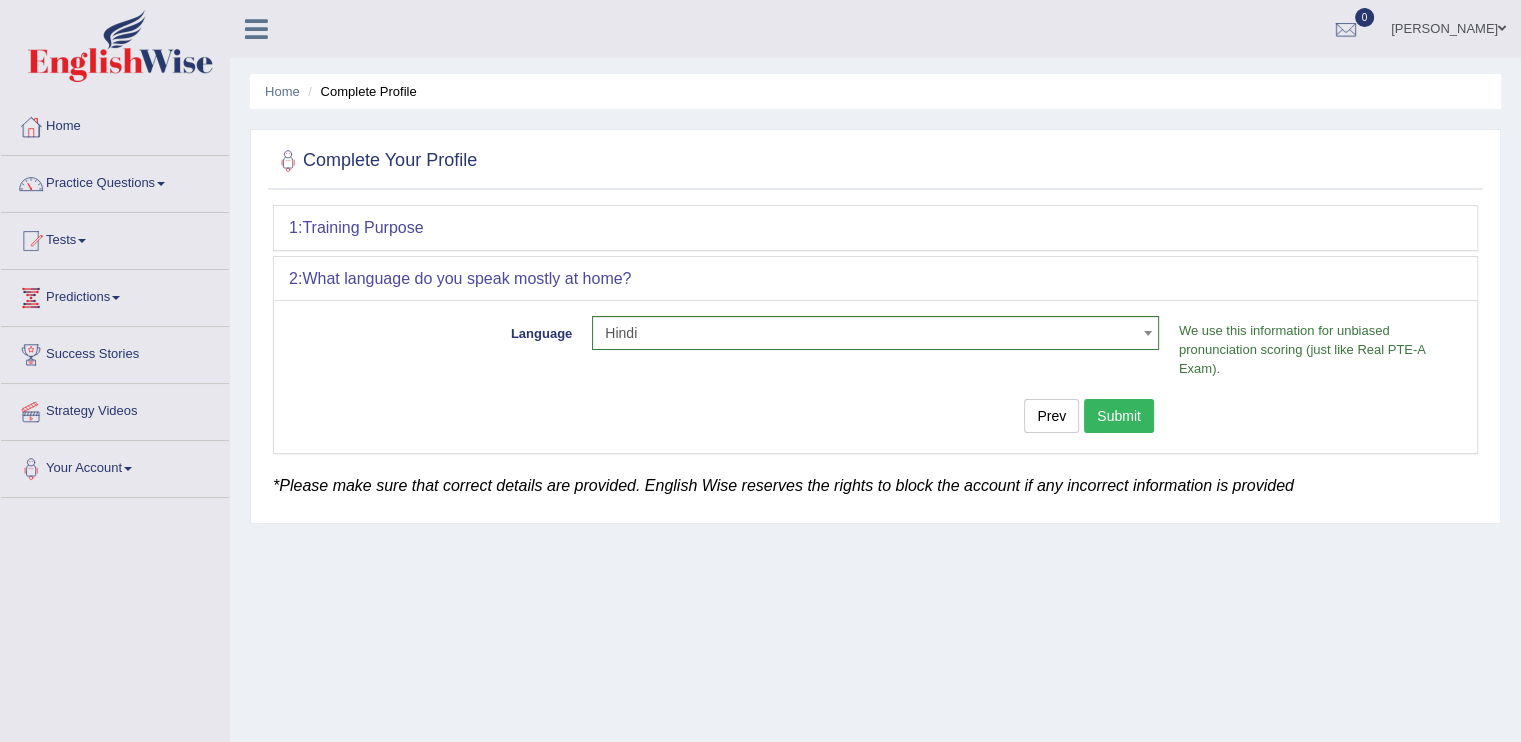click on "Submit" at bounding box center [1119, 416] 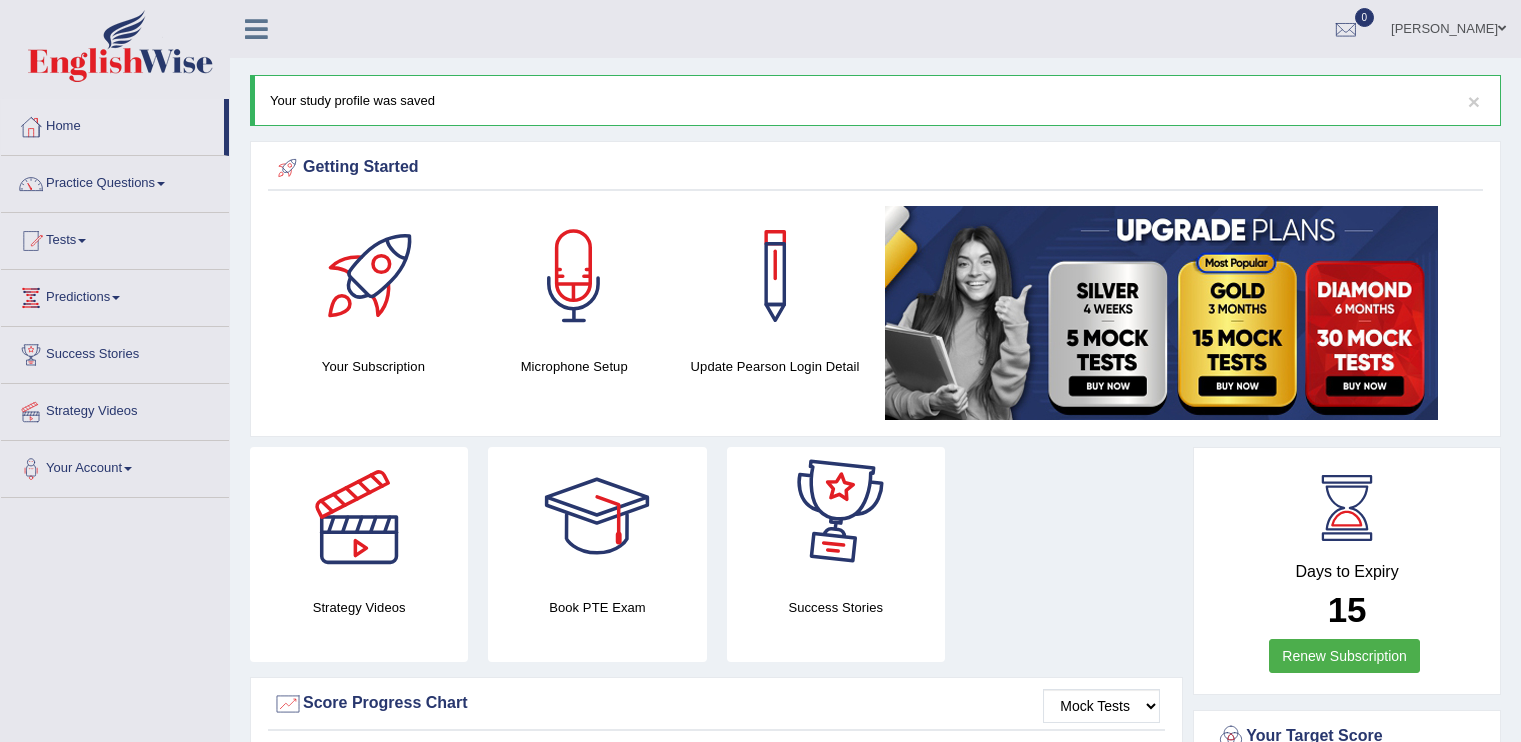 scroll, scrollTop: 0, scrollLeft: 0, axis: both 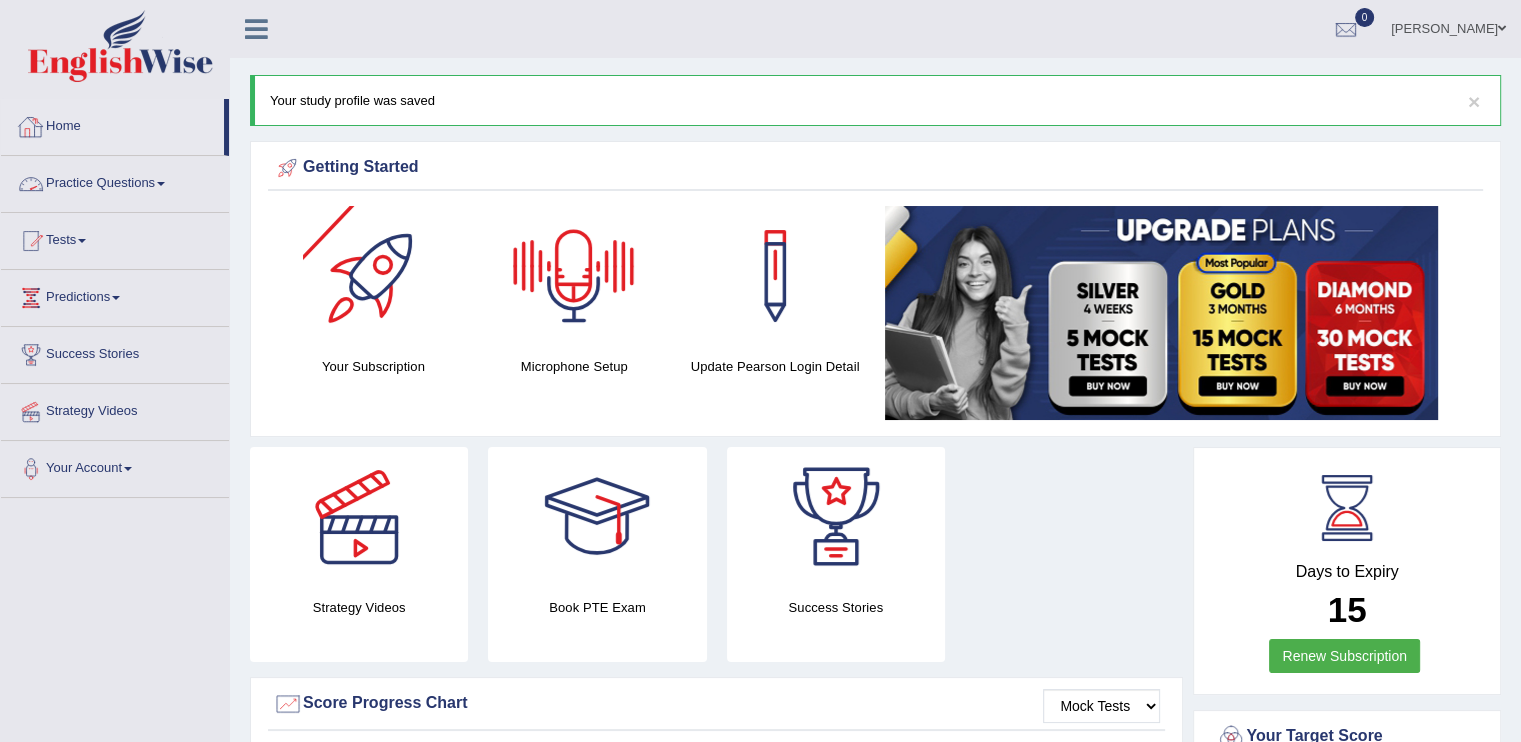 click on "Practice Questions" at bounding box center [115, 181] 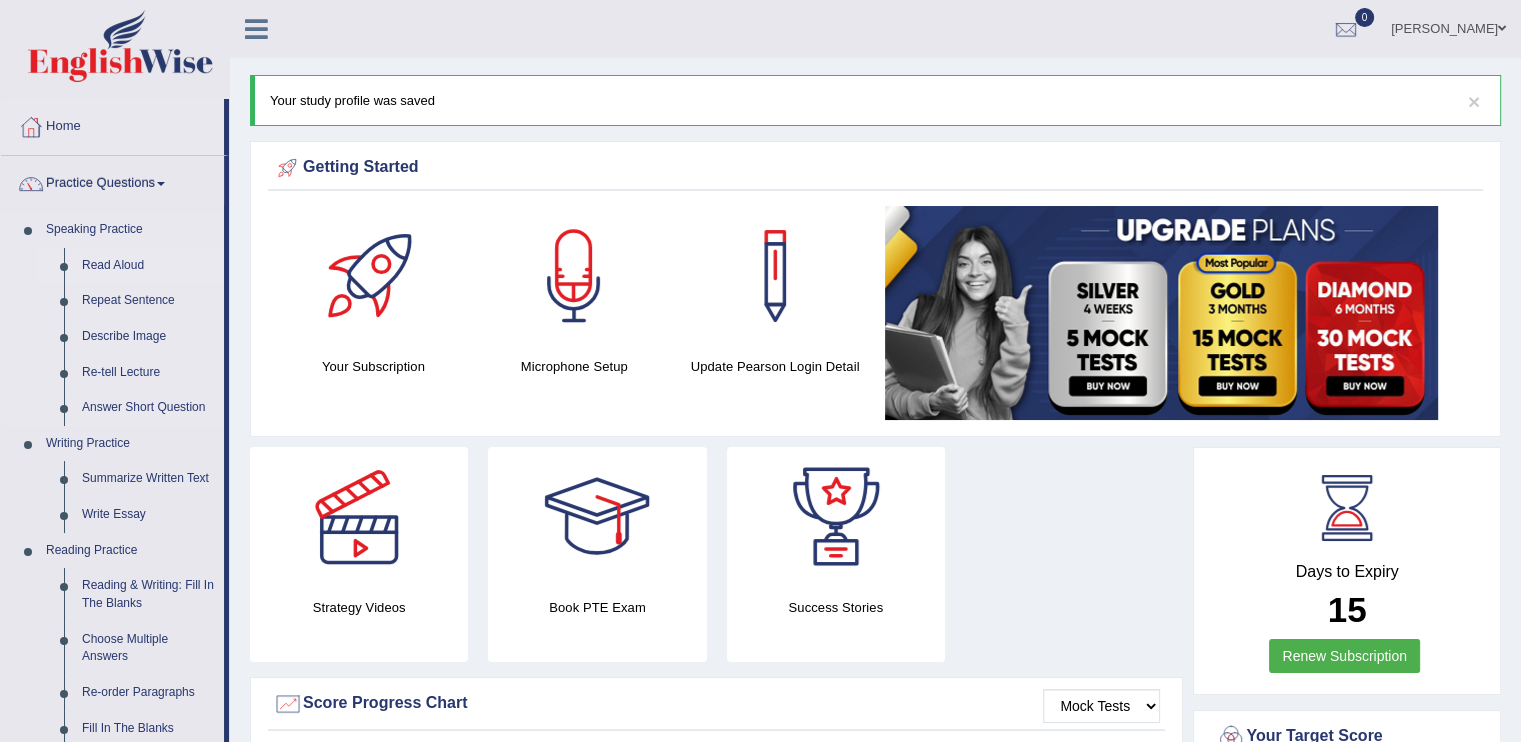 click on "Read Aloud" at bounding box center [148, 266] 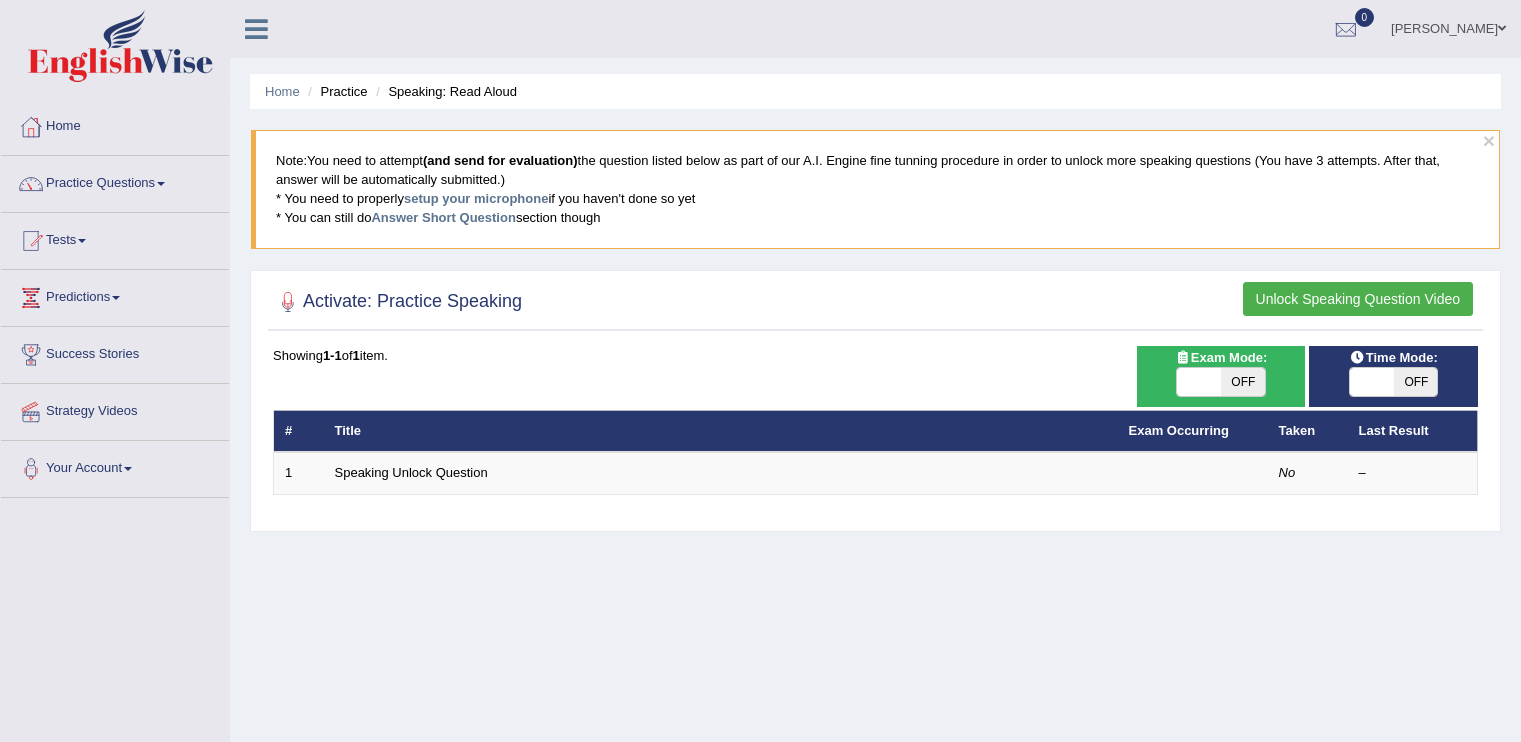 scroll, scrollTop: 0, scrollLeft: 0, axis: both 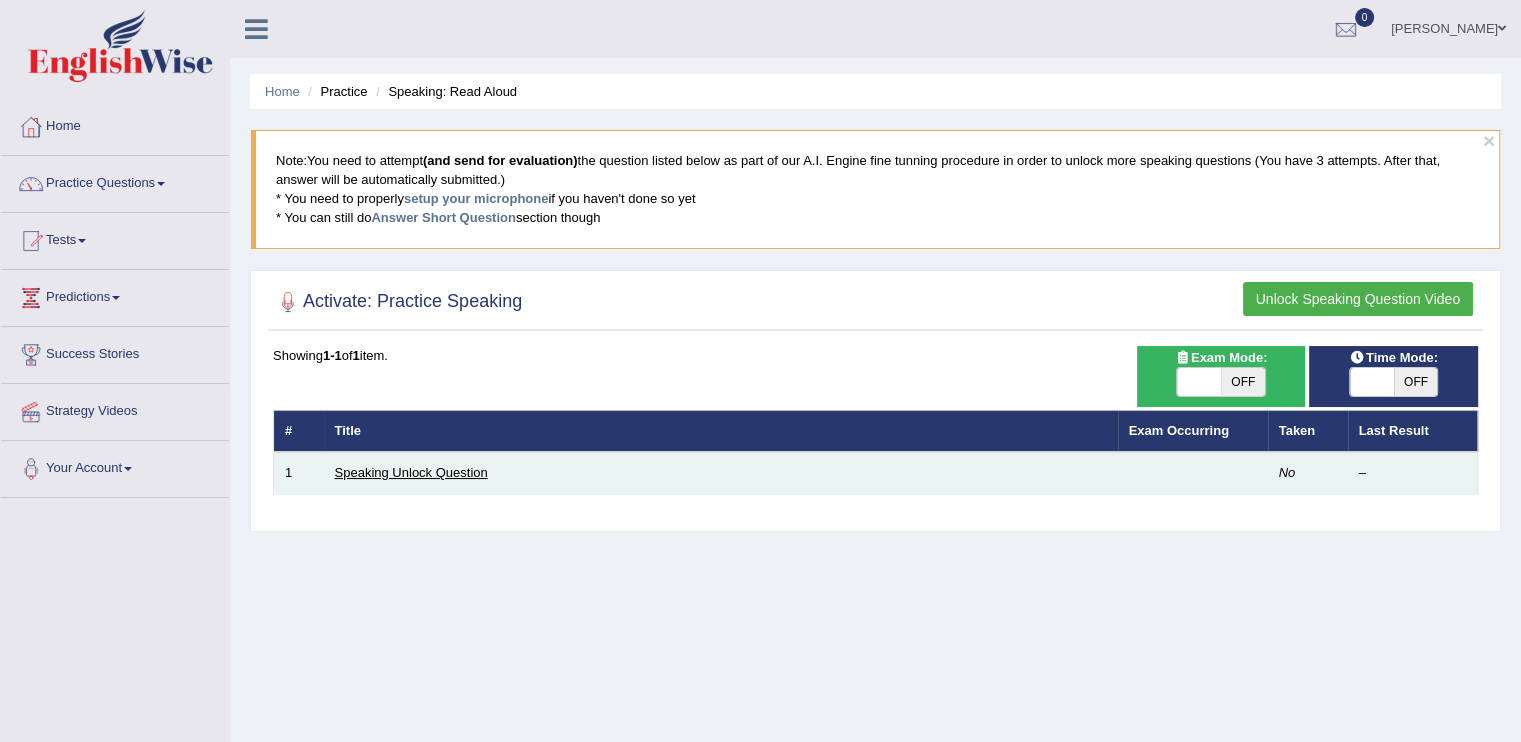 click on "Speaking Unlock Question" at bounding box center (411, 472) 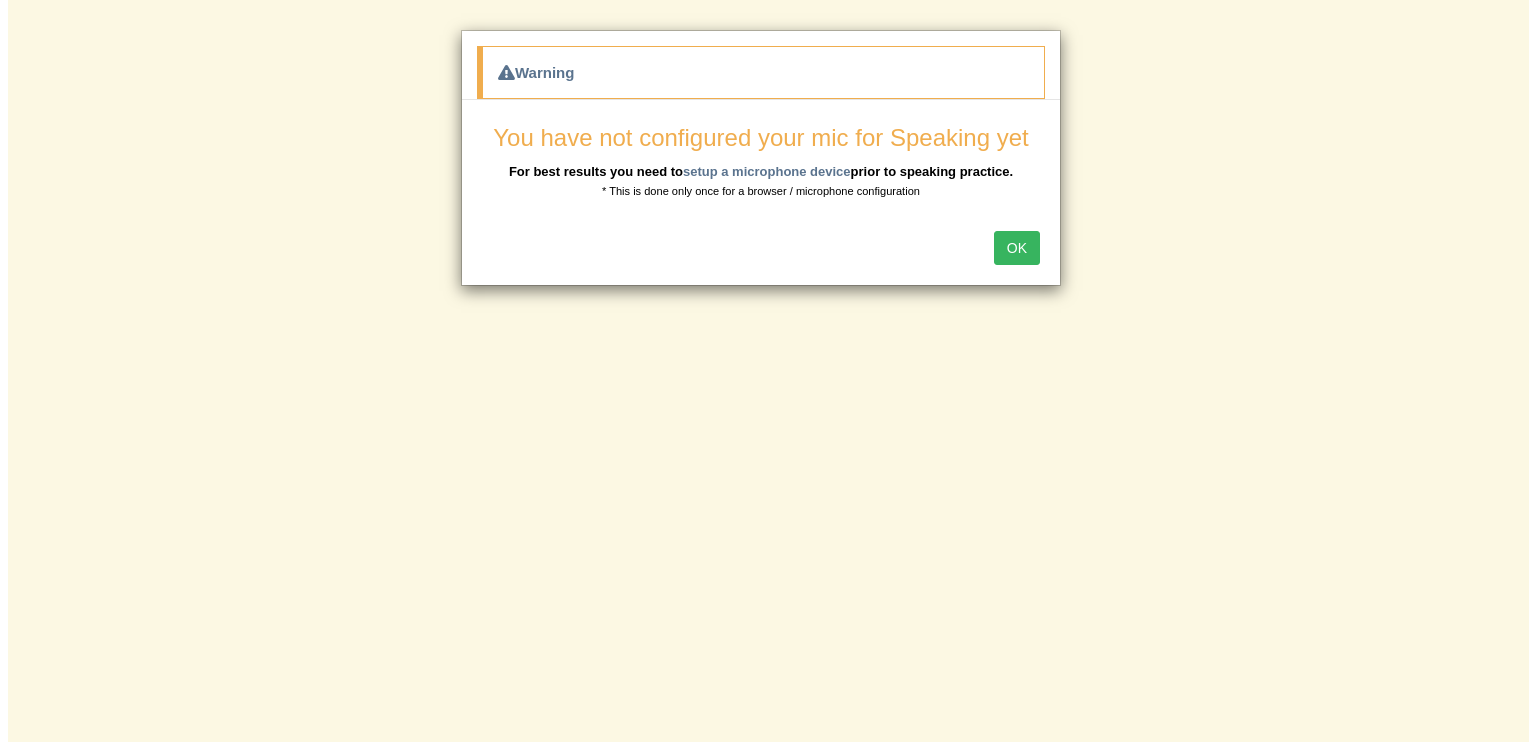 scroll, scrollTop: 0, scrollLeft: 0, axis: both 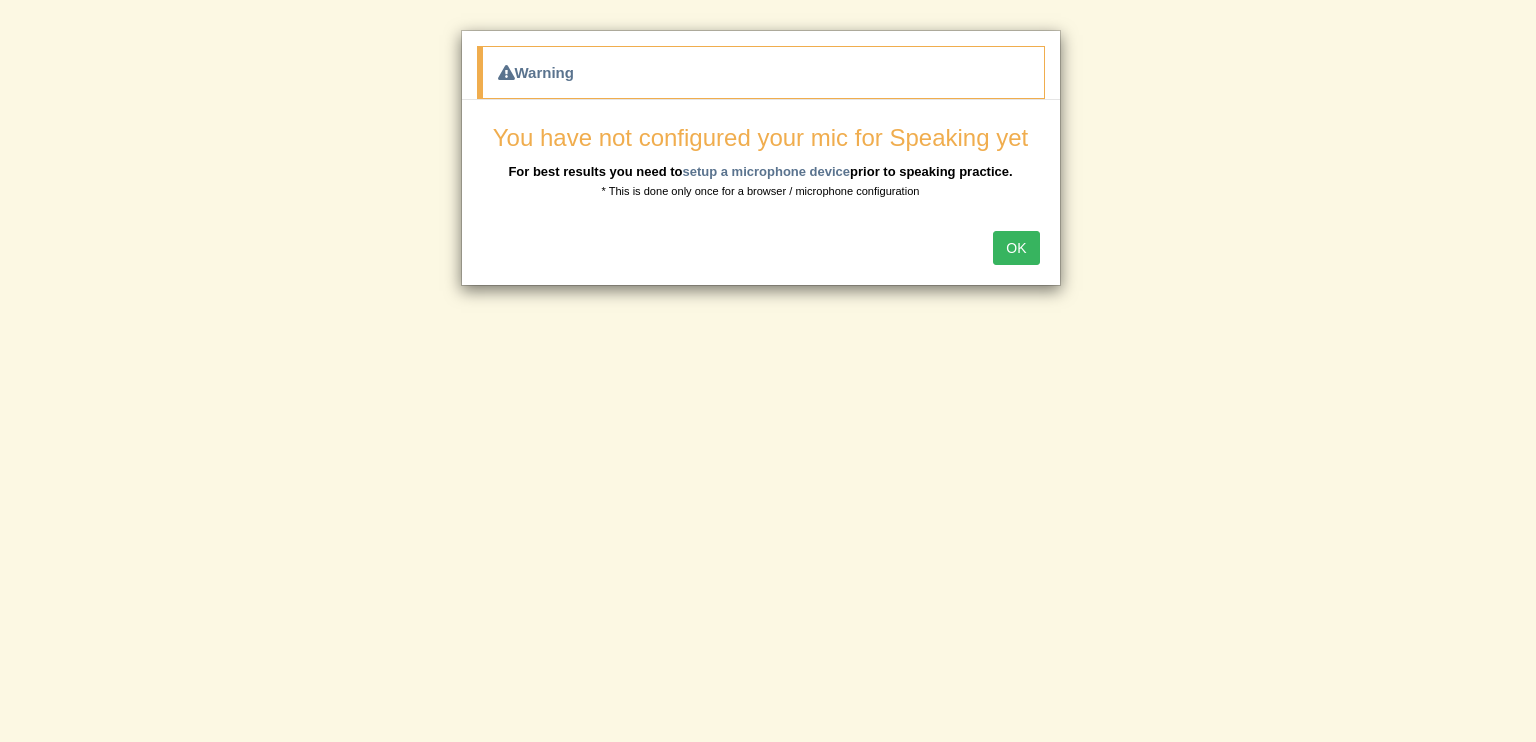 click on "OK" at bounding box center [1016, 248] 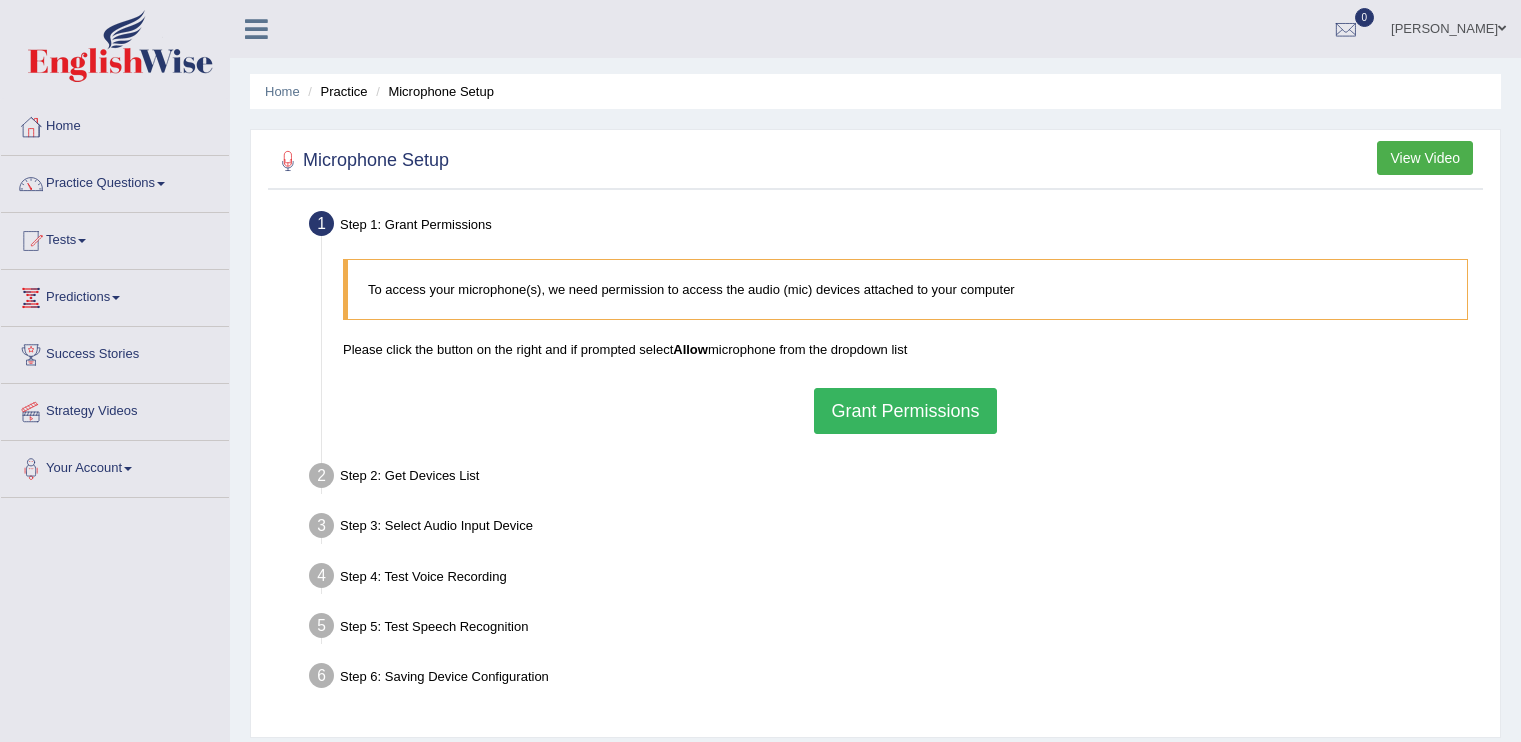 scroll, scrollTop: 0, scrollLeft: 0, axis: both 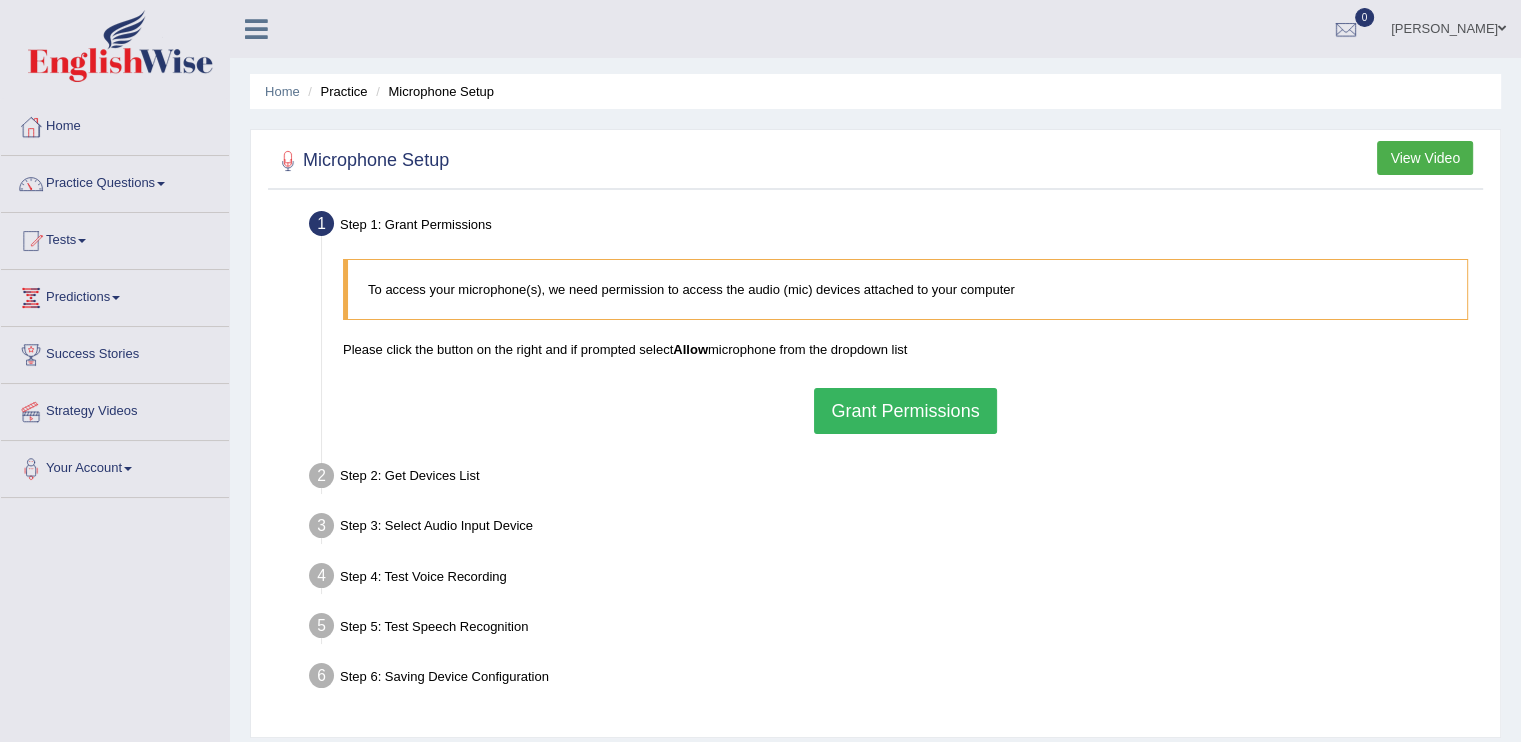 click on "Grant Permissions" at bounding box center [905, 411] 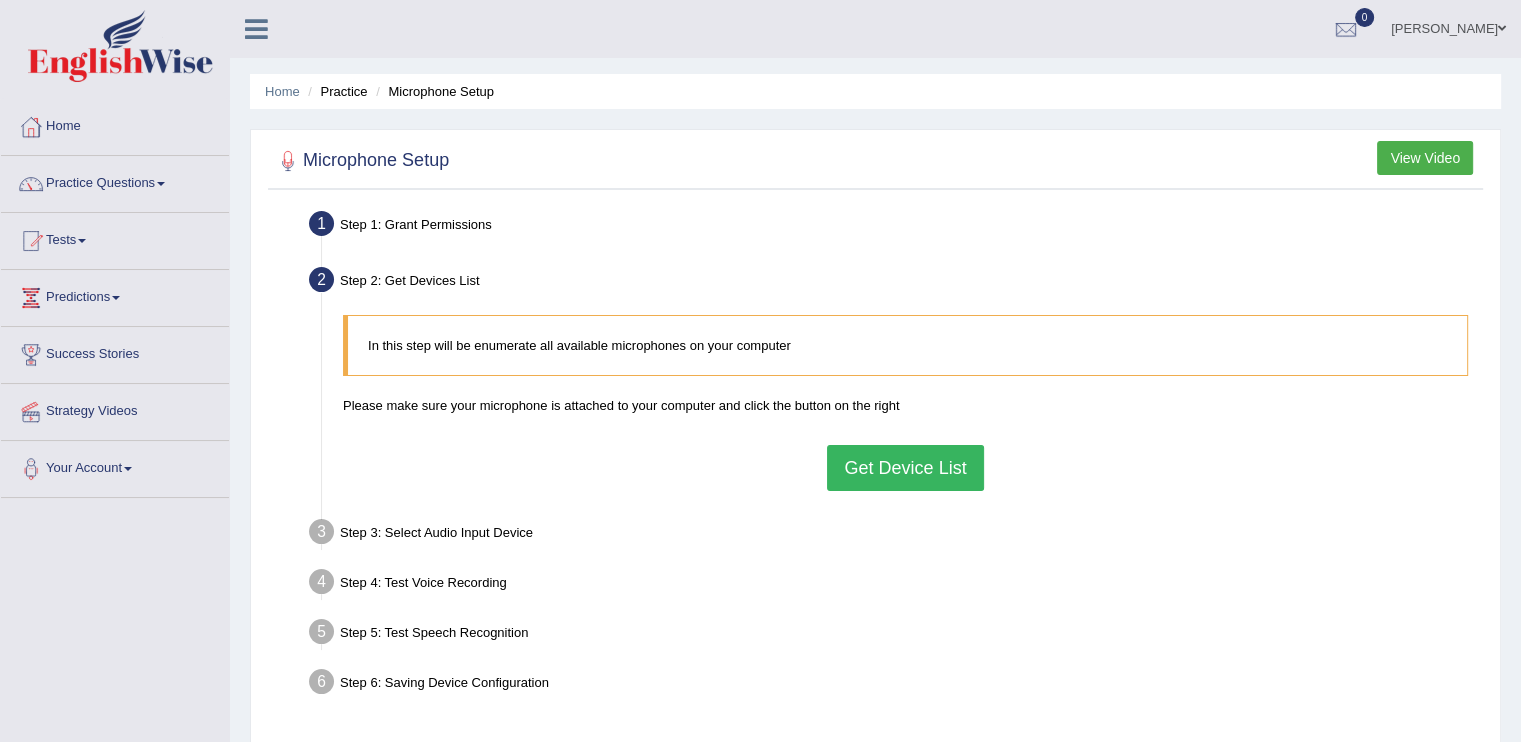 click on "In this step will be enumerate all available microphones on your computer   Please make sure your microphone is attached to your computer and click the button on the right     Get Device List" at bounding box center [905, 402] 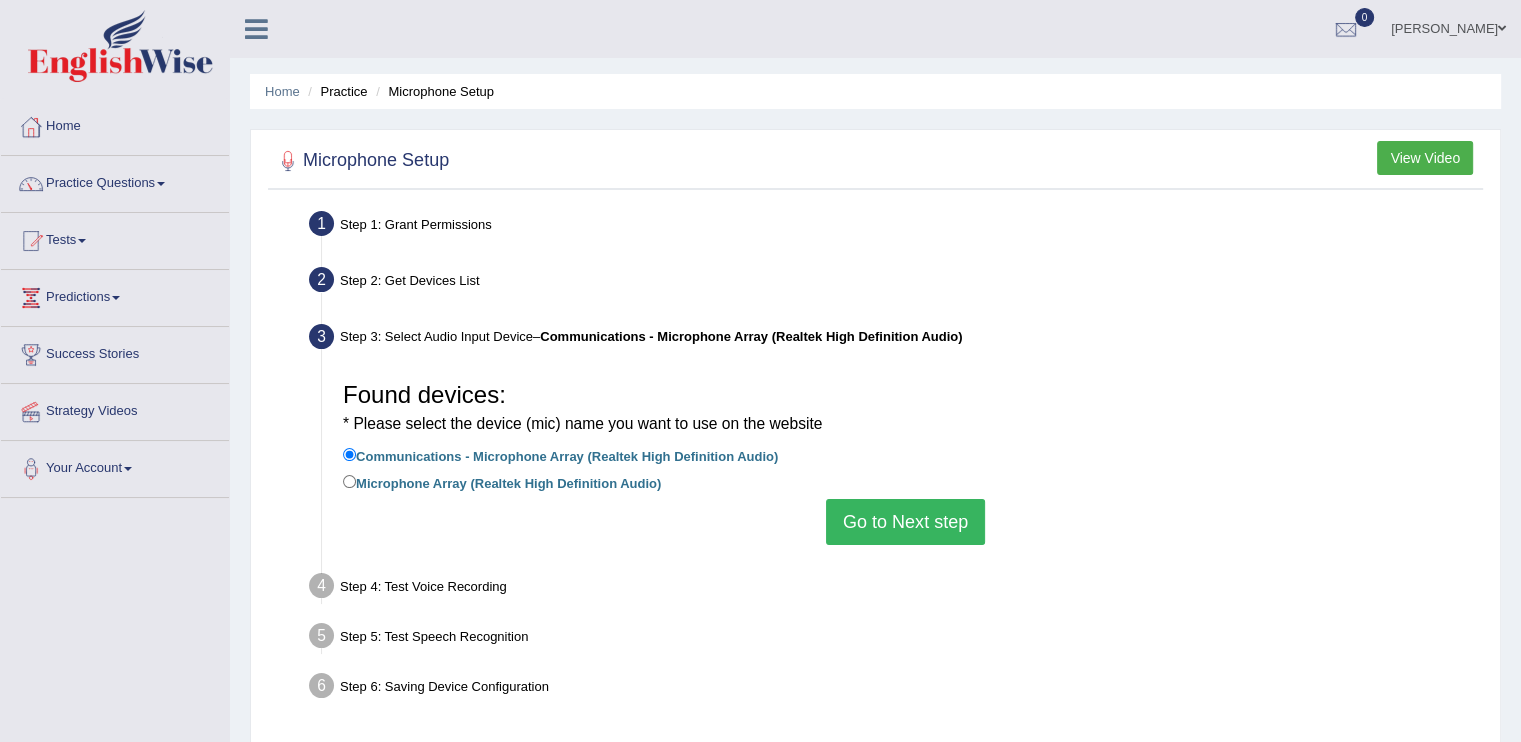 click on "Go to Next step" at bounding box center [905, 522] 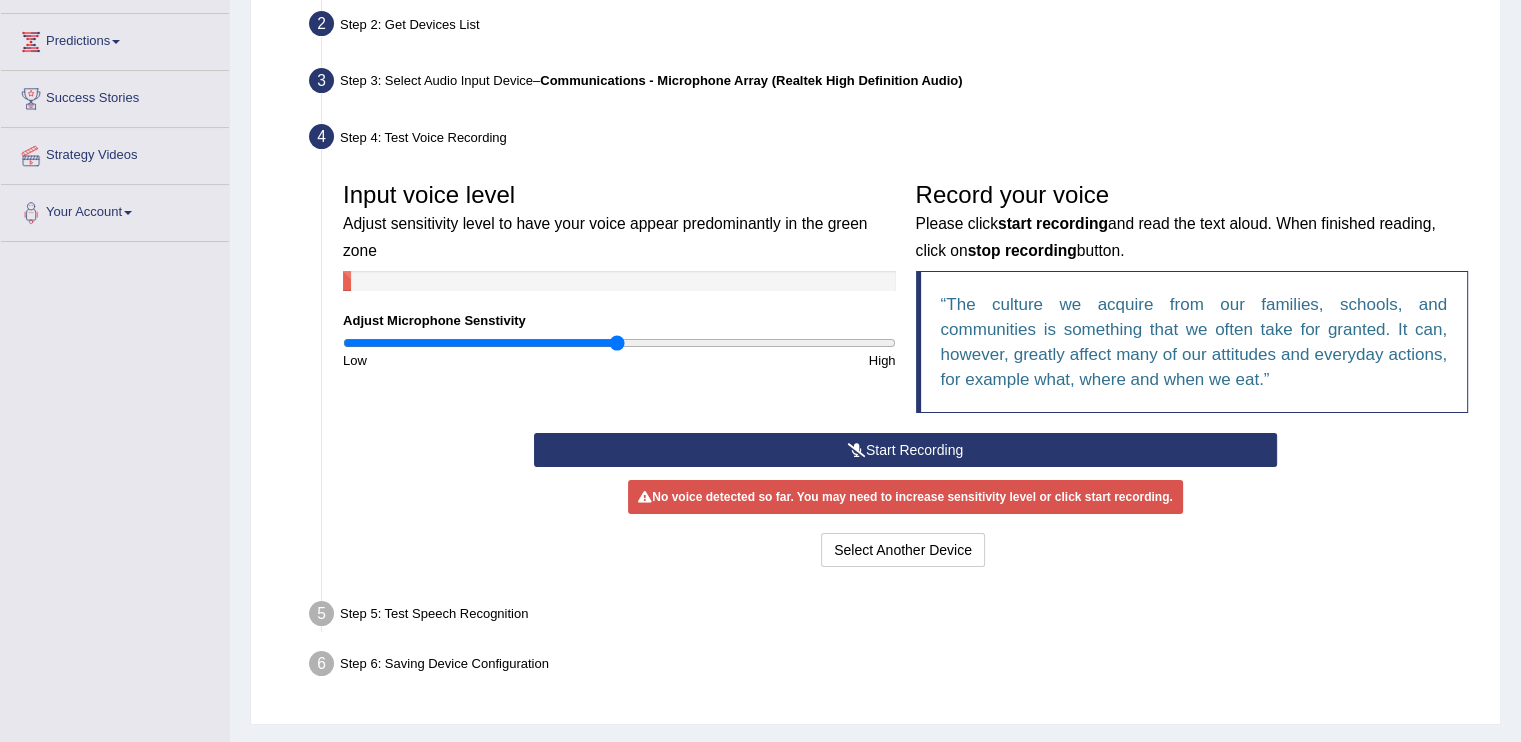 scroll, scrollTop: 266, scrollLeft: 0, axis: vertical 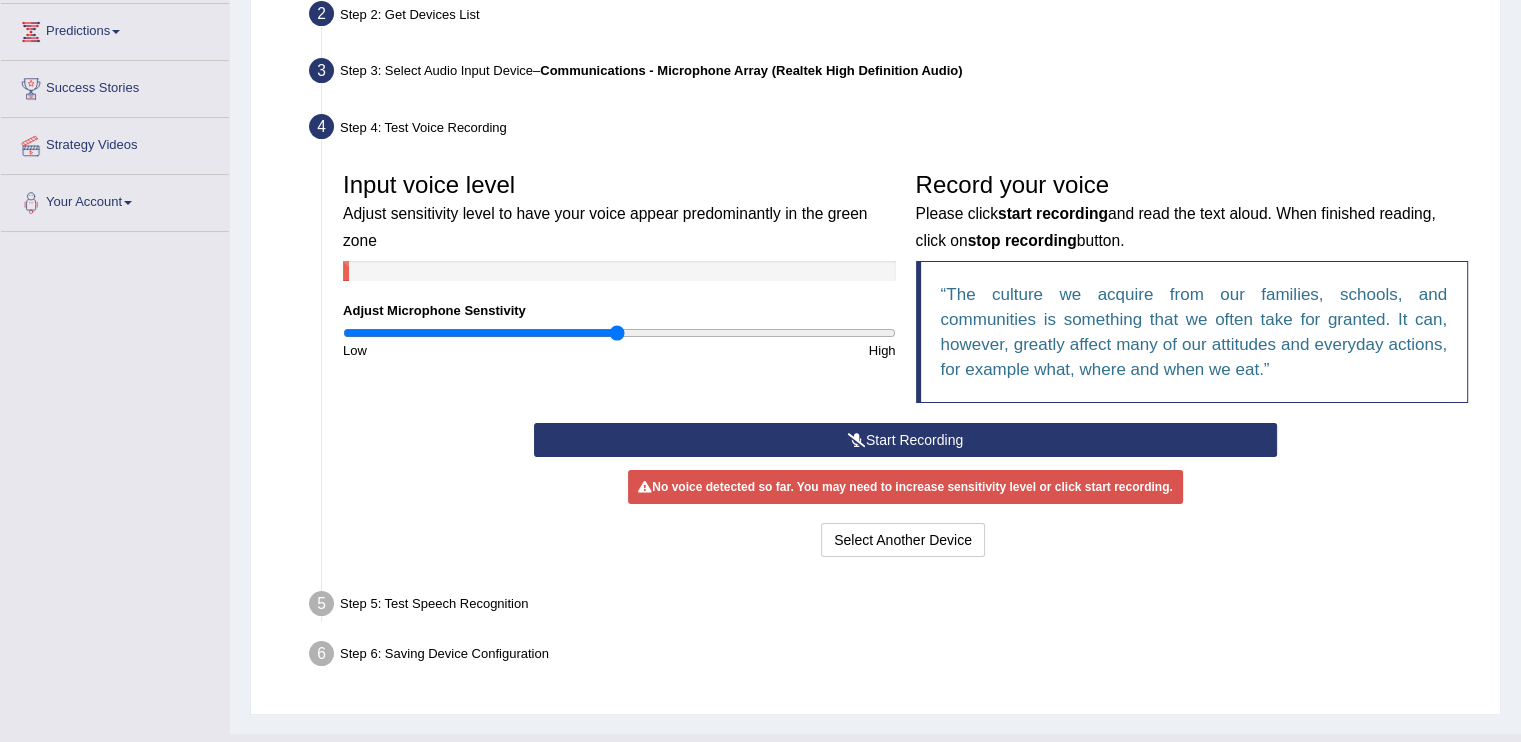 click on "Start Recording" at bounding box center [905, 440] 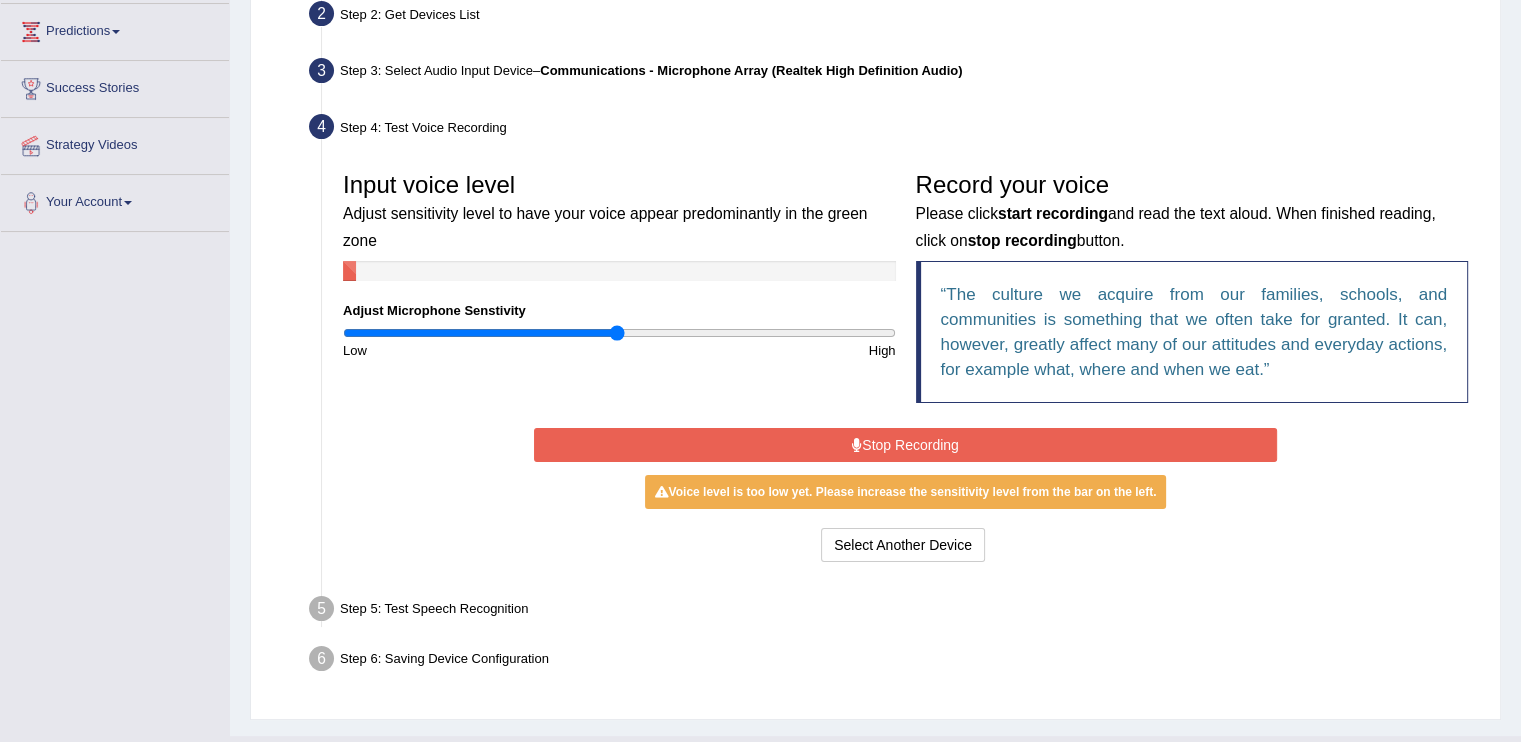 click on "Stop Recording" at bounding box center (905, 445) 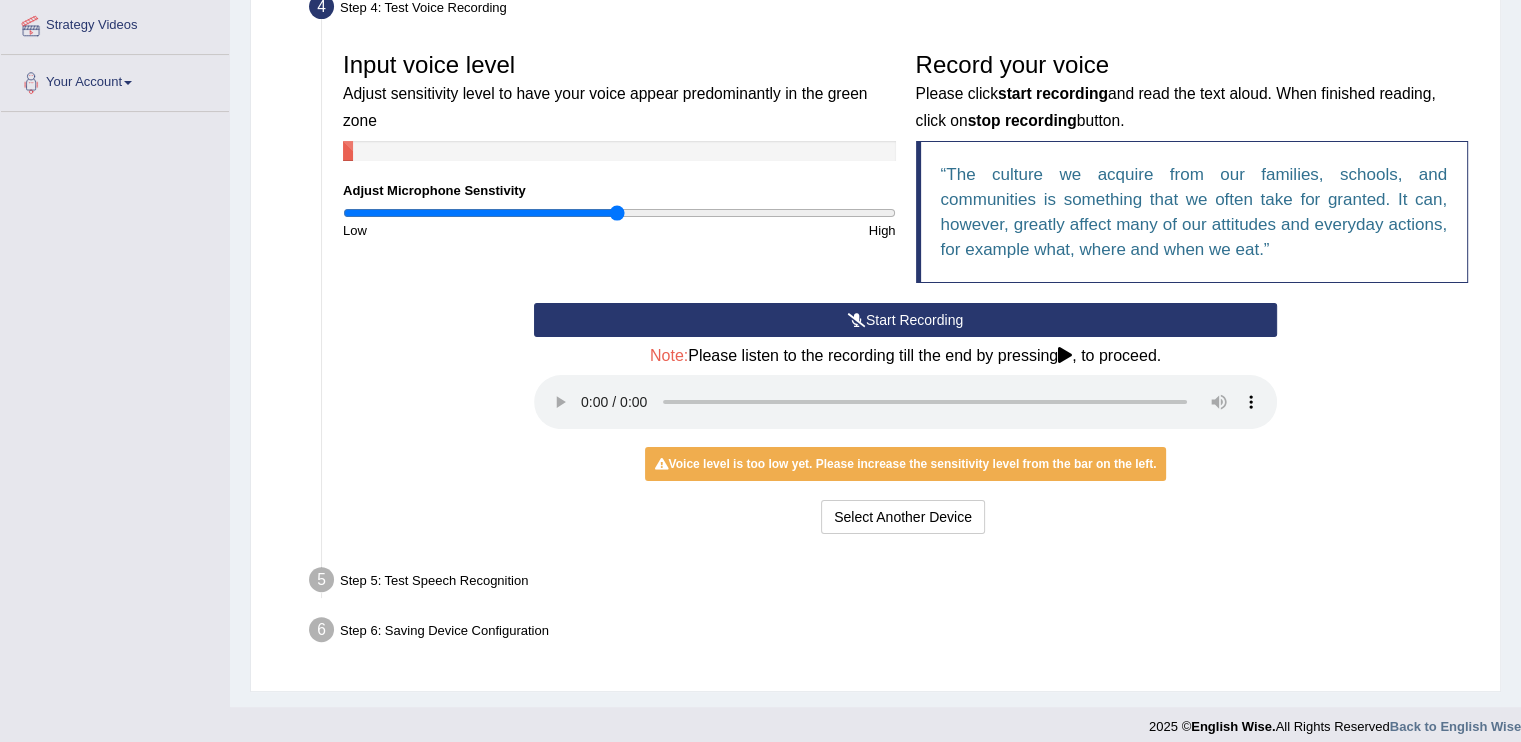 scroll, scrollTop: 400, scrollLeft: 0, axis: vertical 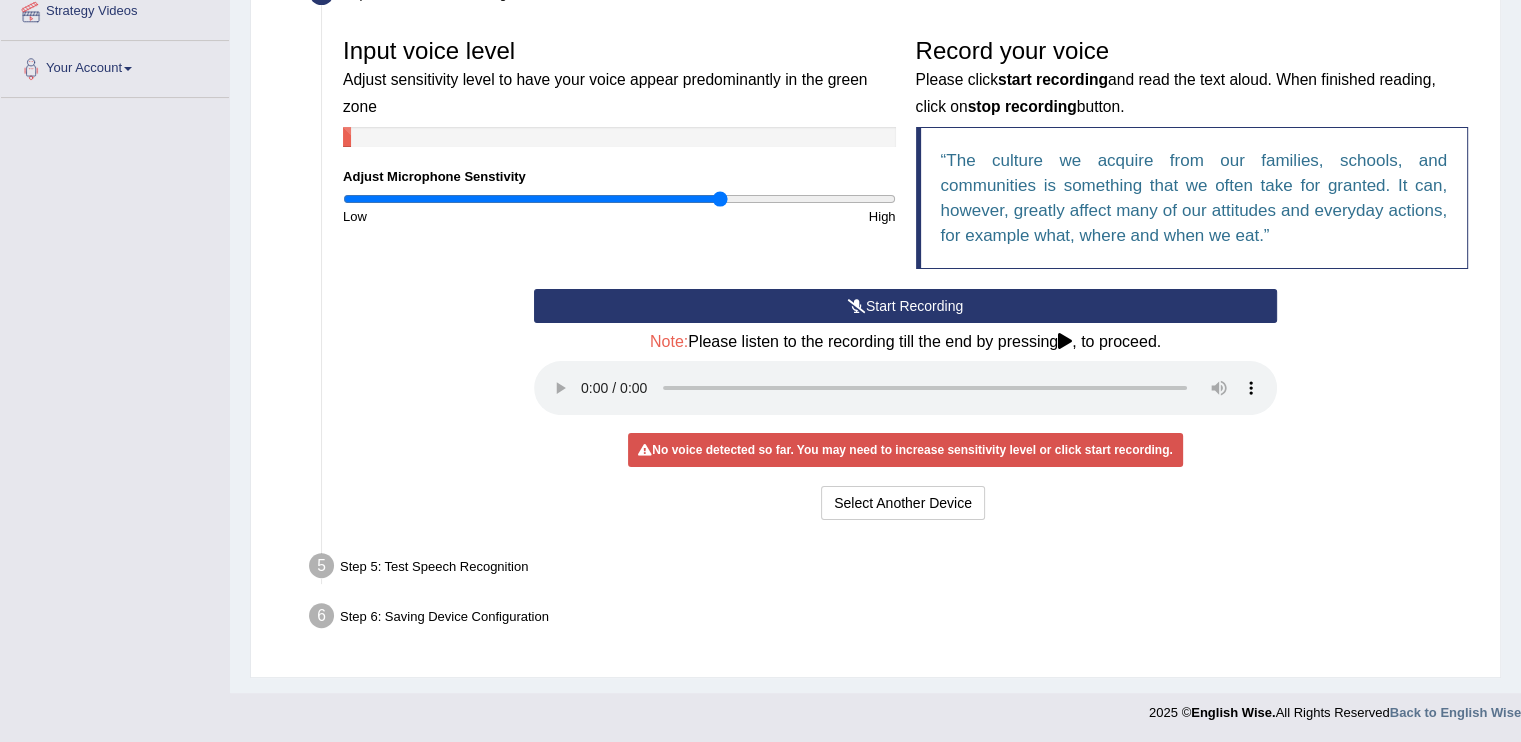 drag, startPoint x: 612, startPoint y: 203, endPoint x: 720, endPoint y: 204, distance: 108.00463 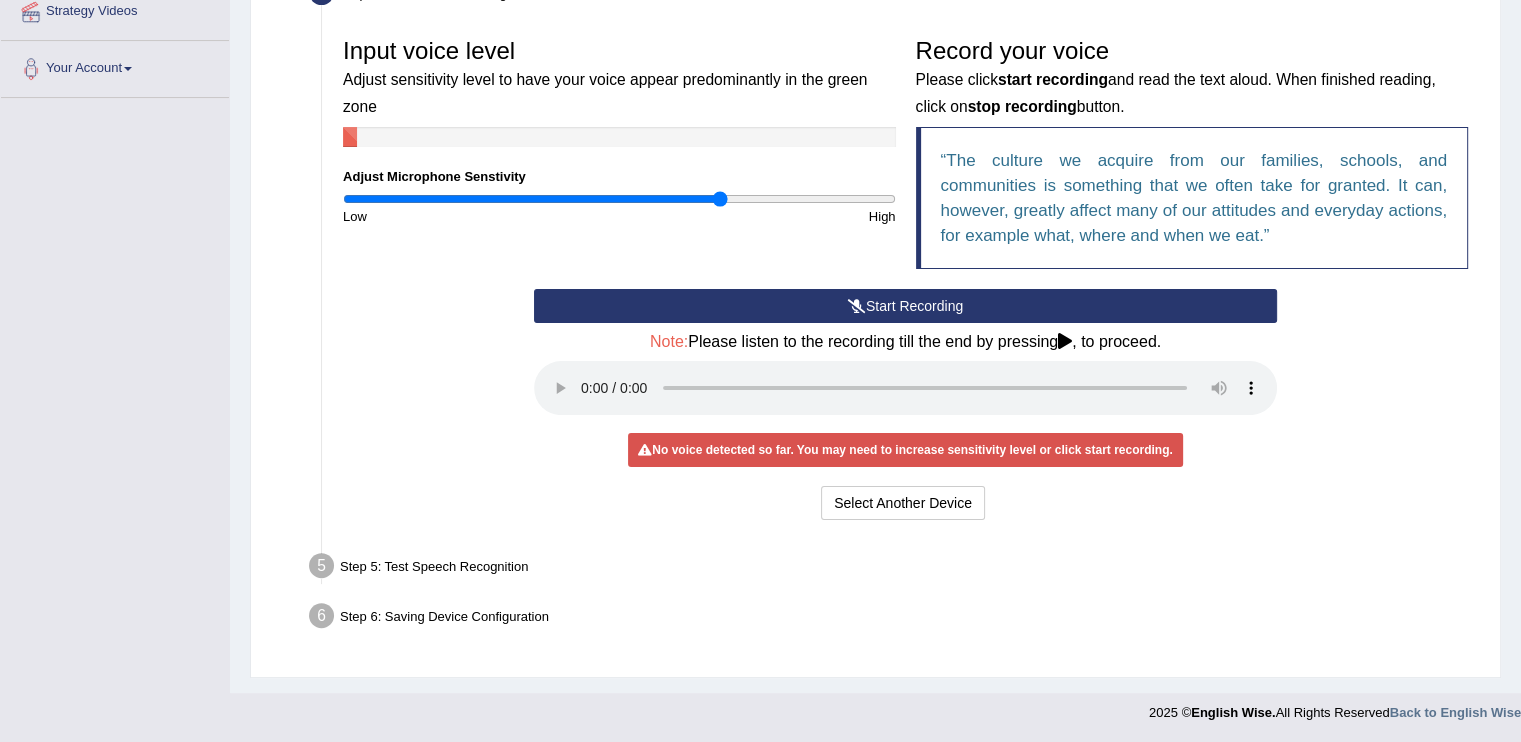 click on "Start Recording" at bounding box center [905, 306] 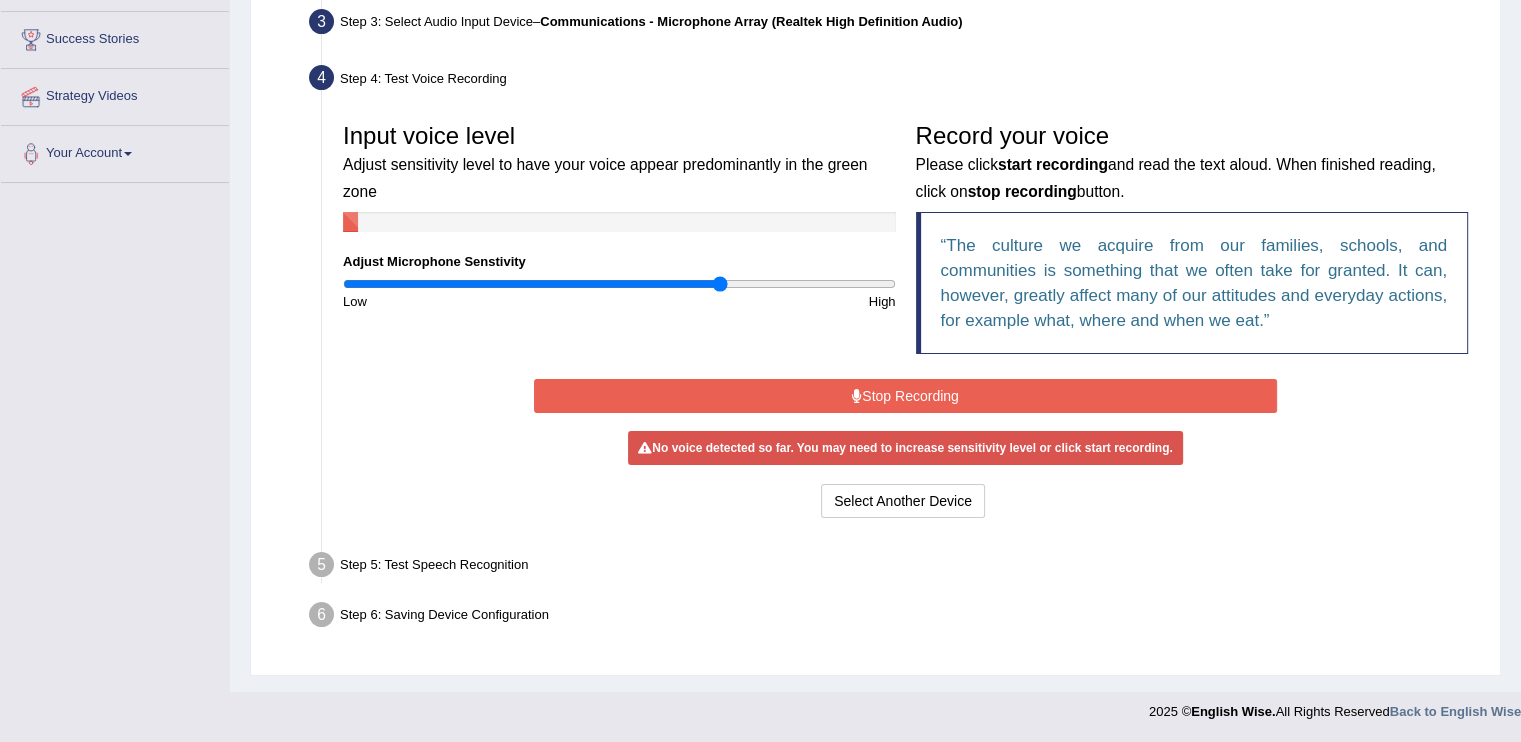 scroll, scrollTop: 308, scrollLeft: 0, axis: vertical 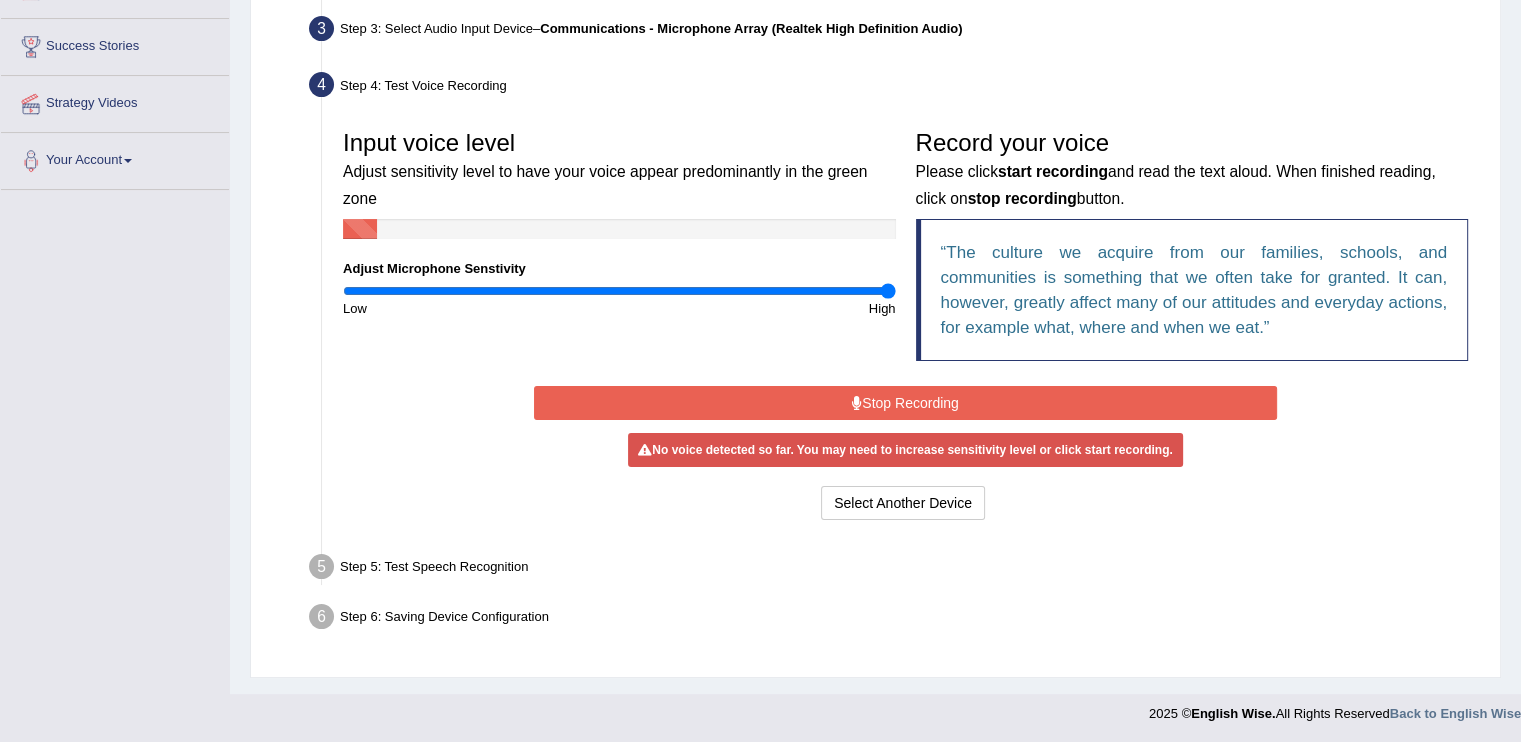 drag, startPoint x: 719, startPoint y: 291, endPoint x: 932, endPoint y: 301, distance: 213.23462 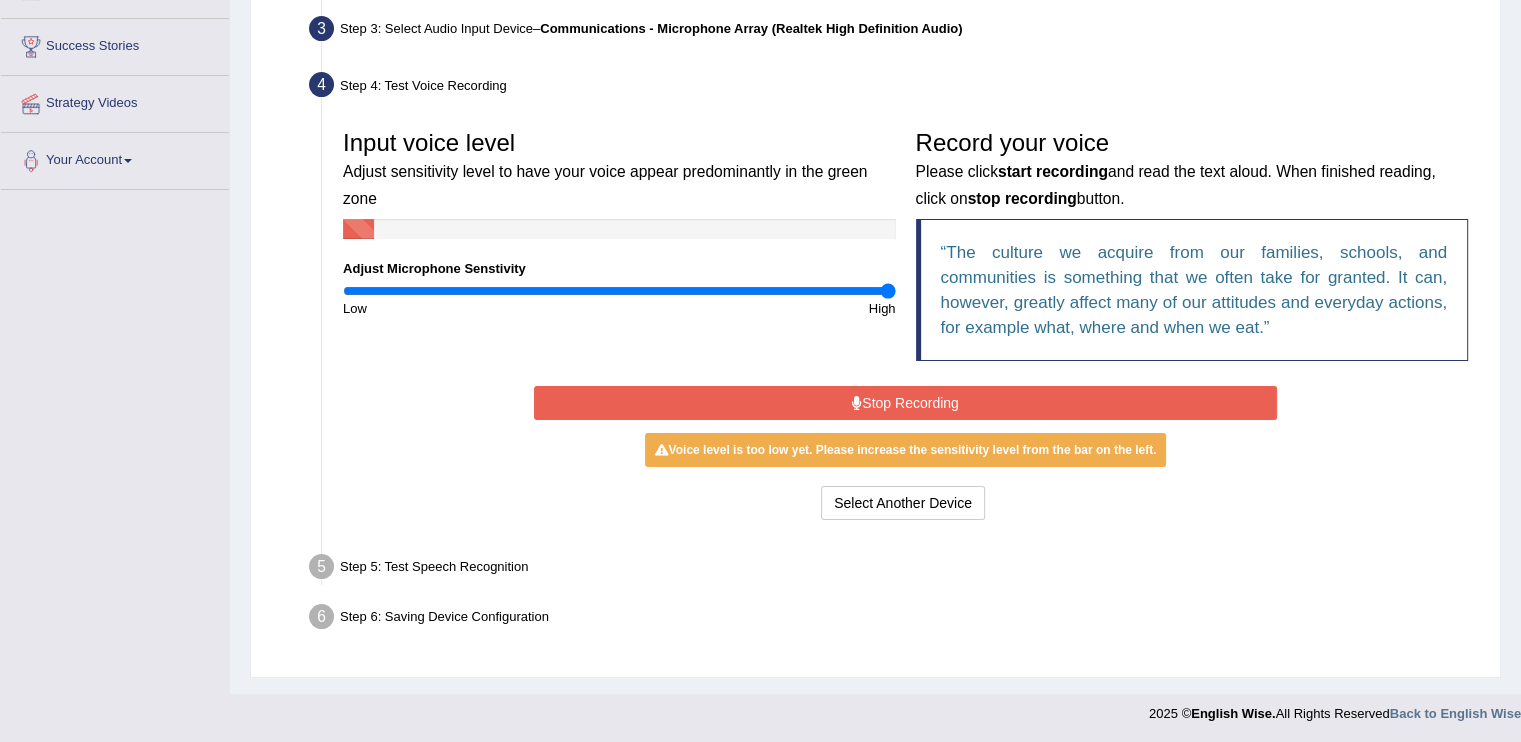 click on "Stop Recording" at bounding box center [905, 403] 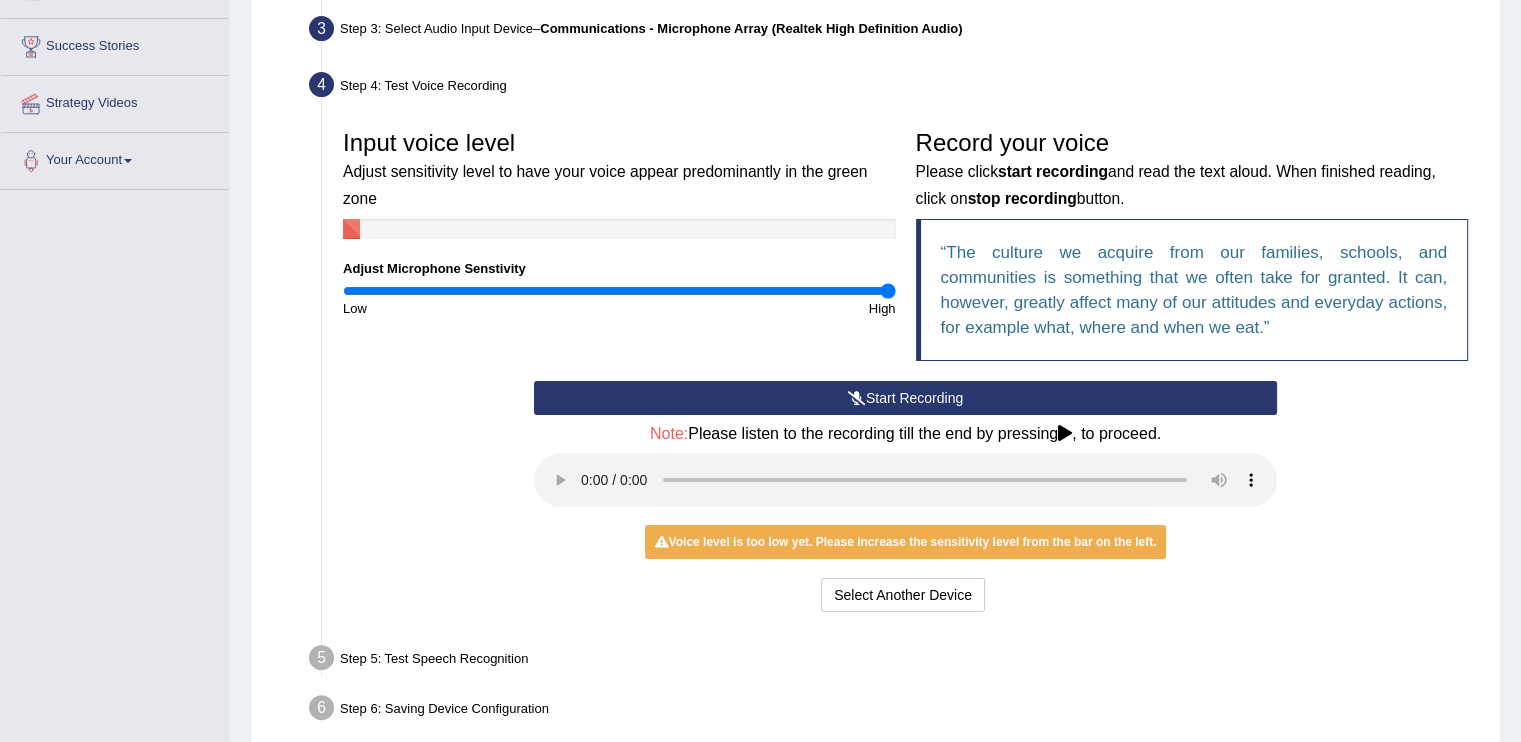 click on "Start Recording" at bounding box center [905, 398] 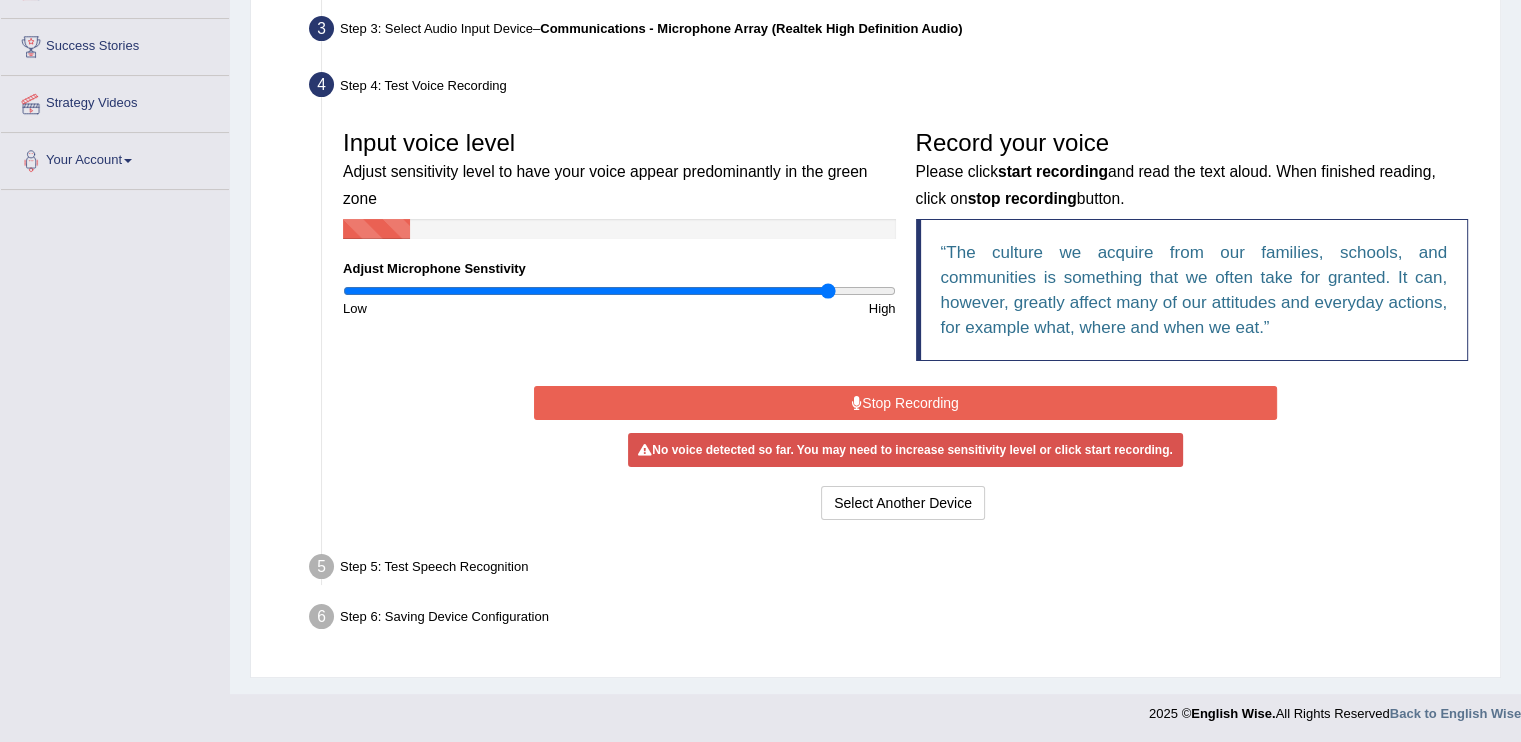 drag, startPoint x: 883, startPoint y: 287, endPoint x: 826, endPoint y: 290, distance: 57.07889 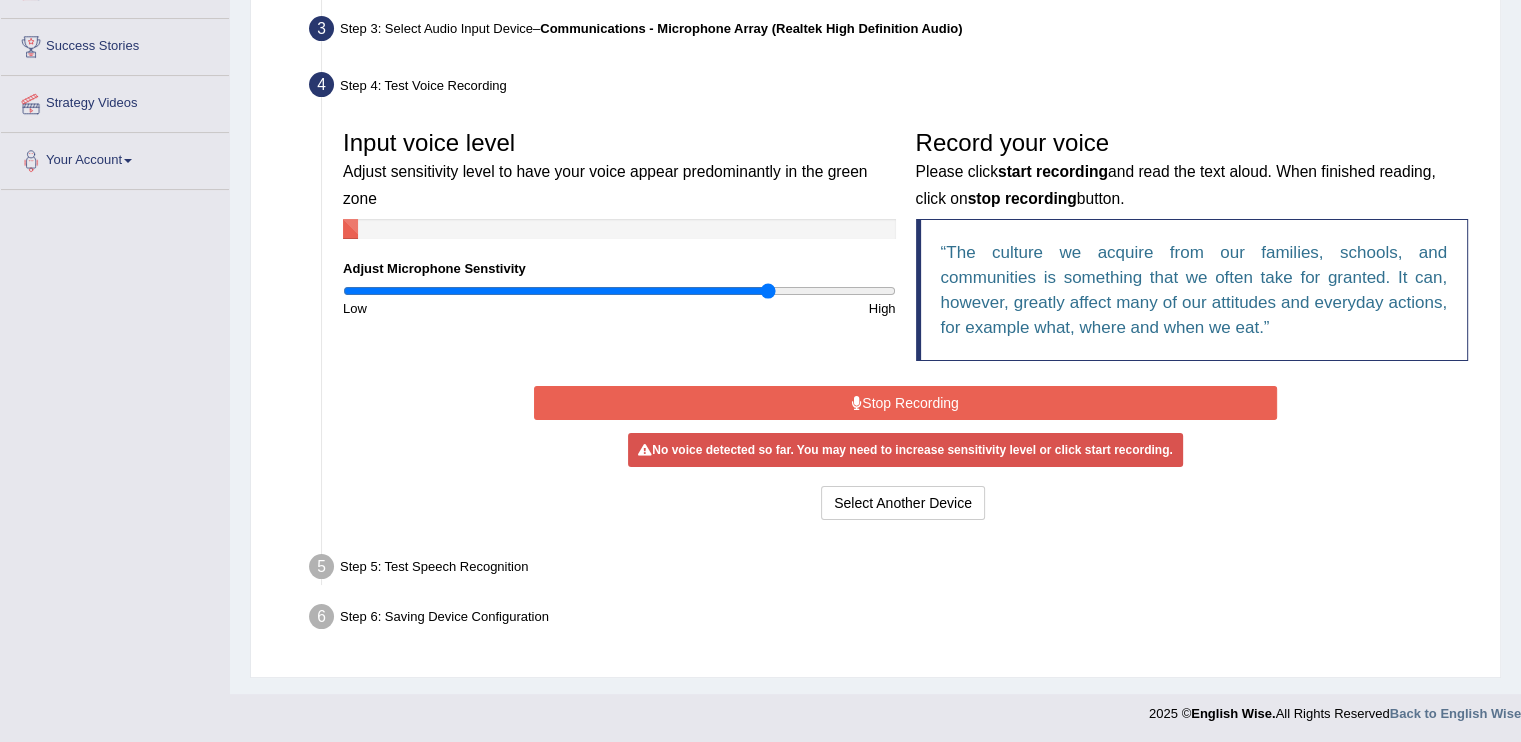 drag, startPoint x: 825, startPoint y: 289, endPoint x: 769, endPoint y: 287, distance: 56.0357 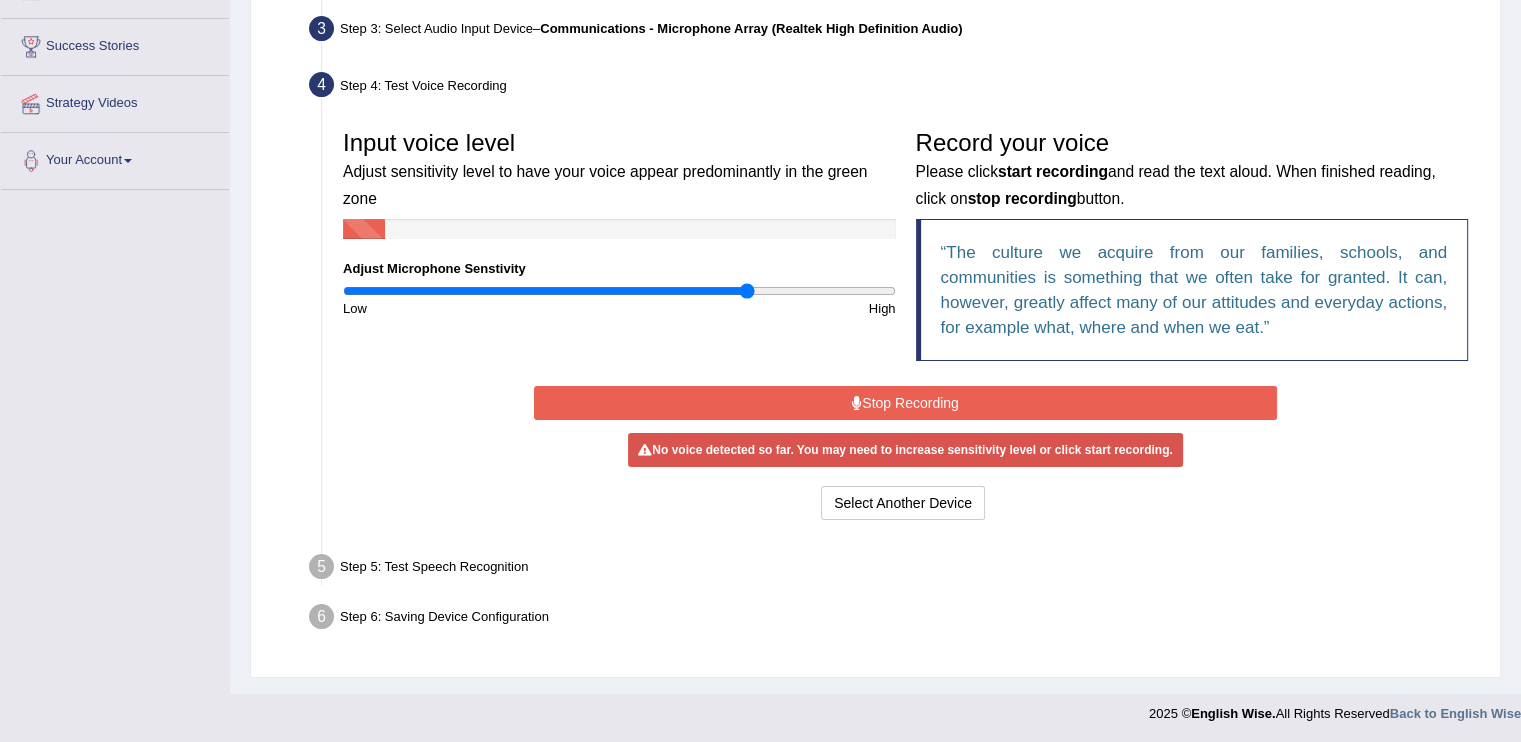 click at bounding box center [619, 291] 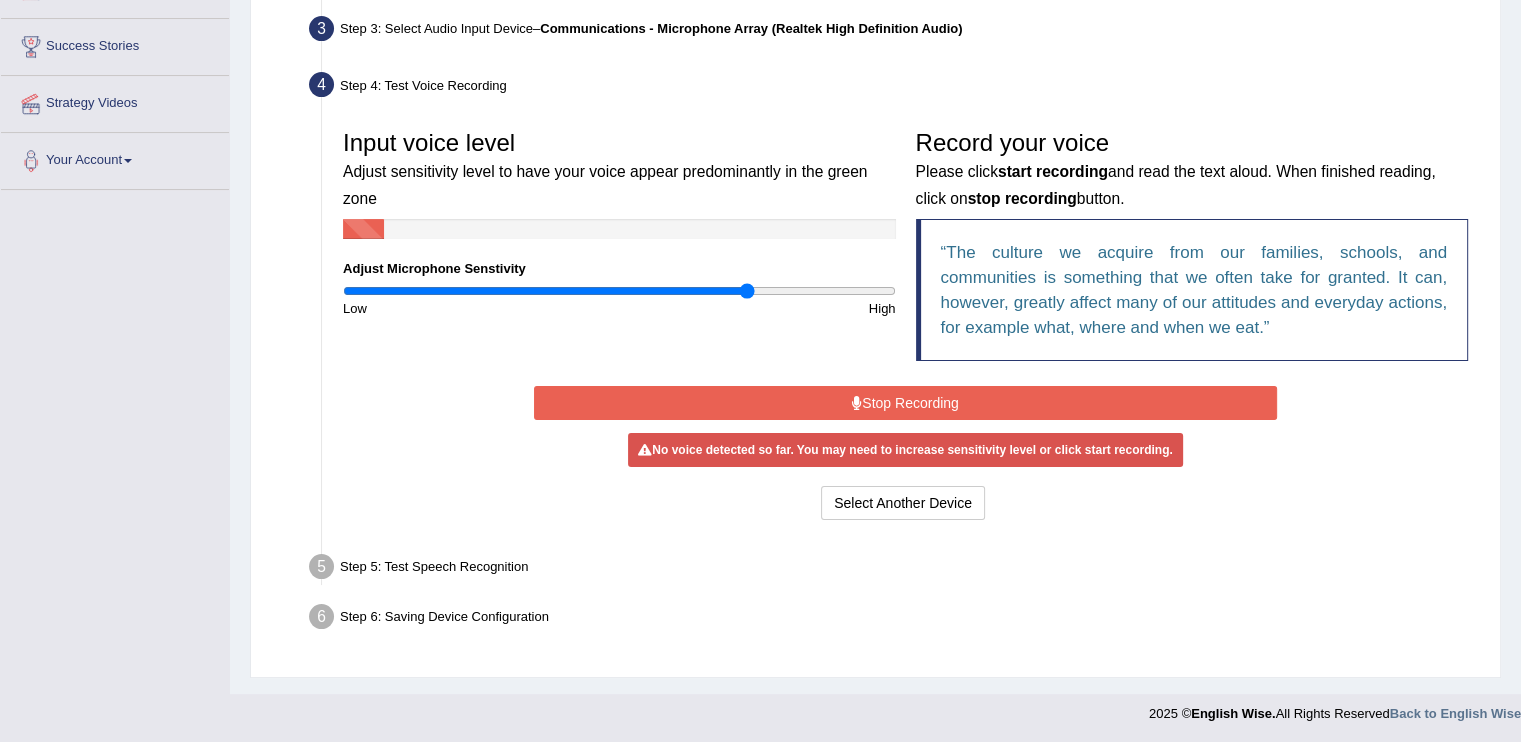 click at bounding box center [619, 291] 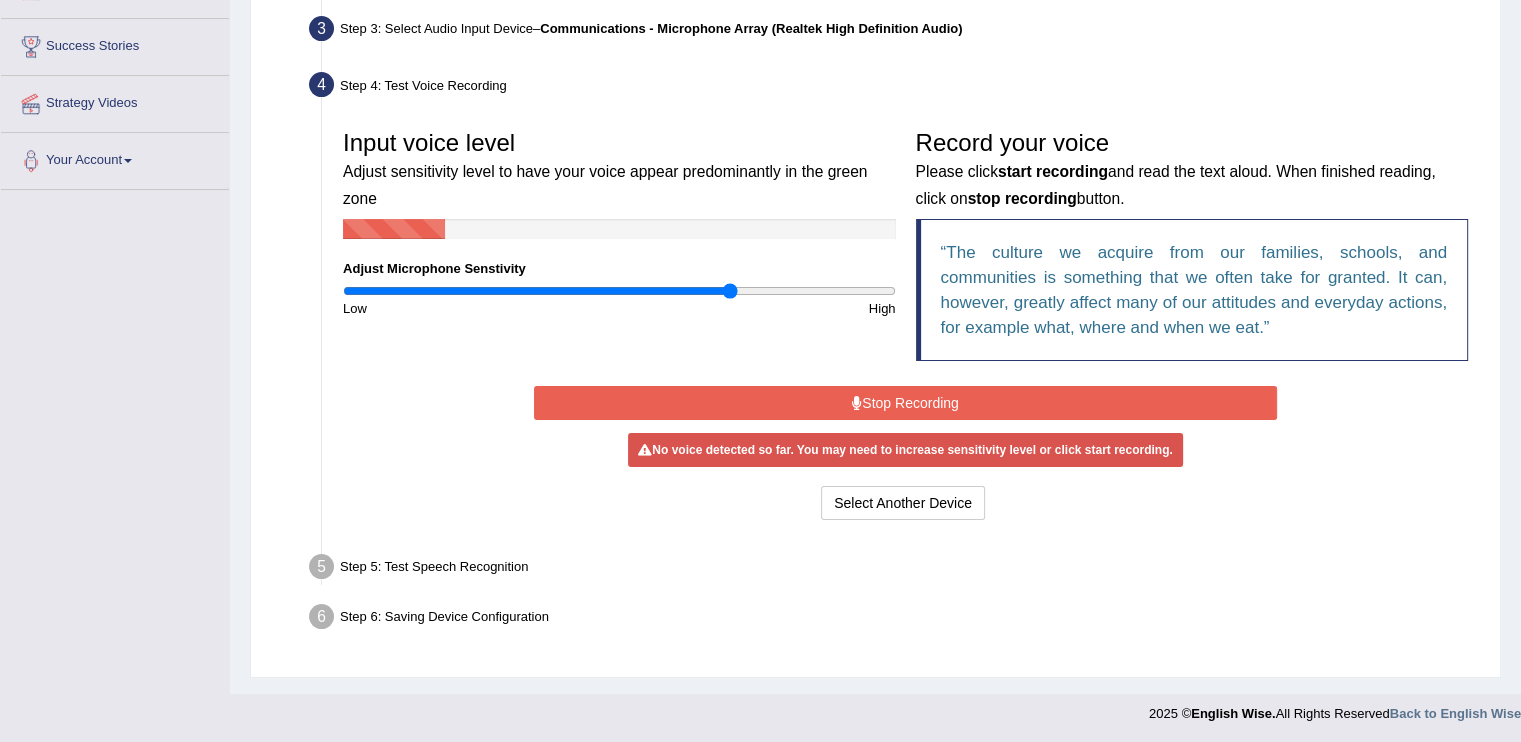 click at bounding box center [619, 291] 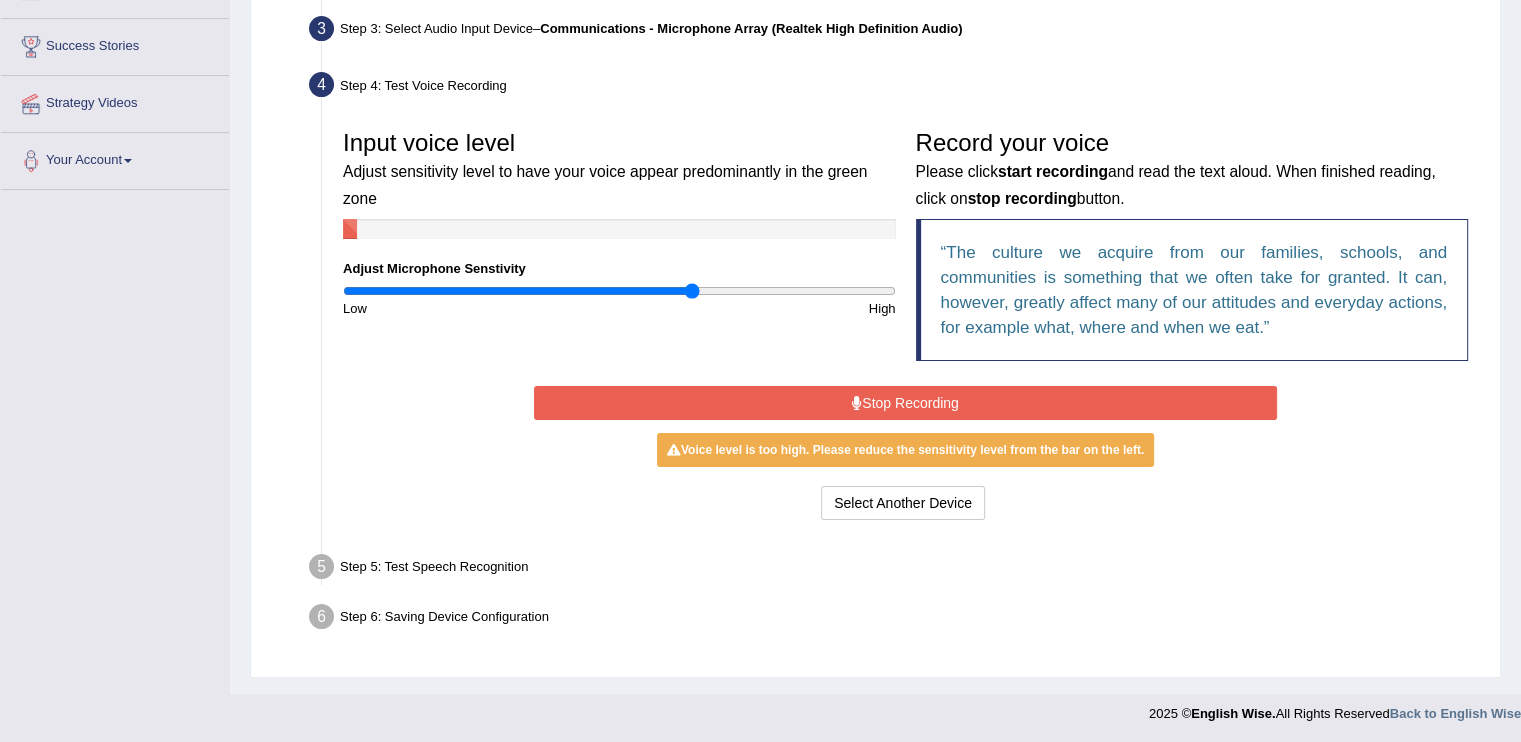 click at bounding box center (619, 291) 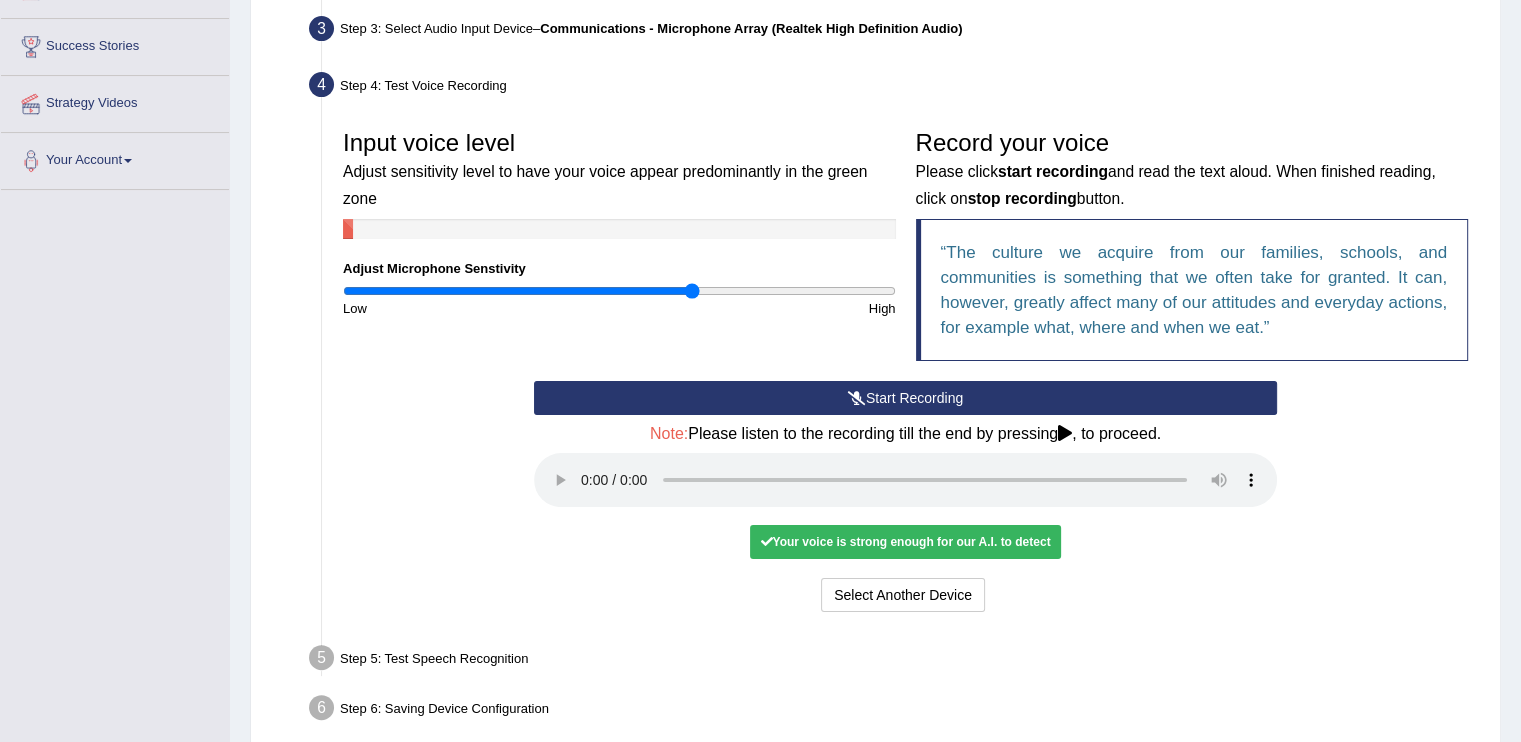 click on "Start Recording" at bounding box center [905, 398] 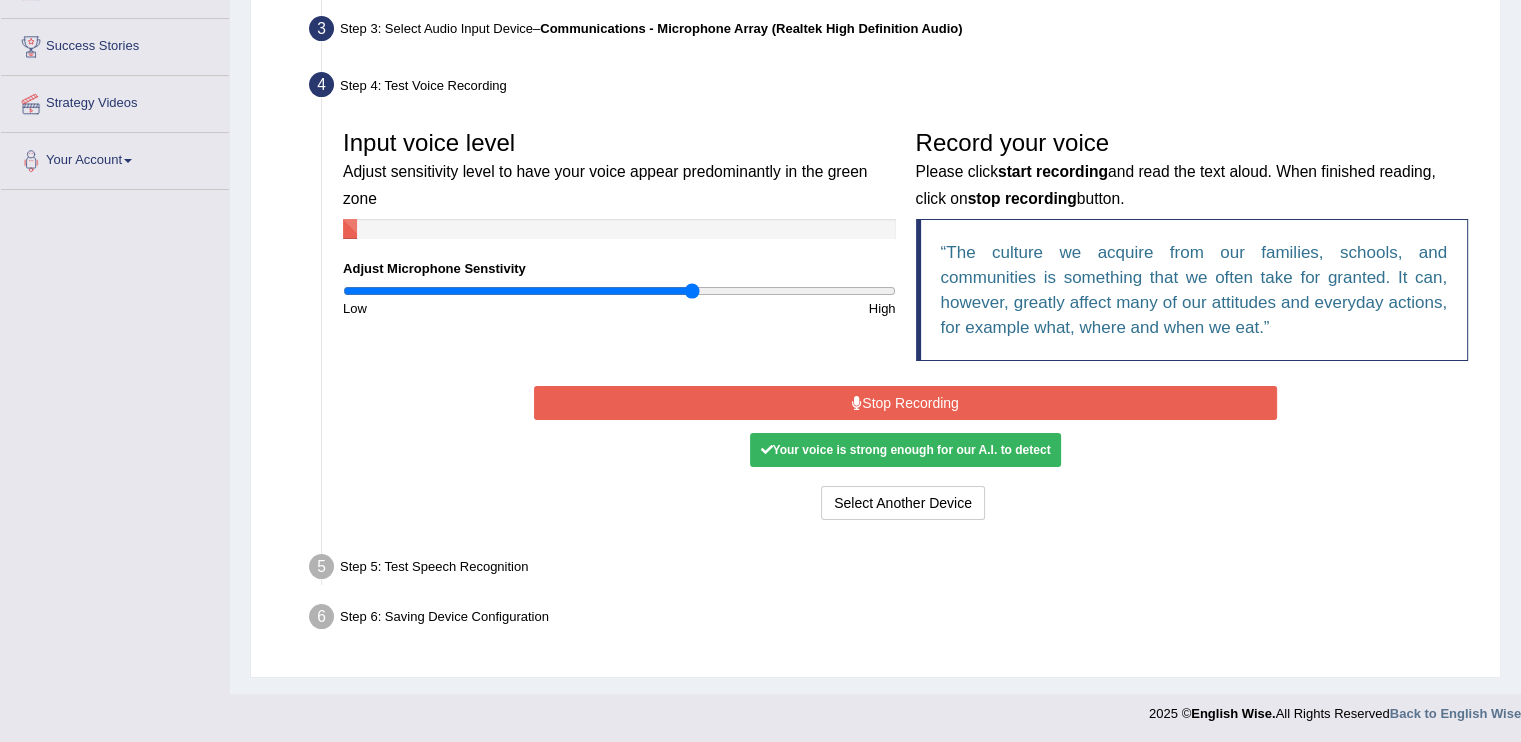 click on "Stop Recording" at bounding box center (905, 403) 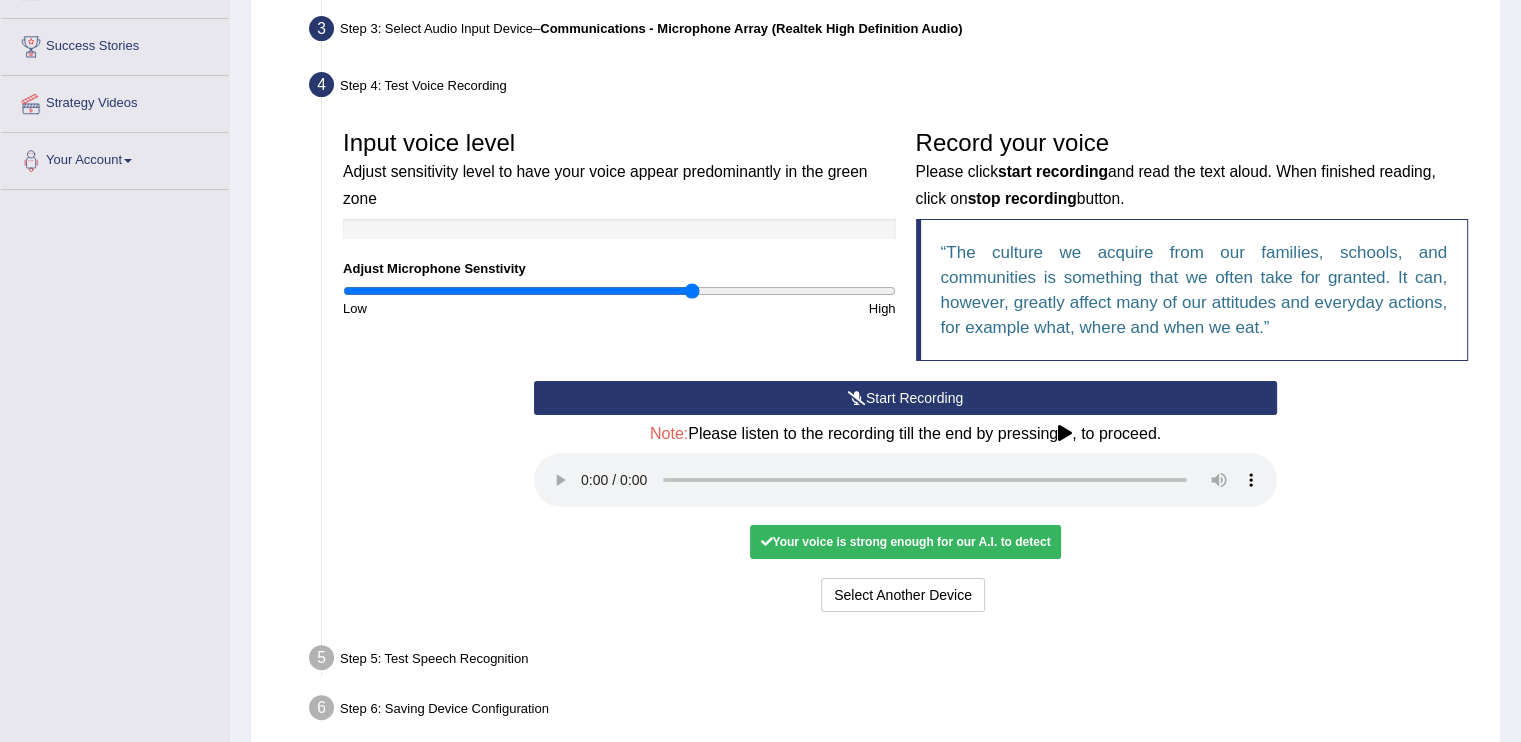 click on "Start Recording" at bounding box center (905, 398) 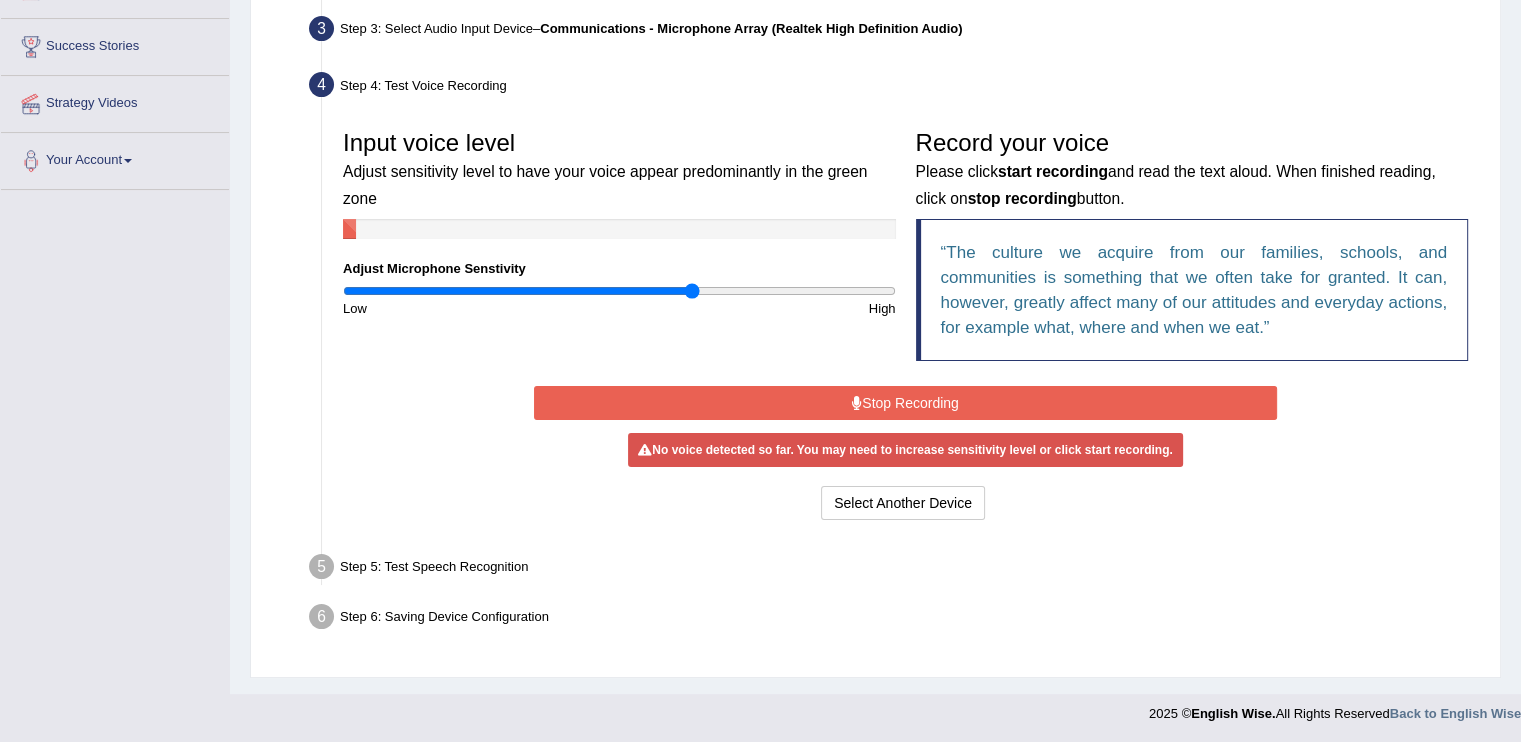 click on "Stop Recording" at bounding box center [905, 403] 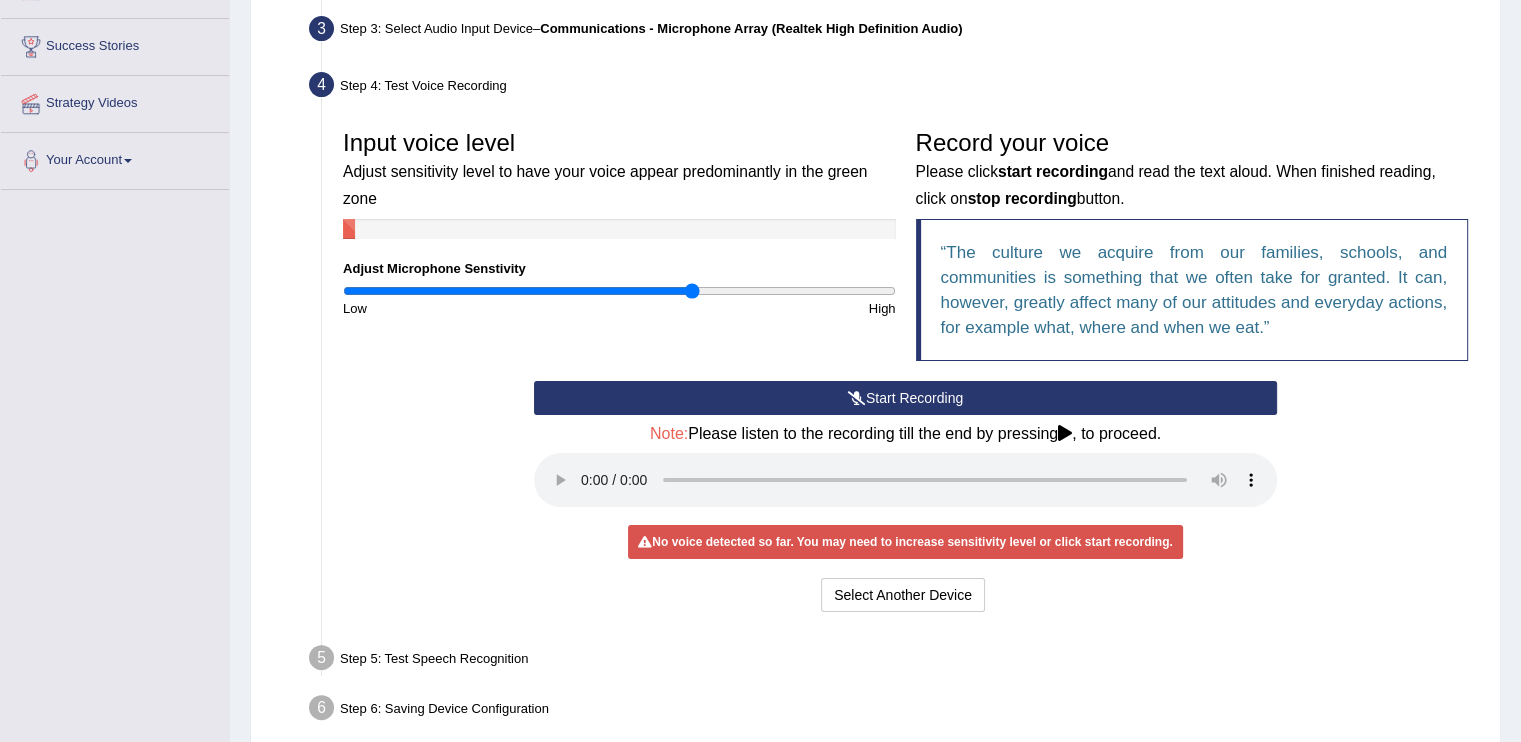 scroll, scrollTop: 400, scrollLeft: 0, axis: vertical 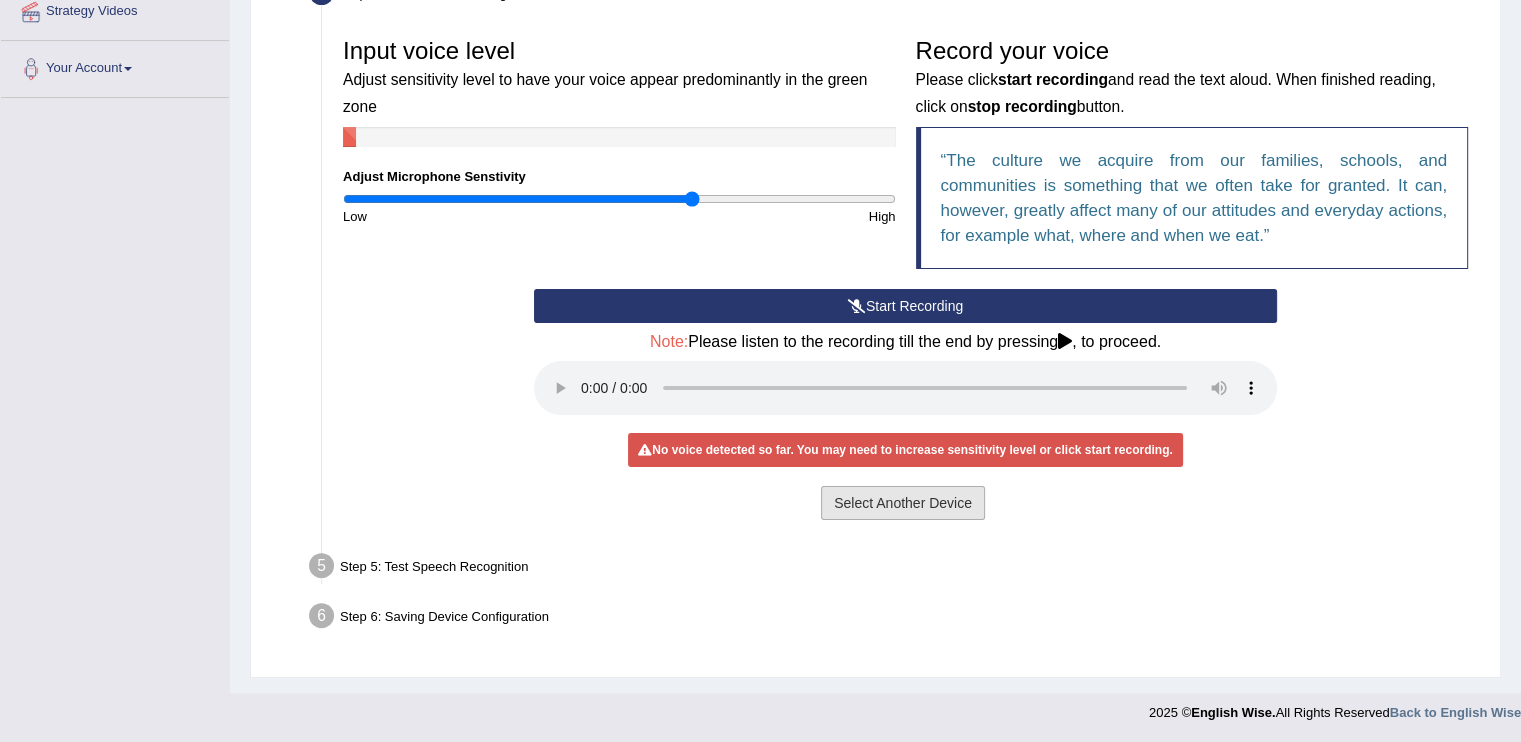 click on "Select Another Device" at bounding box center [903, 503] 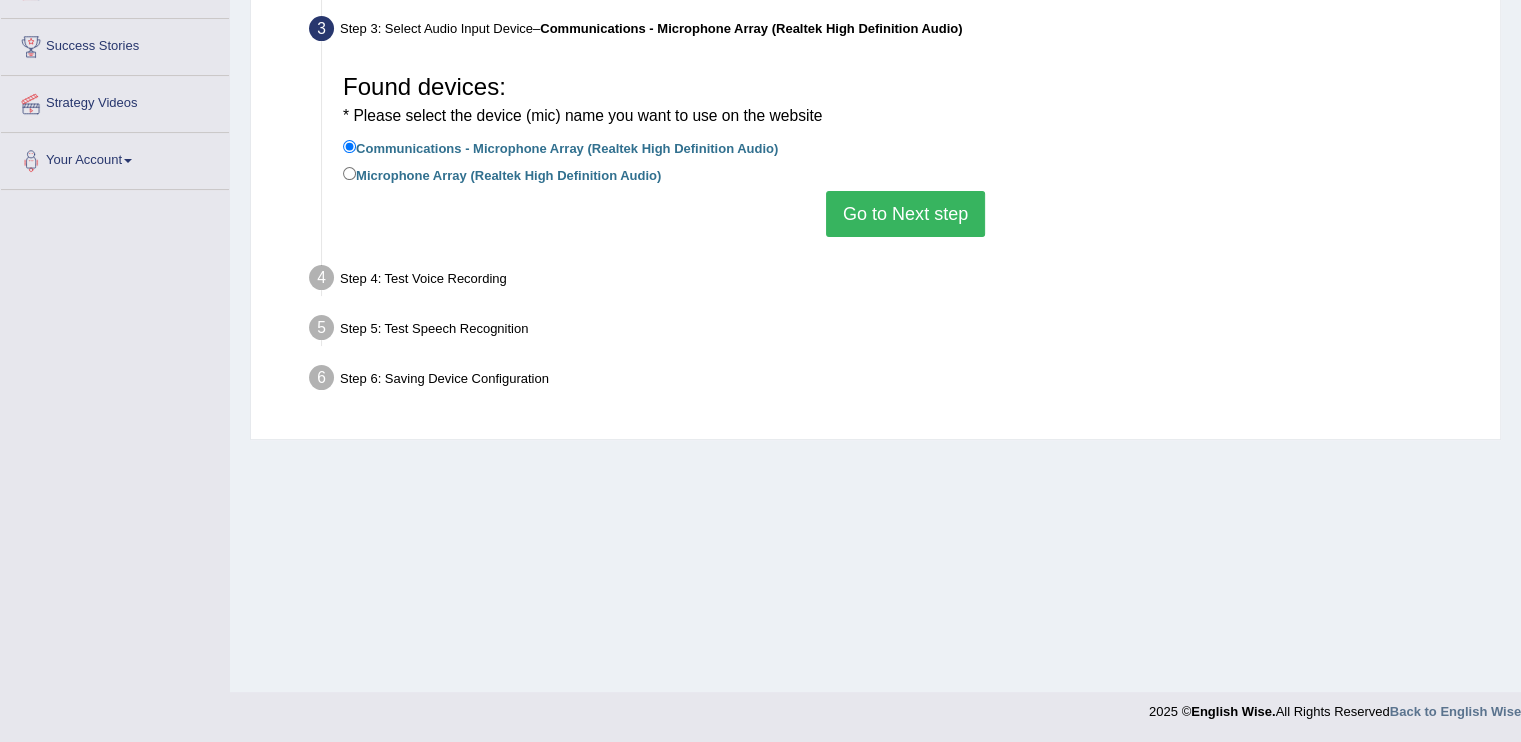 click on "Go to Next step" at bounding box center (905, 214) 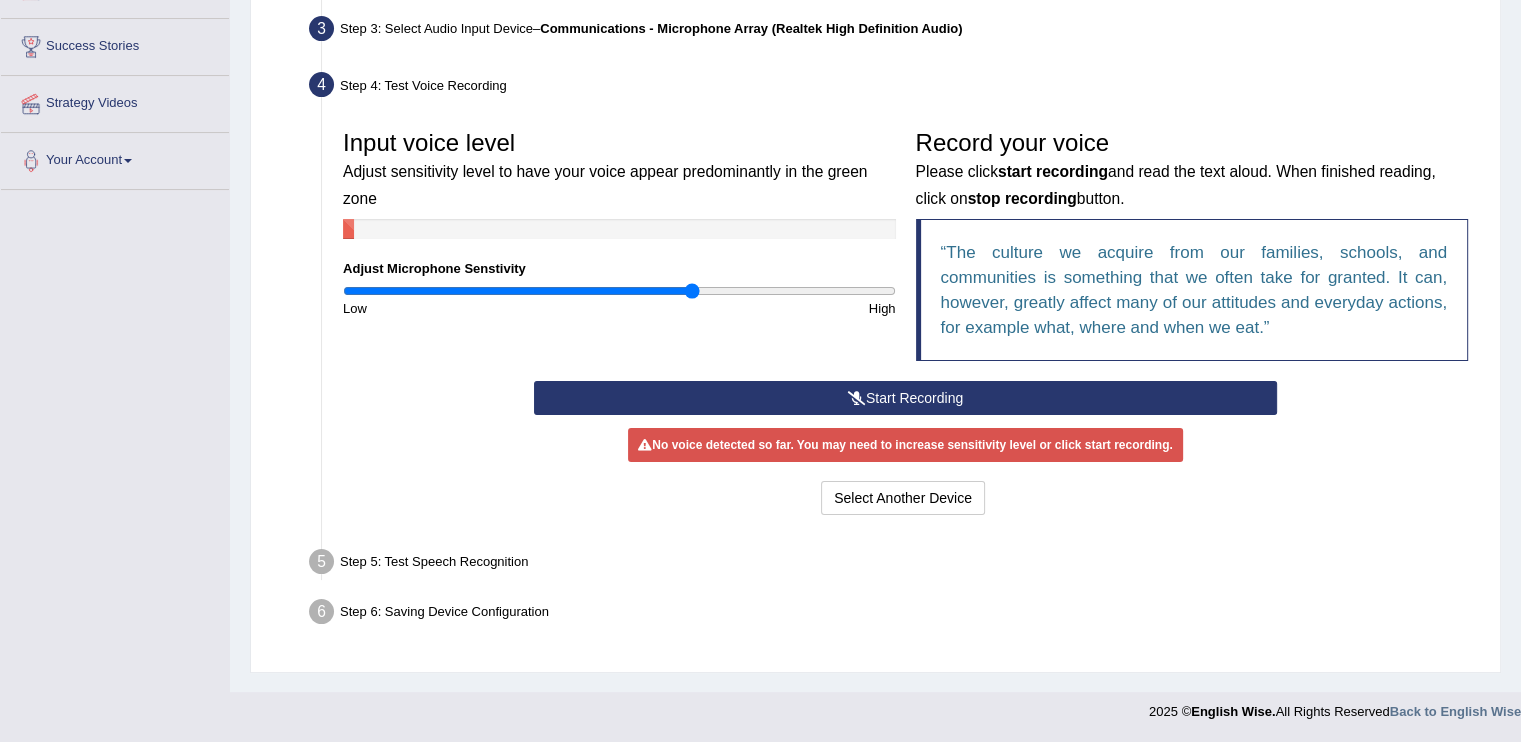 click on "Start Recording" at bounding box center (905, 398) 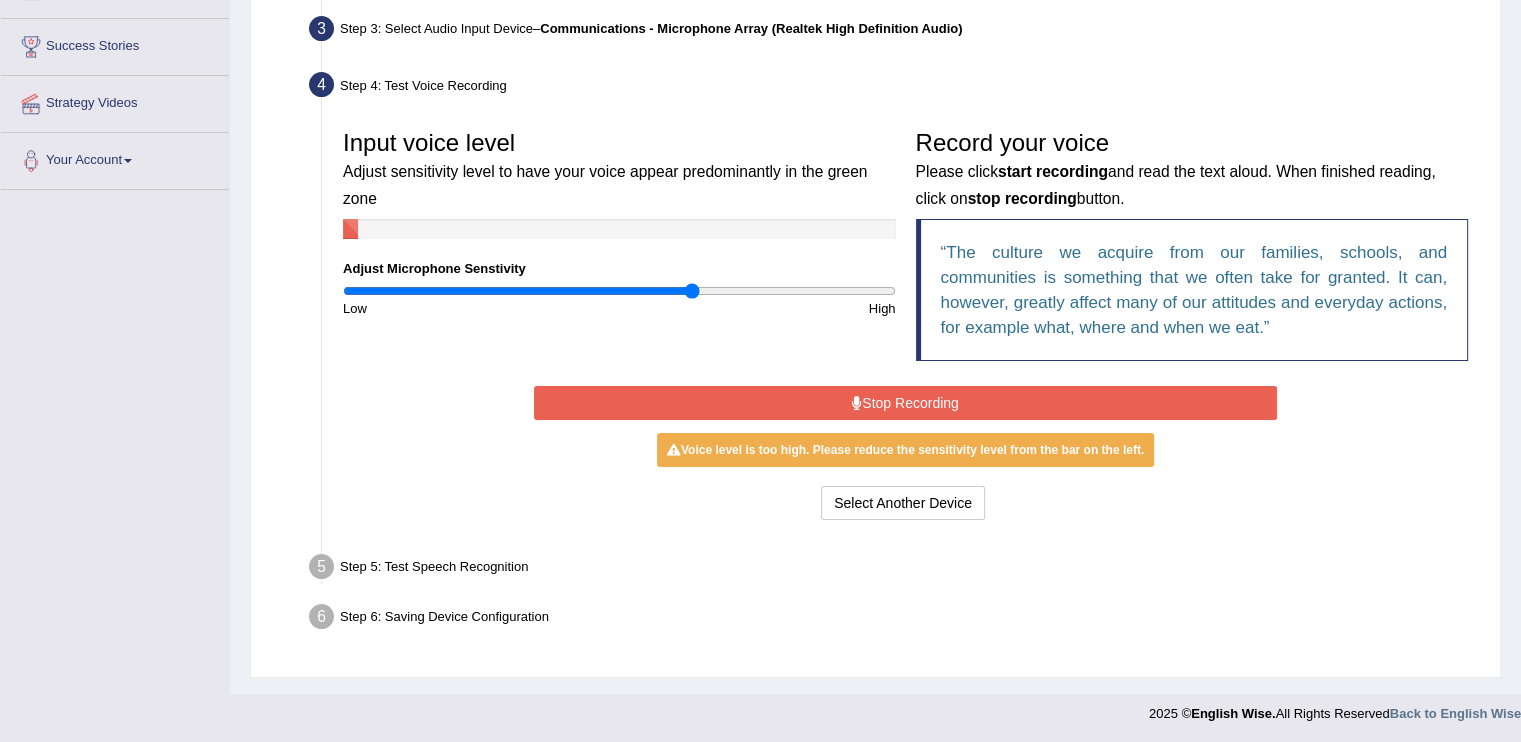 click at bounding box center (619, 291) 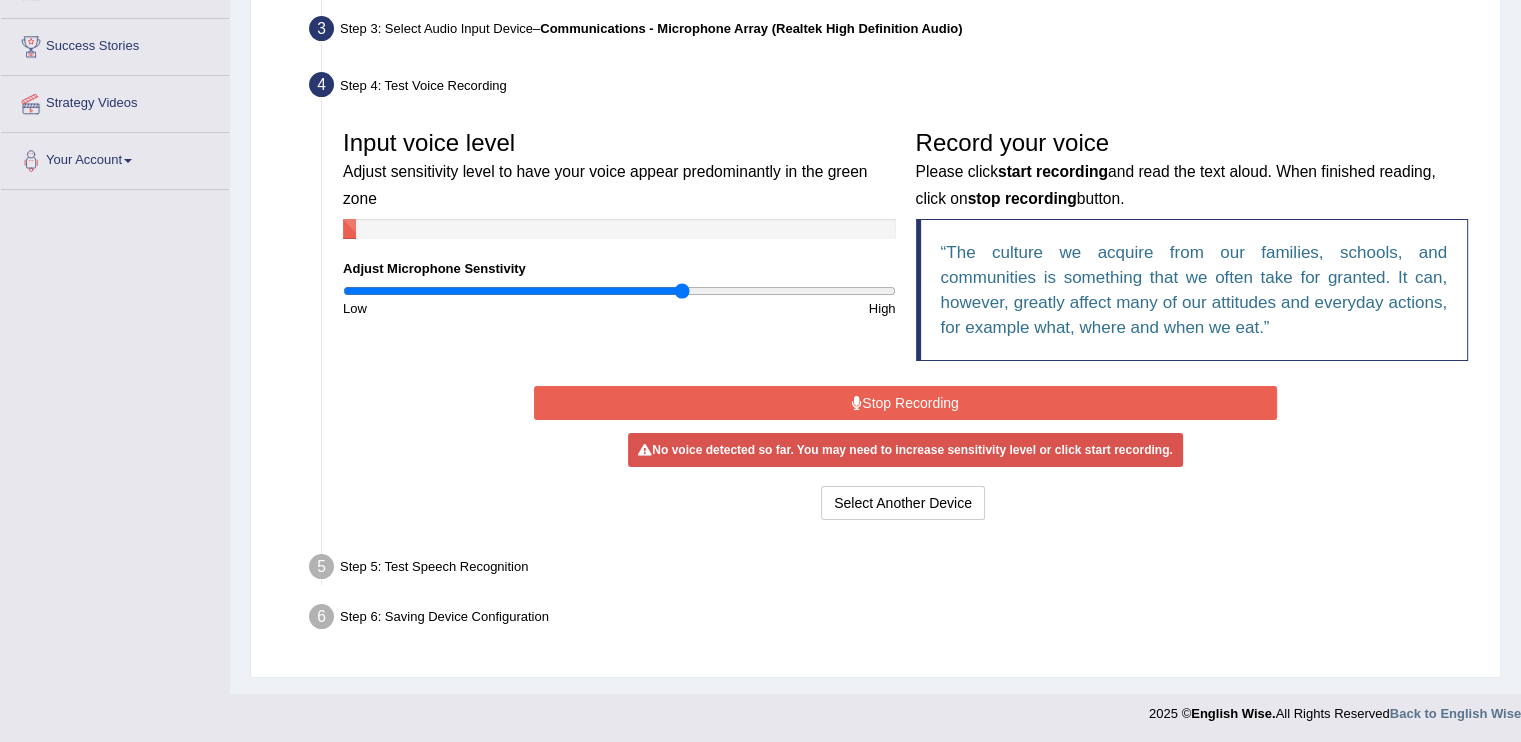 type on "1.24" 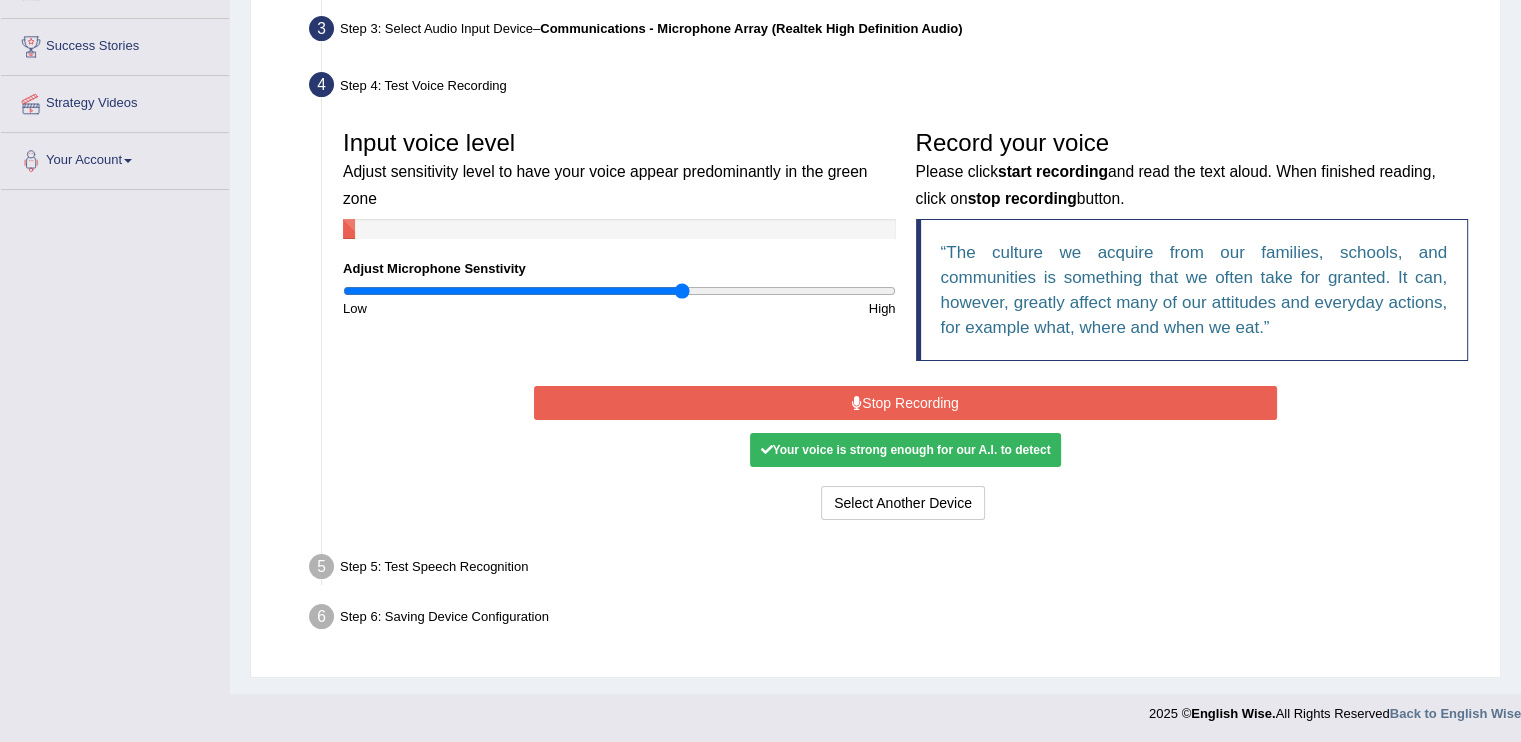 click on "Stop Recording" at bounding box center (905, 403) 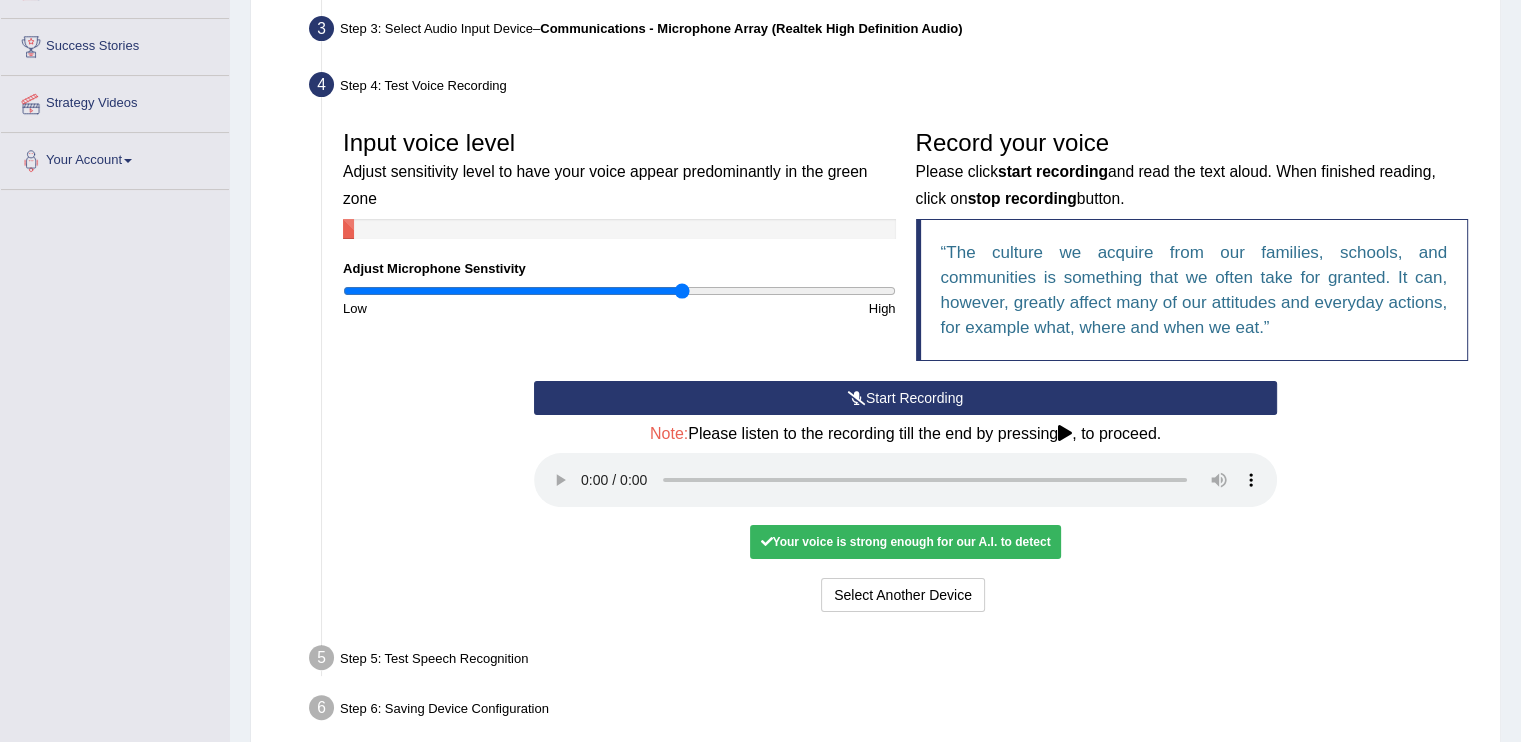scroll, scrollTop: 400, scrollLeft: 0, axis: vertical 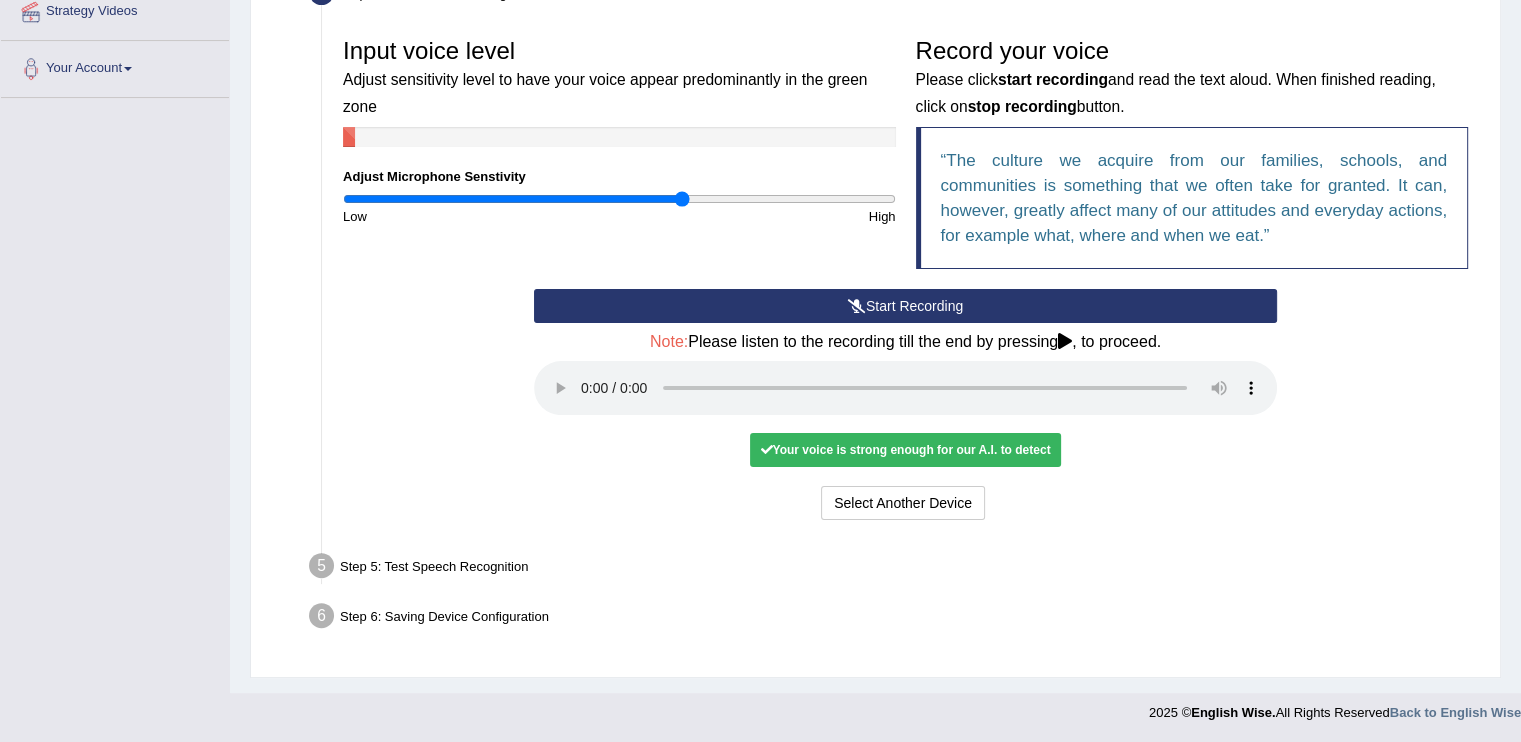 click on "Step 5: Test Speech Recognition" at bounding box center (895, 569) 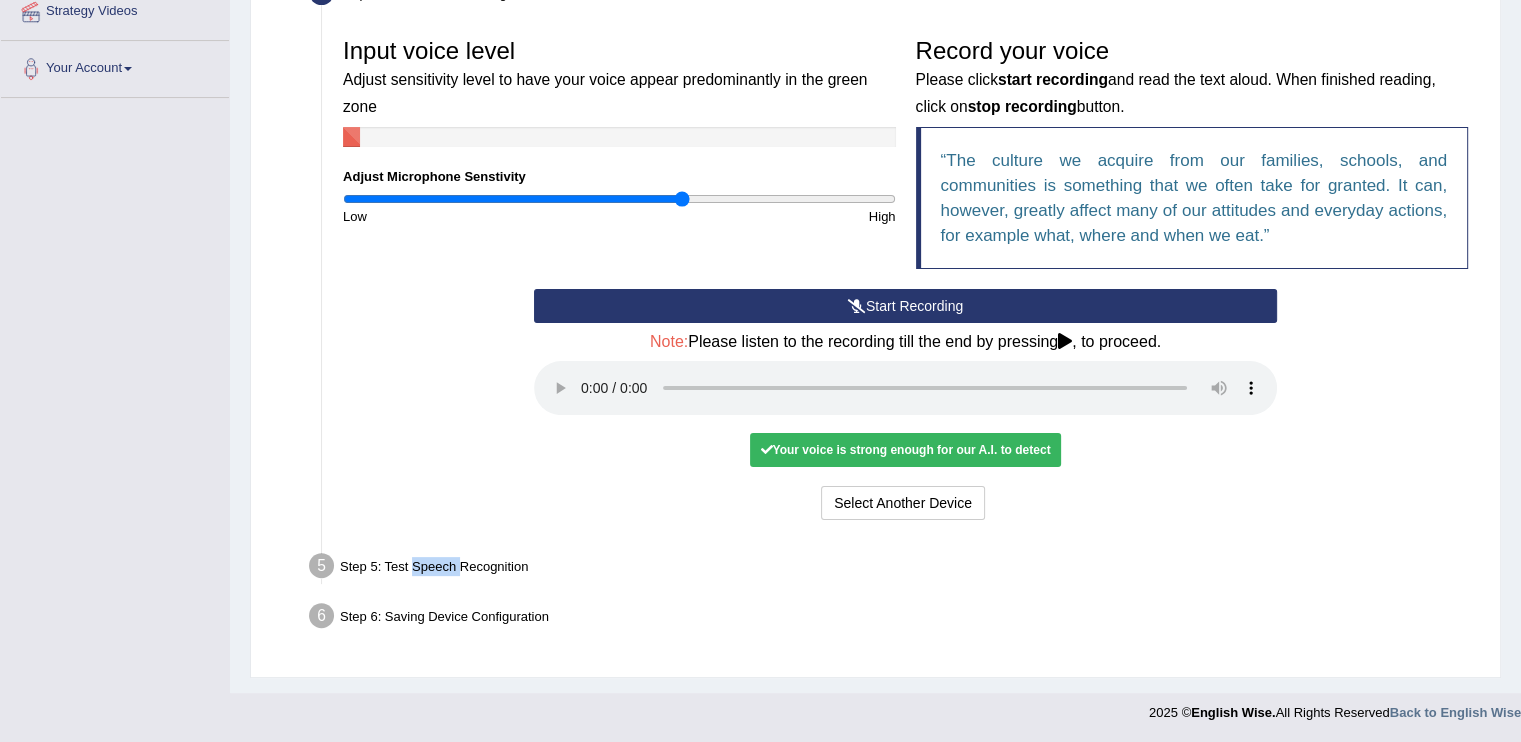 click on "Step 5: Test Speech Recognition" at bounding box center (895, 569) 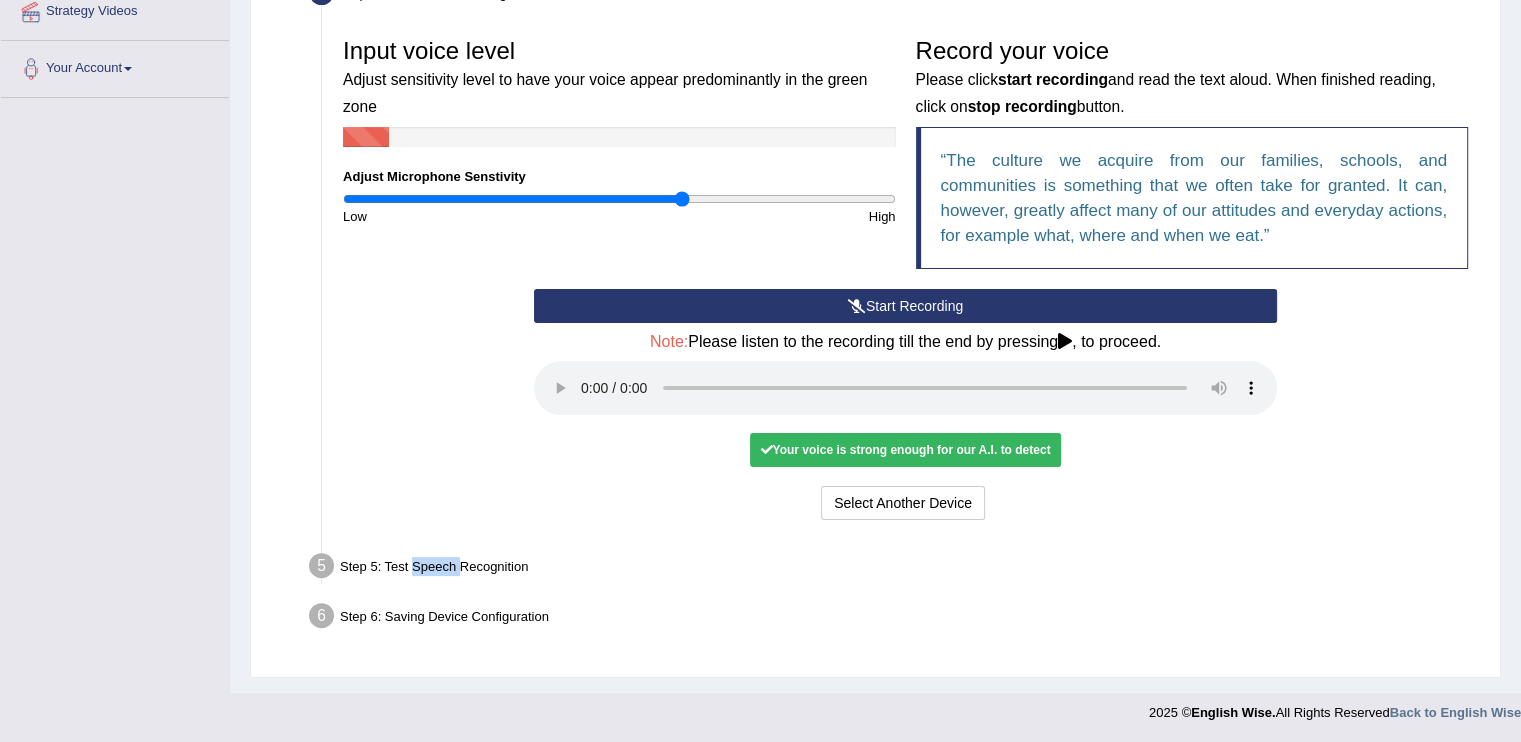 click on "Start Recording" at bounding box center (905, 306) 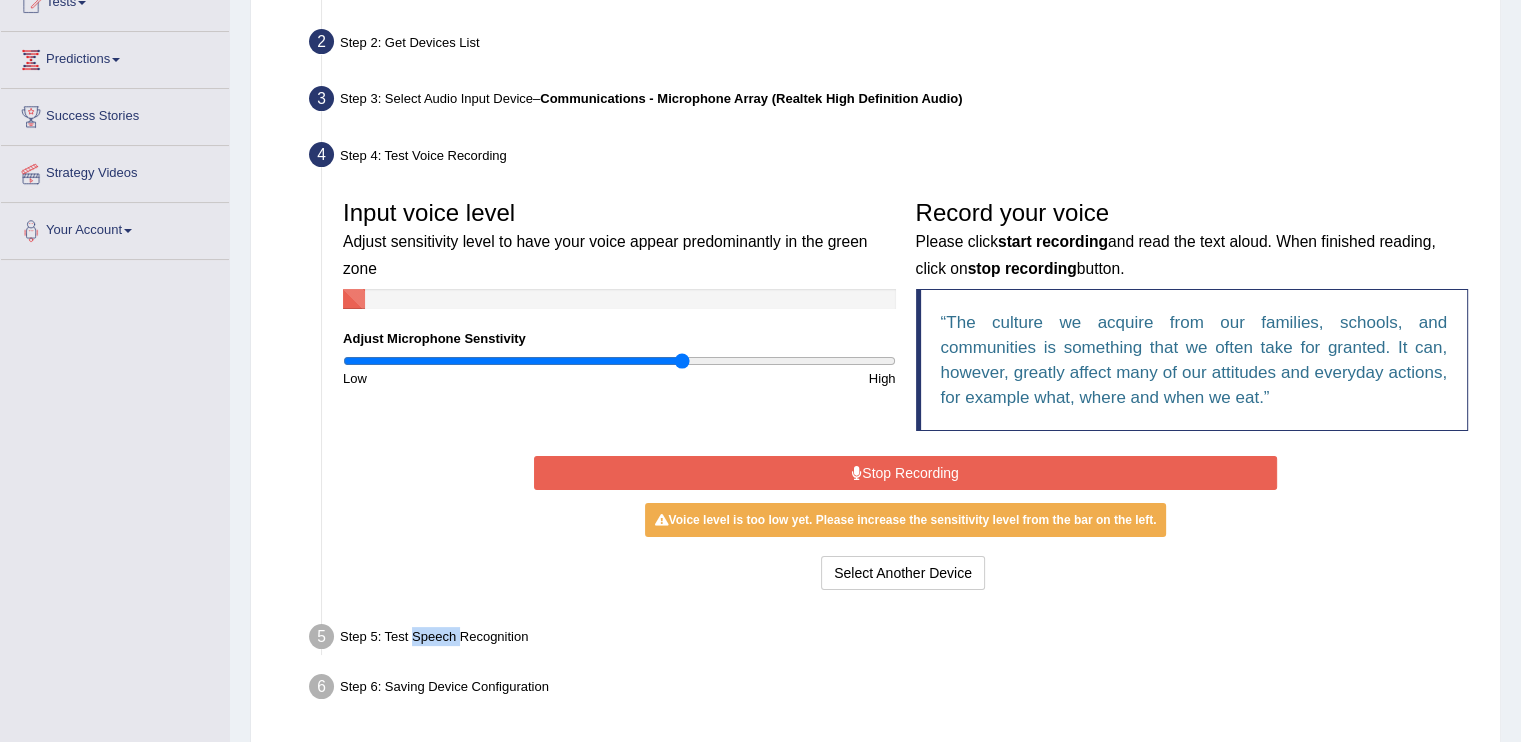 scroll, scrollTop: 239, scrollLeft: 0, axis: vertical 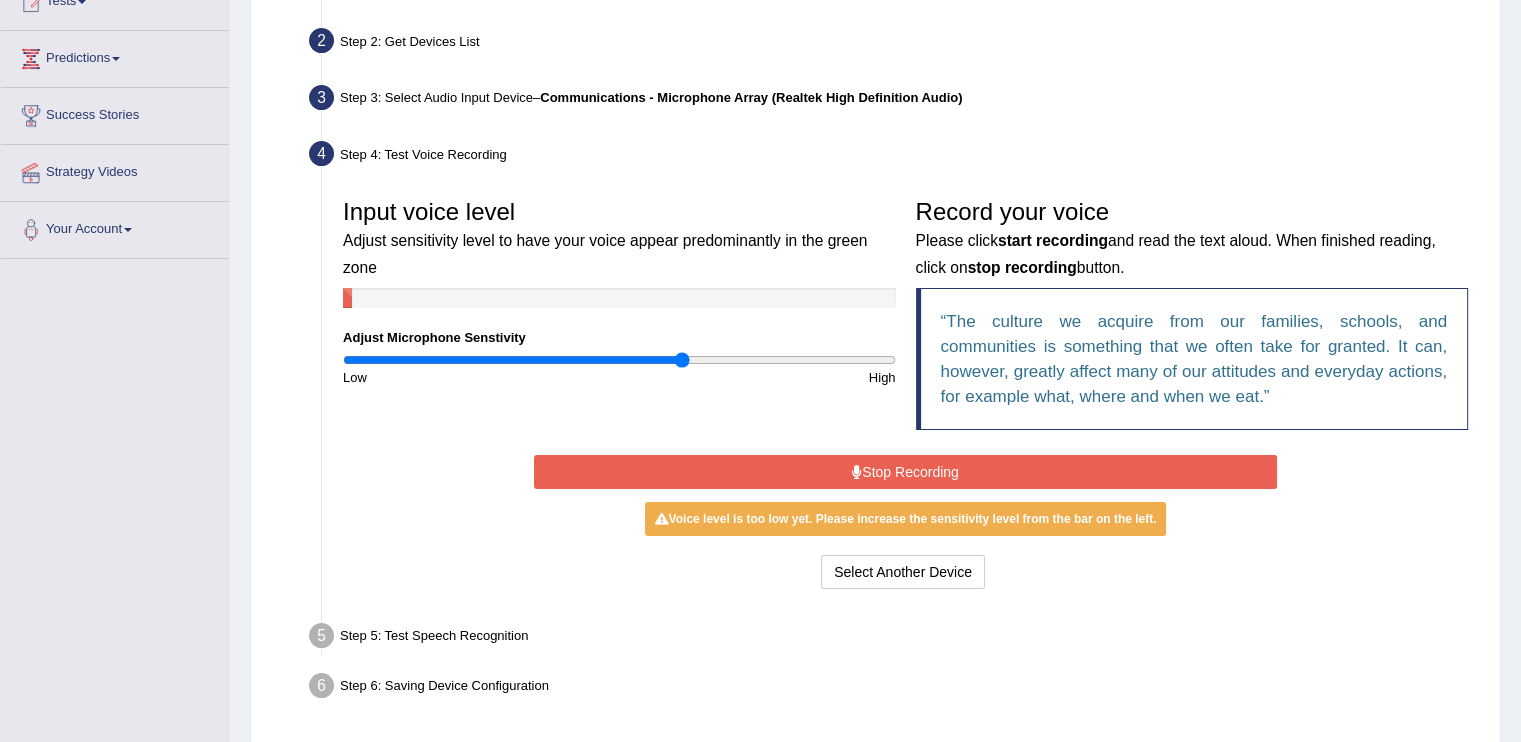 click on "Start Recording    Stop Recording   Note:  Please listen to the recording till the end by pressing  , to proceed.       No voice detected so far. You may need to increase sensitivity level or click start recording.     Voice level is too low yet. Please increase the sensitivity level from the bar on the left.     Your voice is strong enough for our A.I. to detect    Voice level is too high. Please reduce the sensitivity level from the bar on the left.     Select Another Device   Voice is ok. Go to Next step" at bounding box center (905, 522) 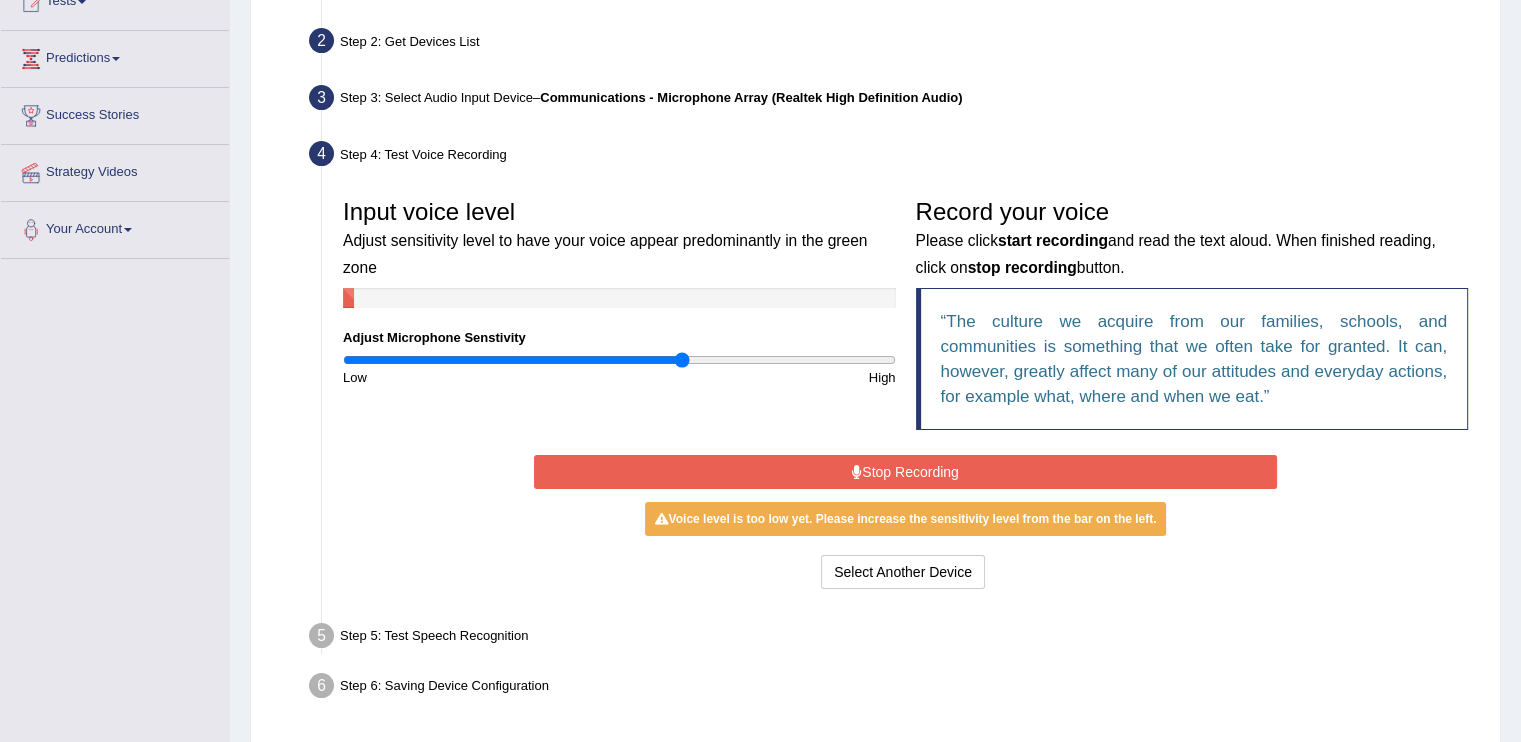 click on "Stop Recording" at bounding box center (905, 472) 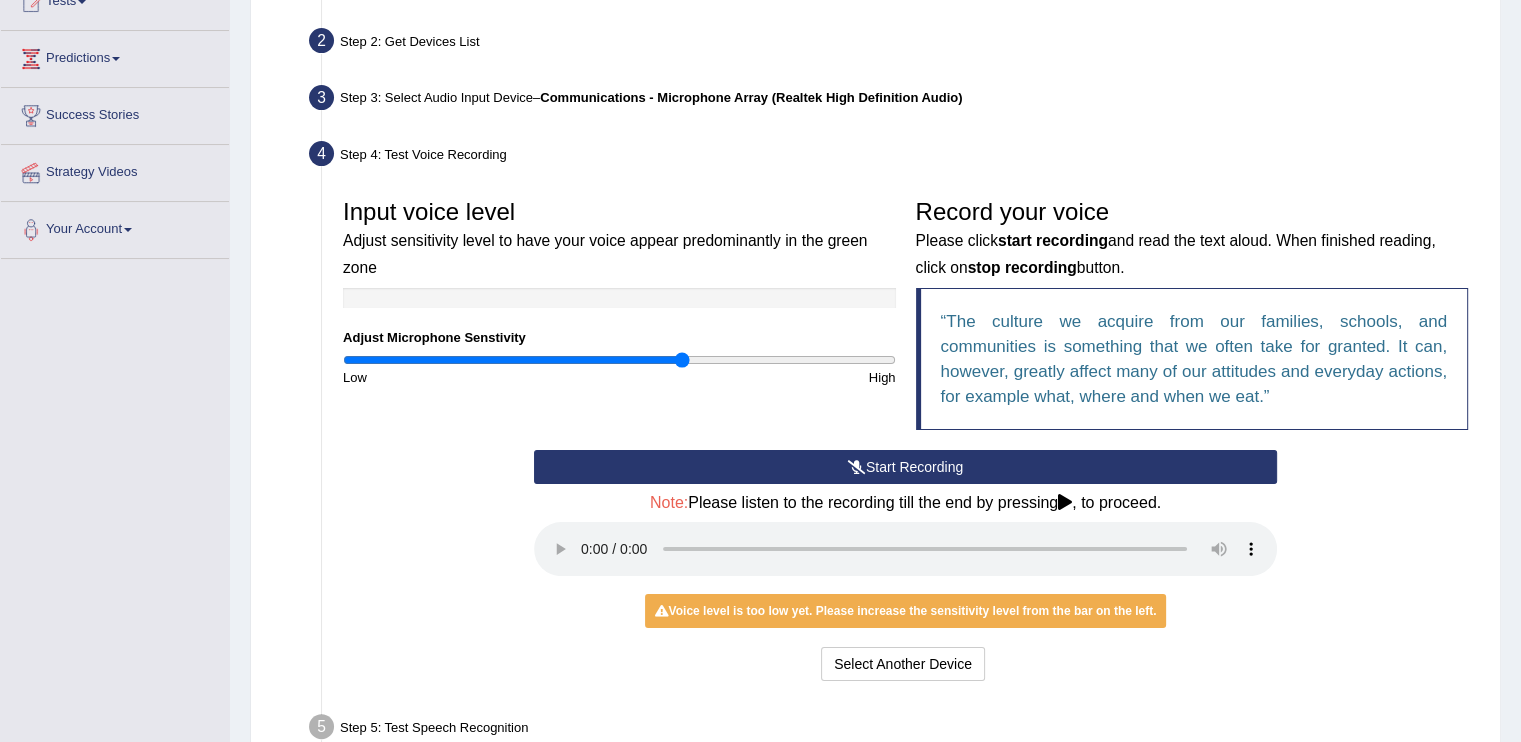 click on "Start Recording    Stop Recording   Note:  Please listen to the recording till the end by pressing  , to proceed.       No voice detected so far. You may need to increase sensitivity level or click start recording.     Voice level is too low yet. Please increase the sensitivity level from the bar on the left.     Your voice is strong enough for our A.I. to detect    Voice level is too high. Please reduce the sensitivity level from the bar on the left.     Select Another Device   Voice is ok. Go to Next step" at bounding box center [905, 568] 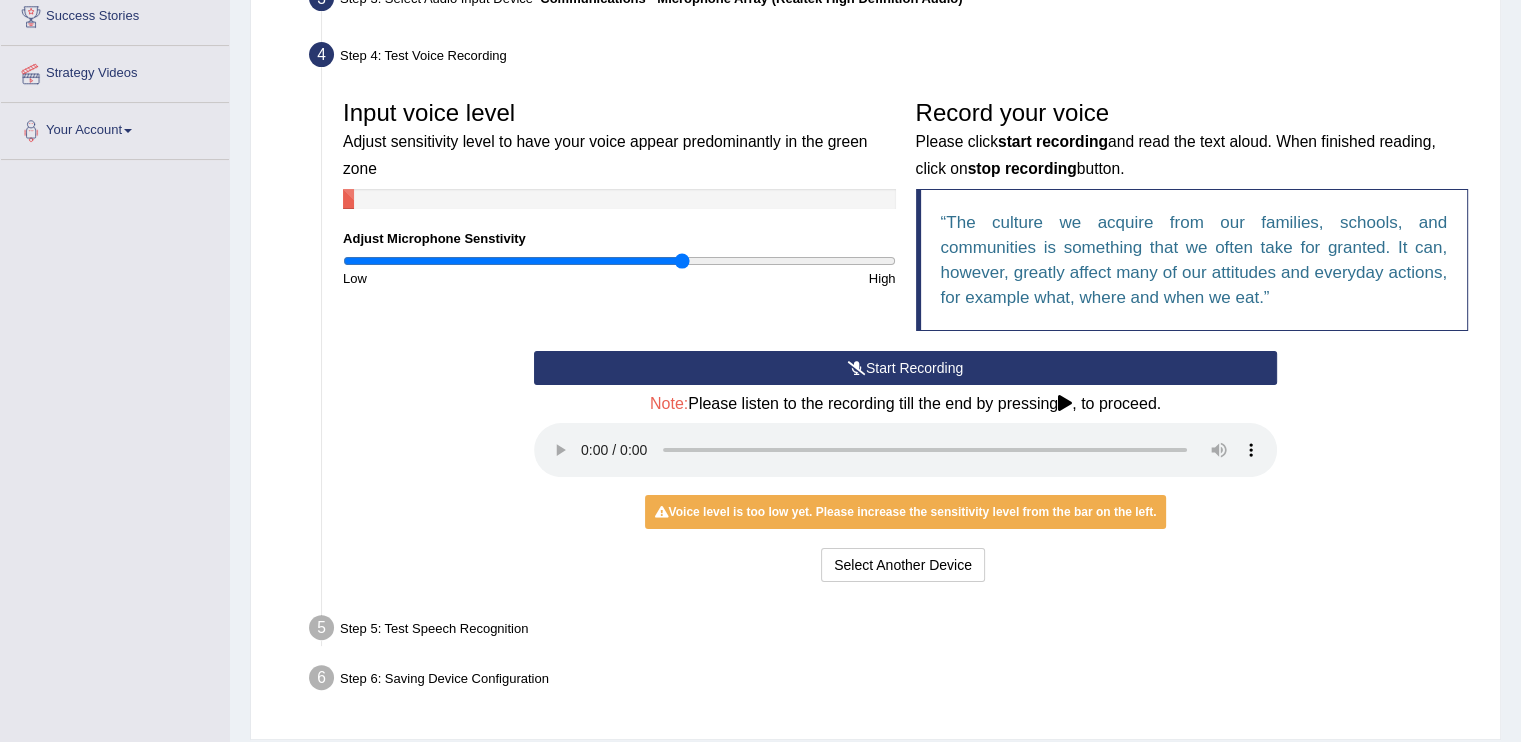 scroll, scrollTop: 400, scrollLeft: 0, axis: vertical 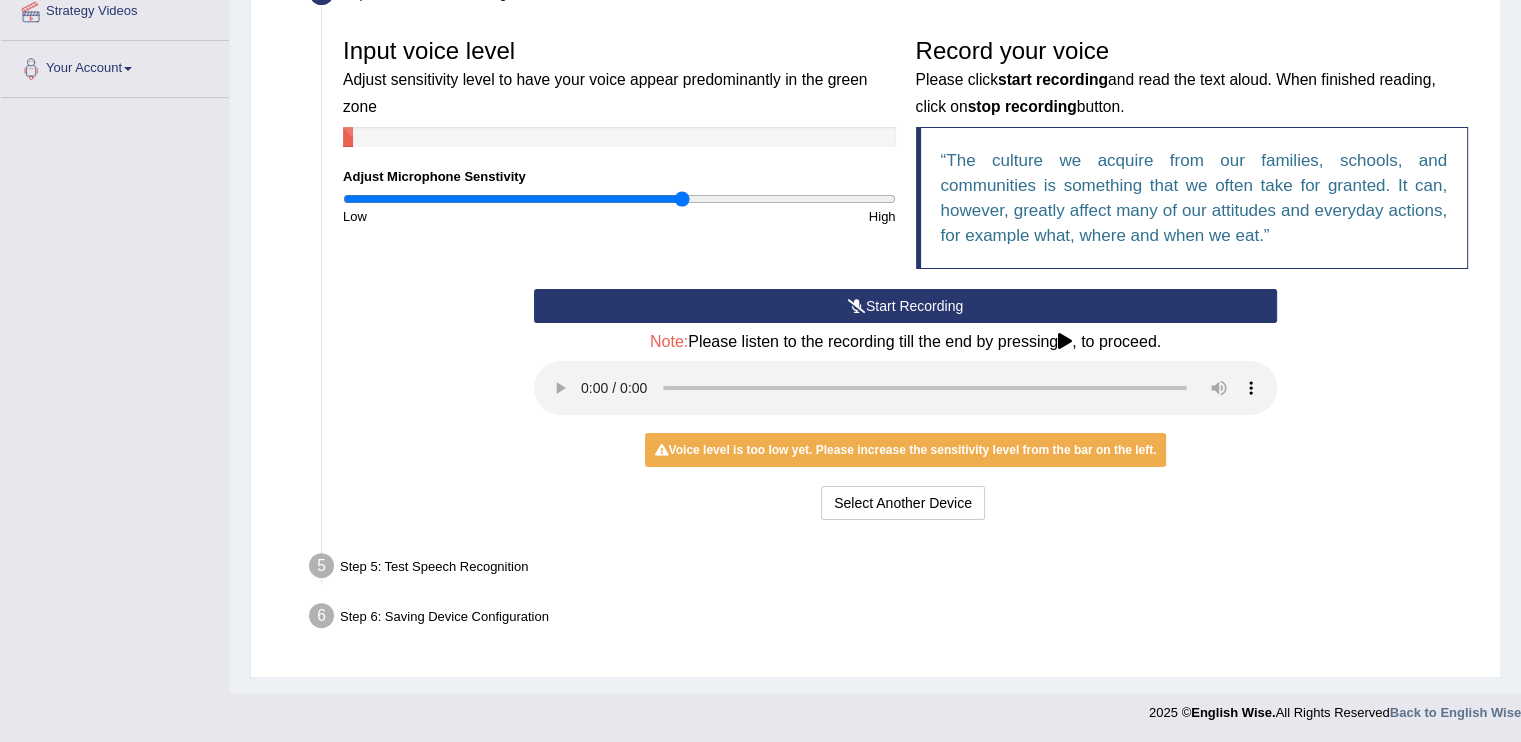 click on "Start Recording" at bounding box center [905, 306] 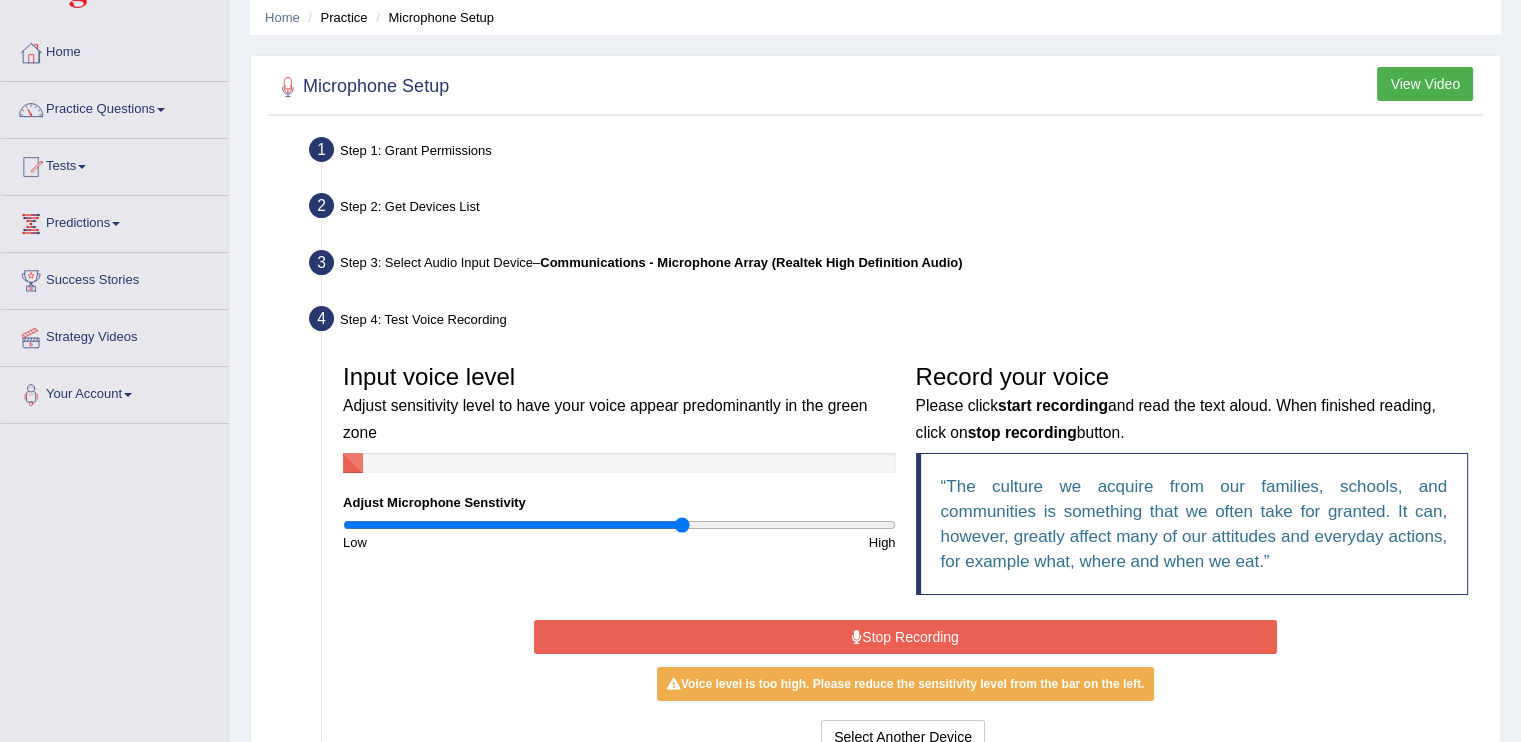 scroll, scrollTop: 0, scrollLeft: 0, axis: both 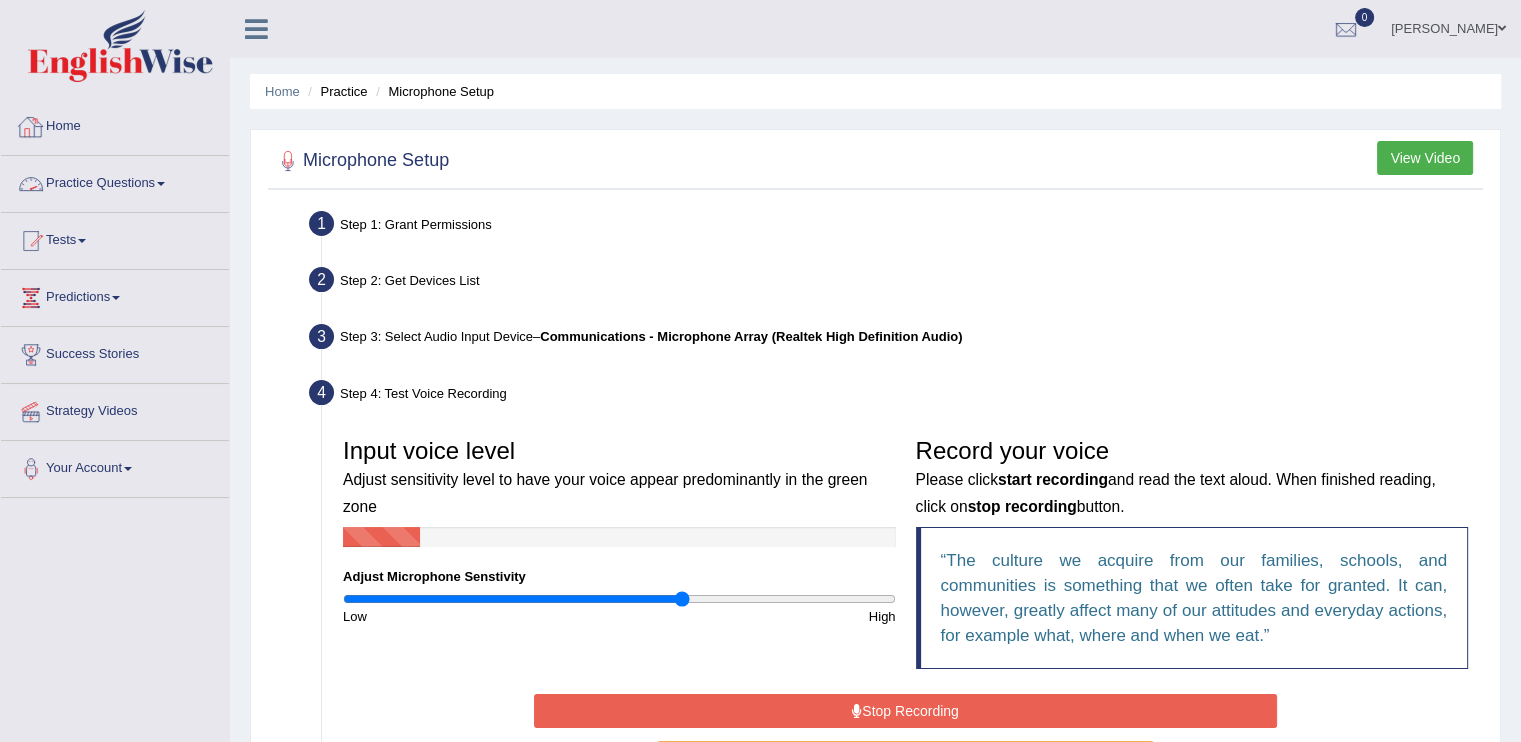 click on "Practice Questions" at bounding box center (115, 181) 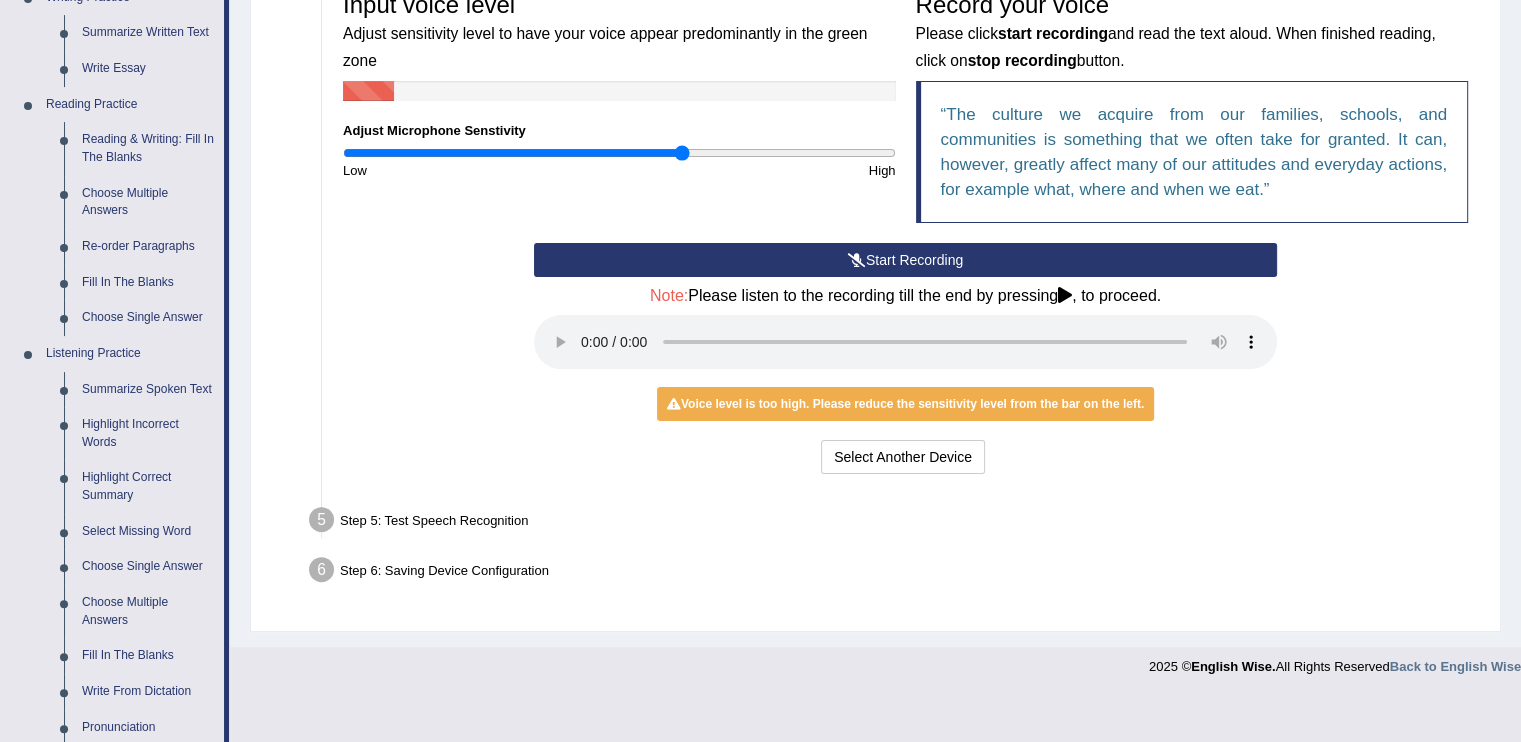 scroll, scrollTop: 0, scrollLeft: 0, axis: both 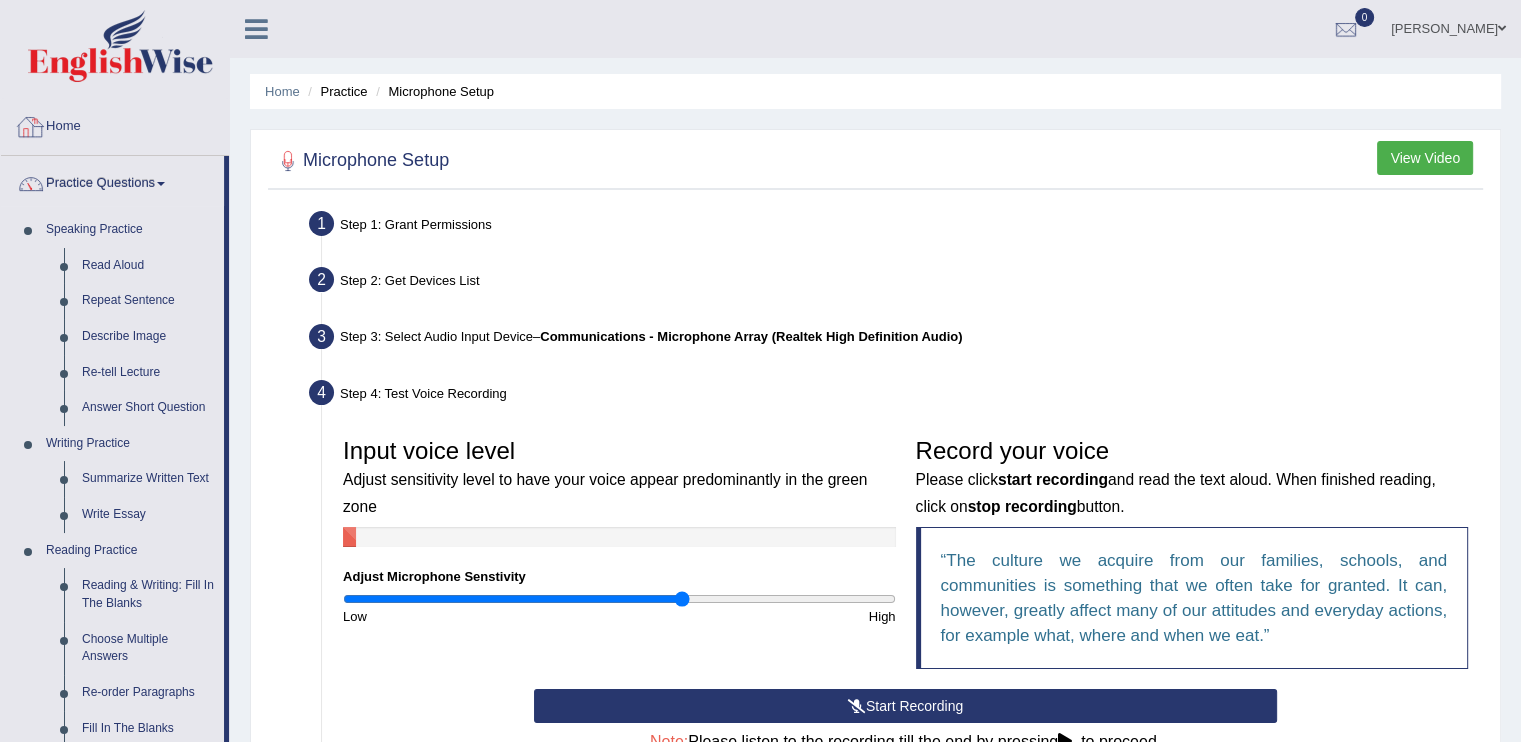 click at bounding box center [31, 127] 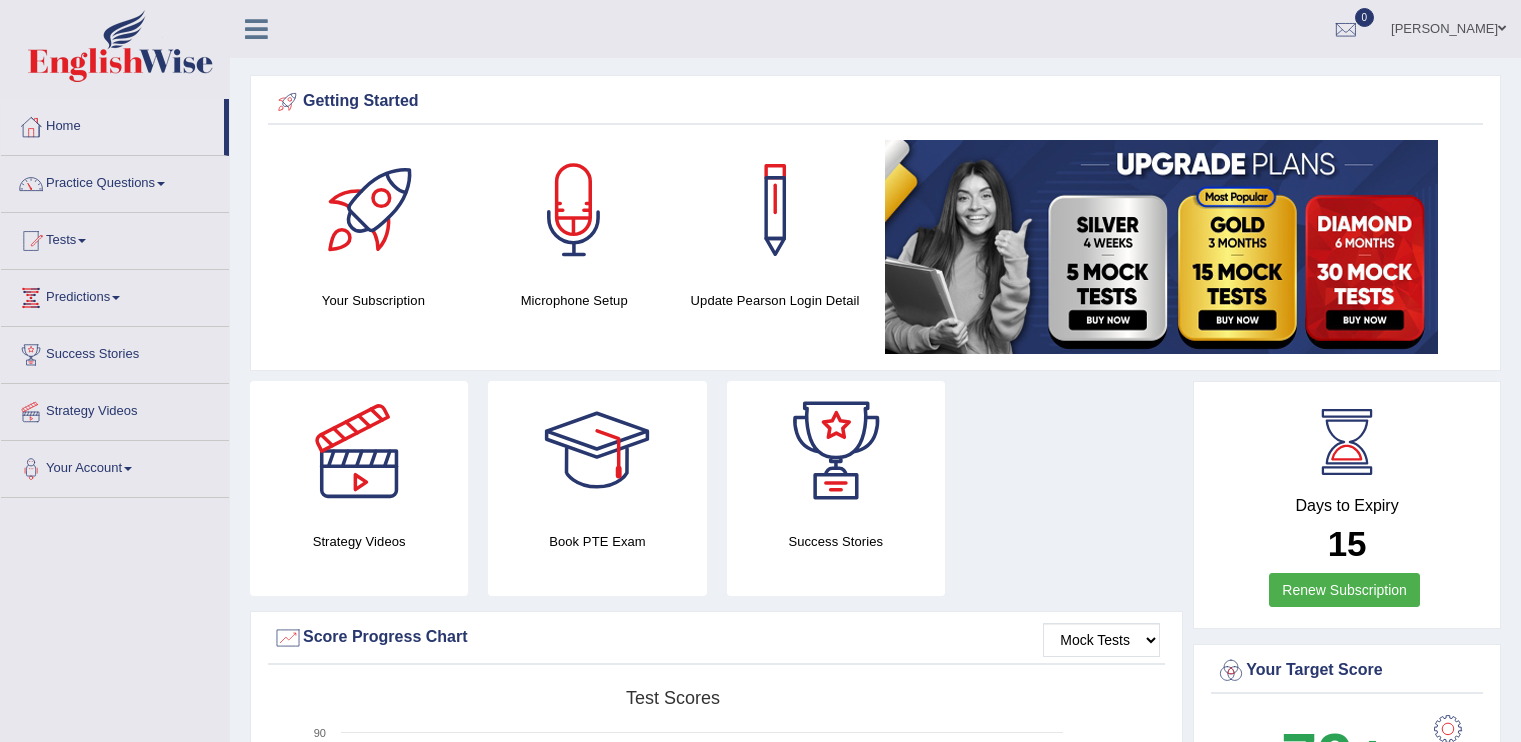 scroll, scrollTop: 0, scrollLeft: 0, axis: both 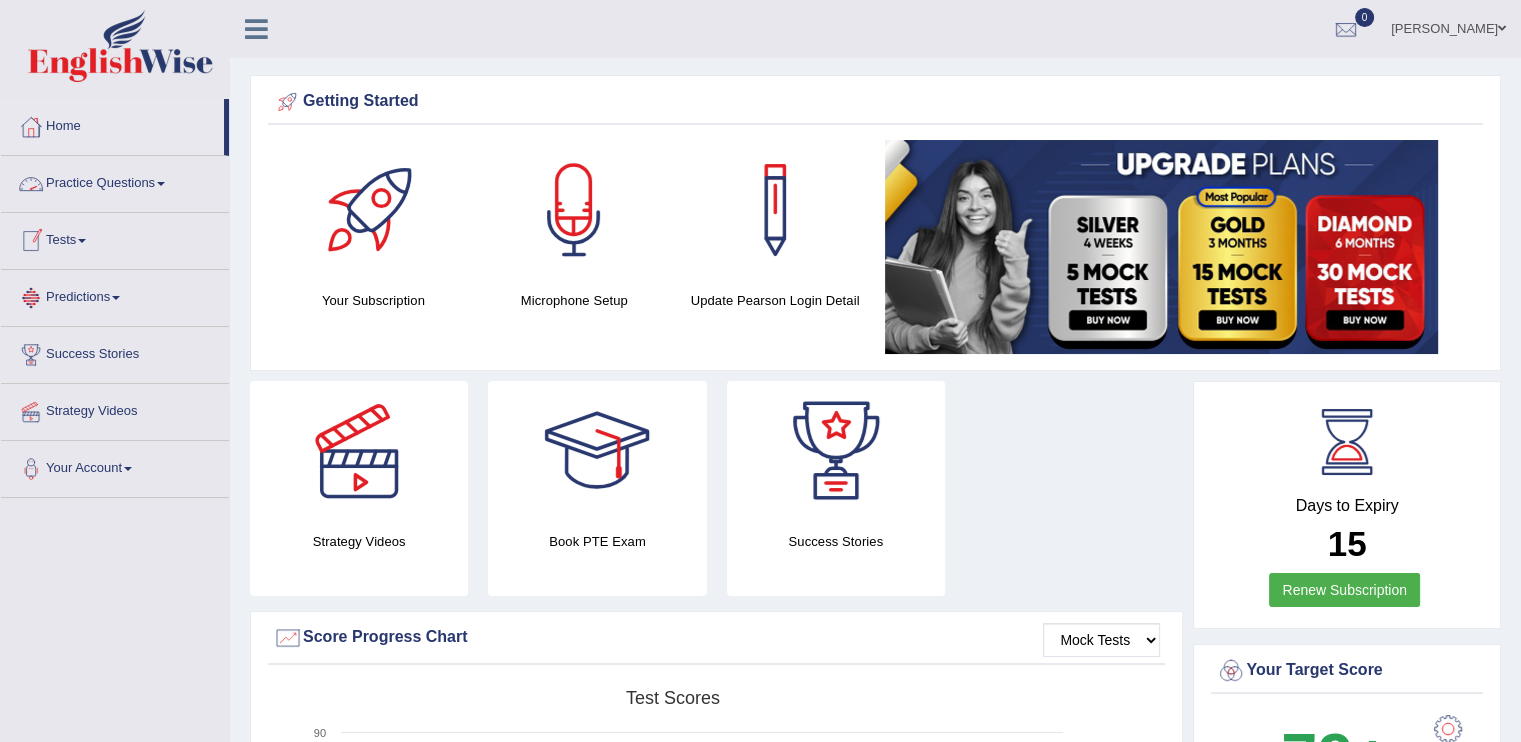 click on "Tests" at bounding box center (115, 238) 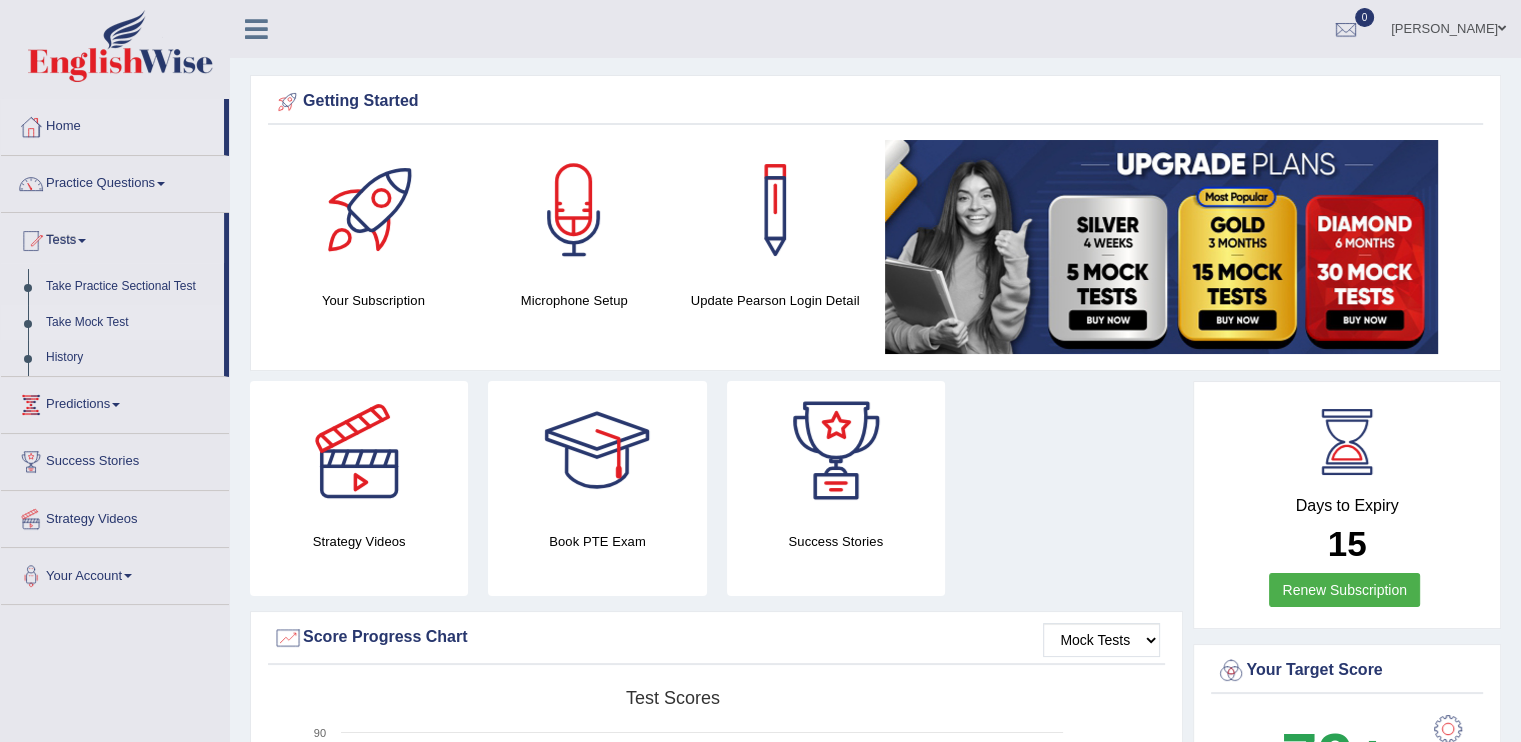 click on "Take Mock Test" at bounding box center [130, 323] 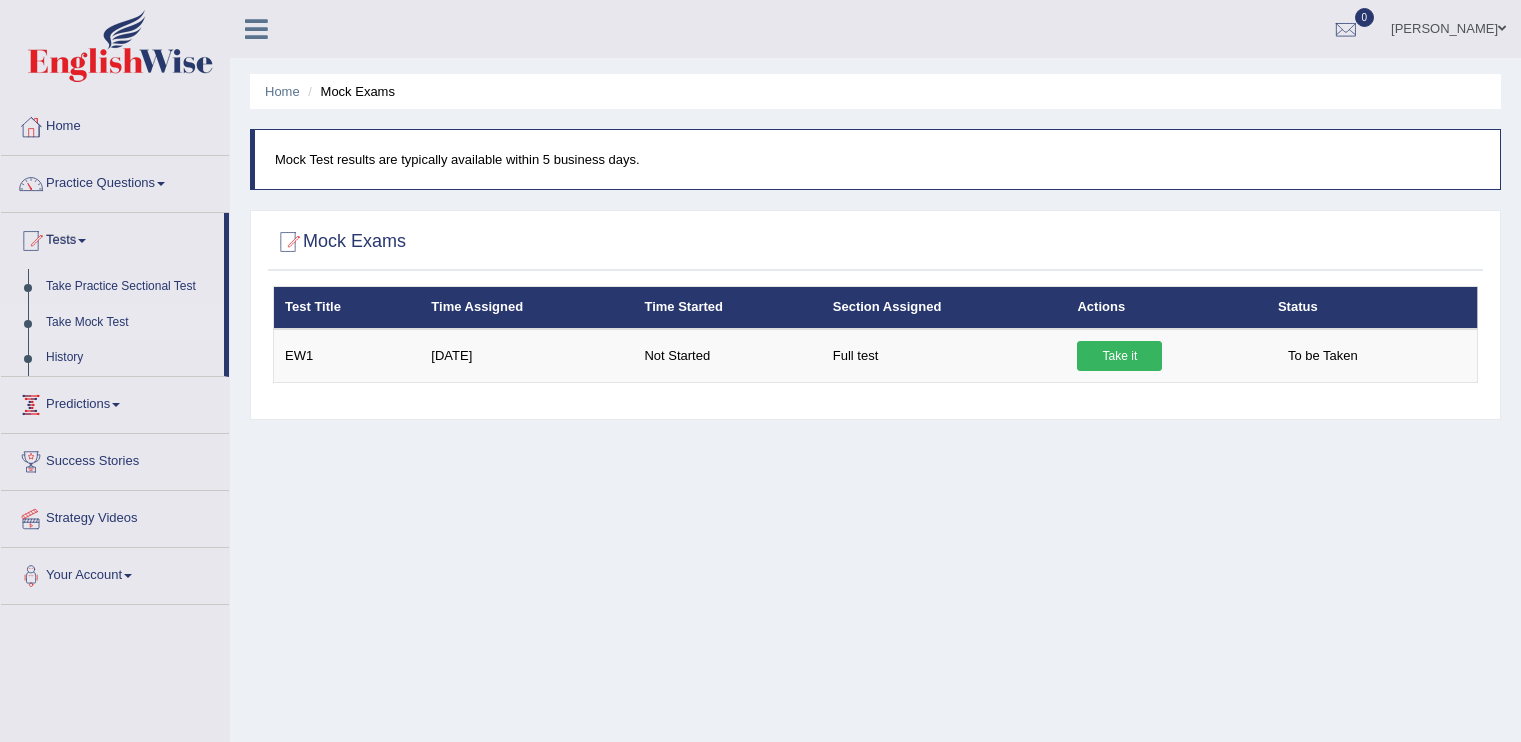 scroll, scrollTop: 0, scrollLeft: 0, axis: both 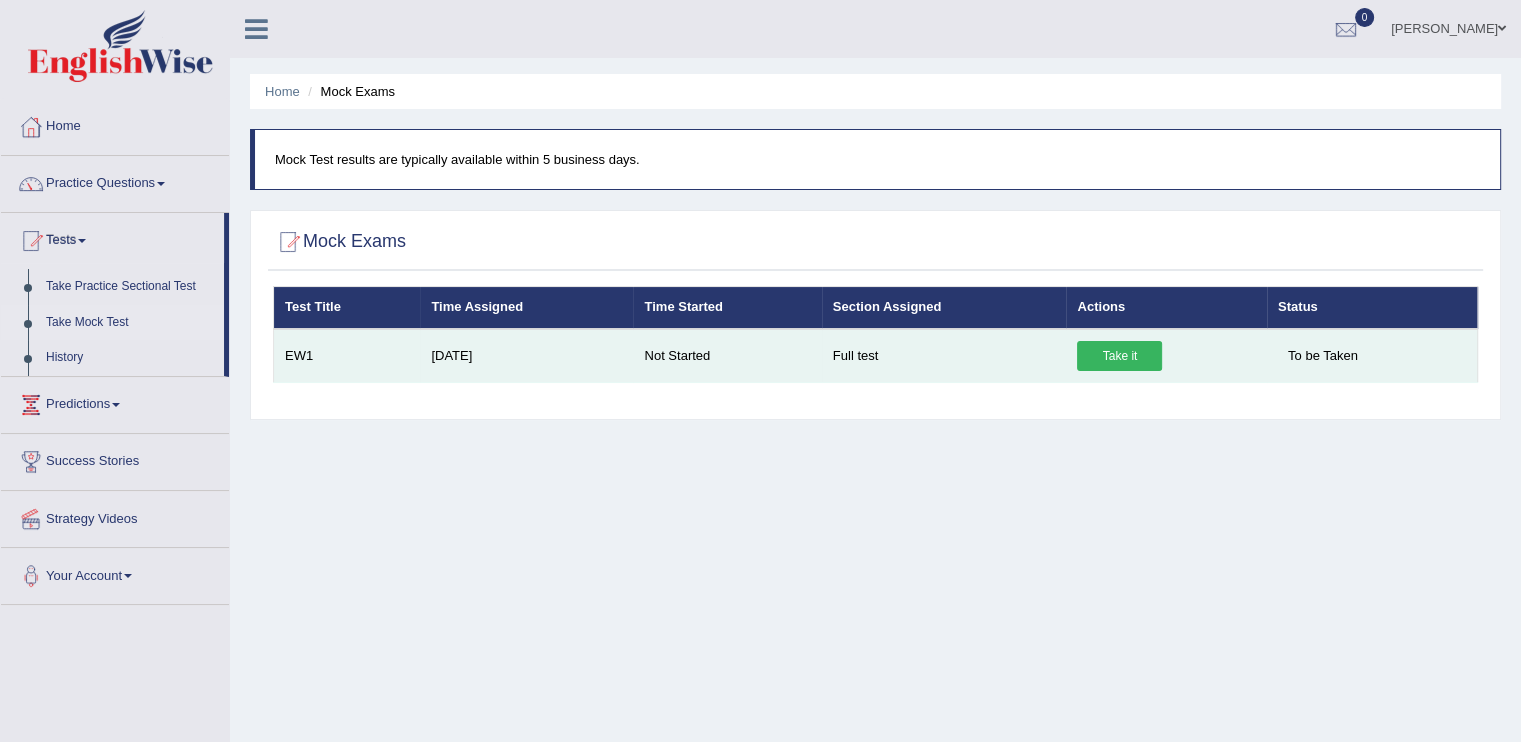 click on "Take it" at bounding box center [1119, 356] 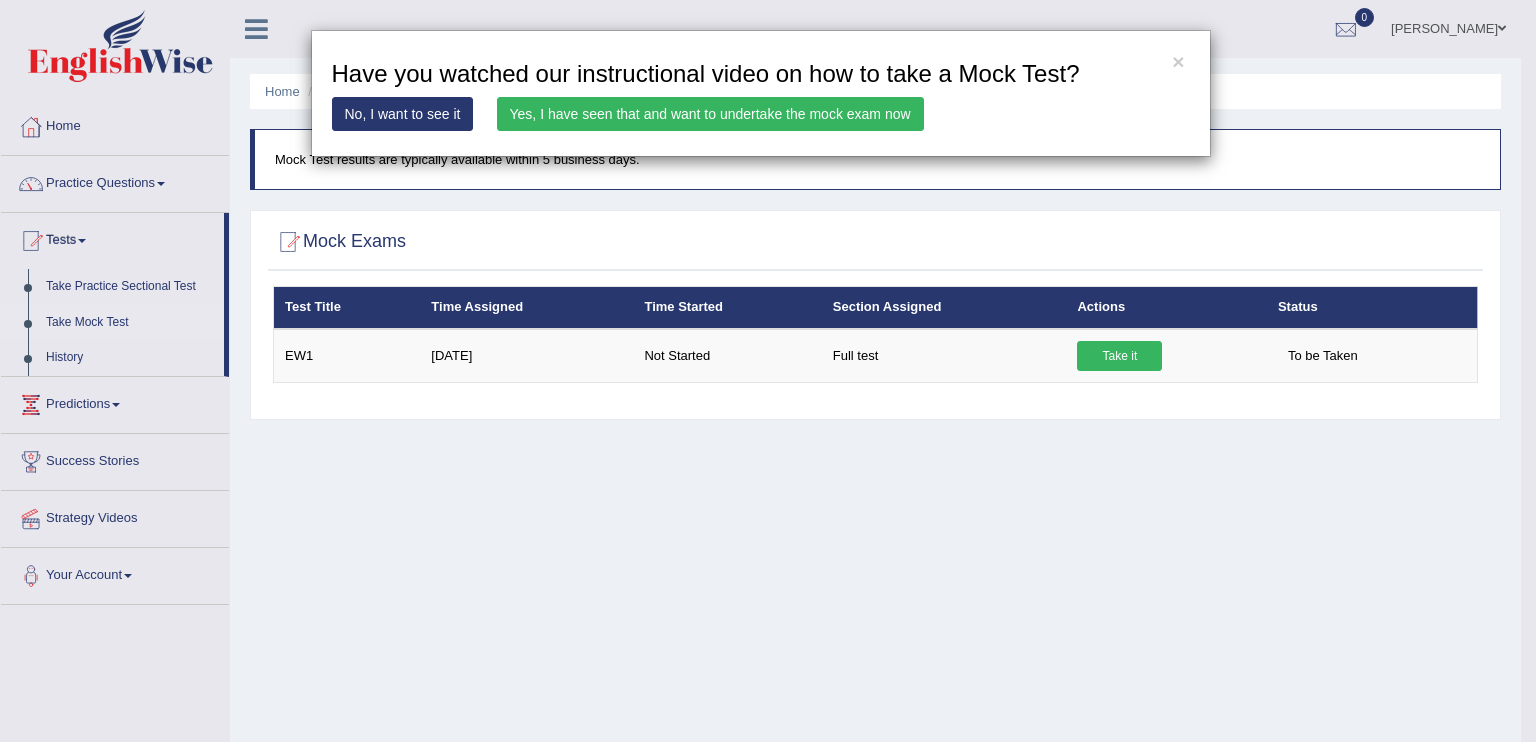 click on "Yes, I have seen that and want to undertake the mock exam now" at bounding box center (710, 114) 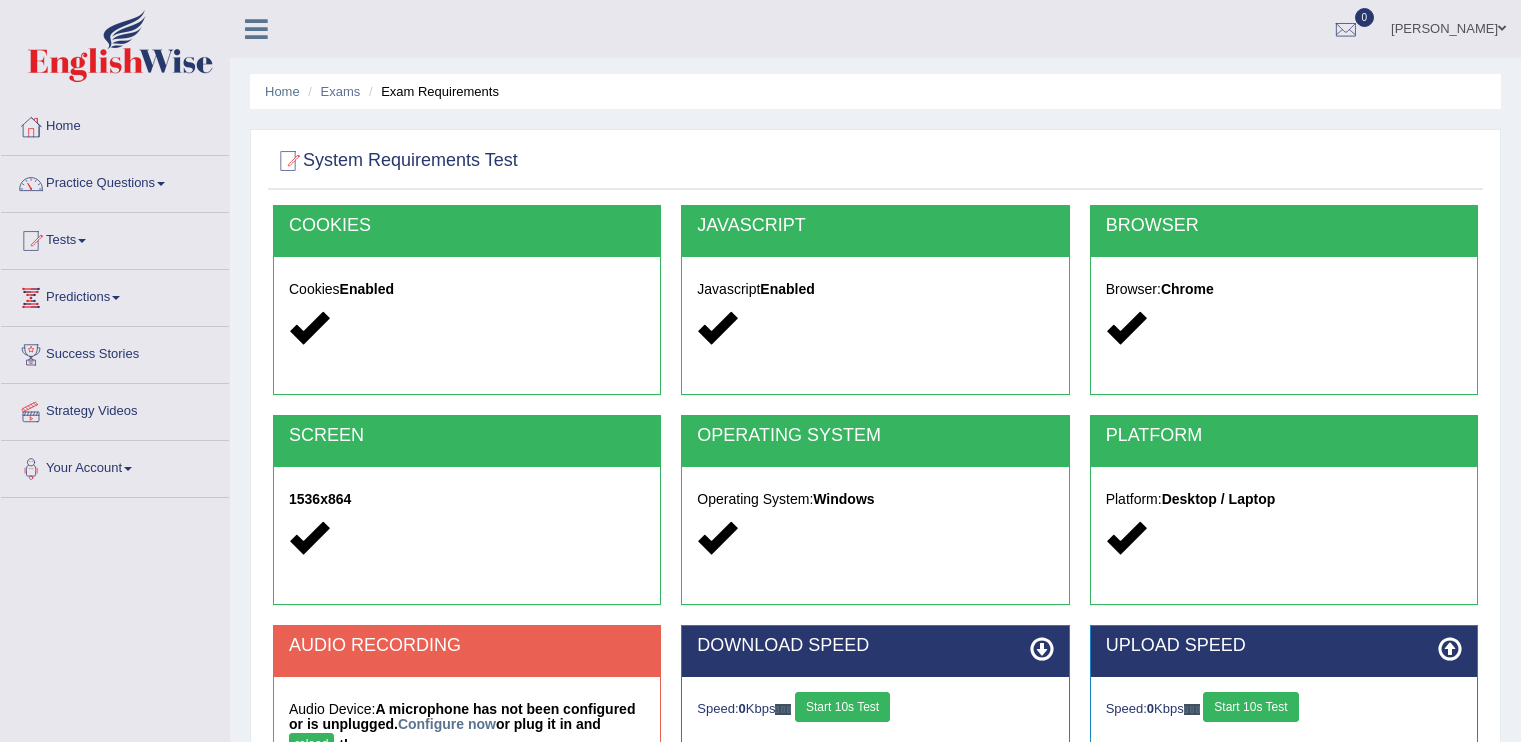 scroll, scrollTop: 0, scrollLeft: 0, axis: both 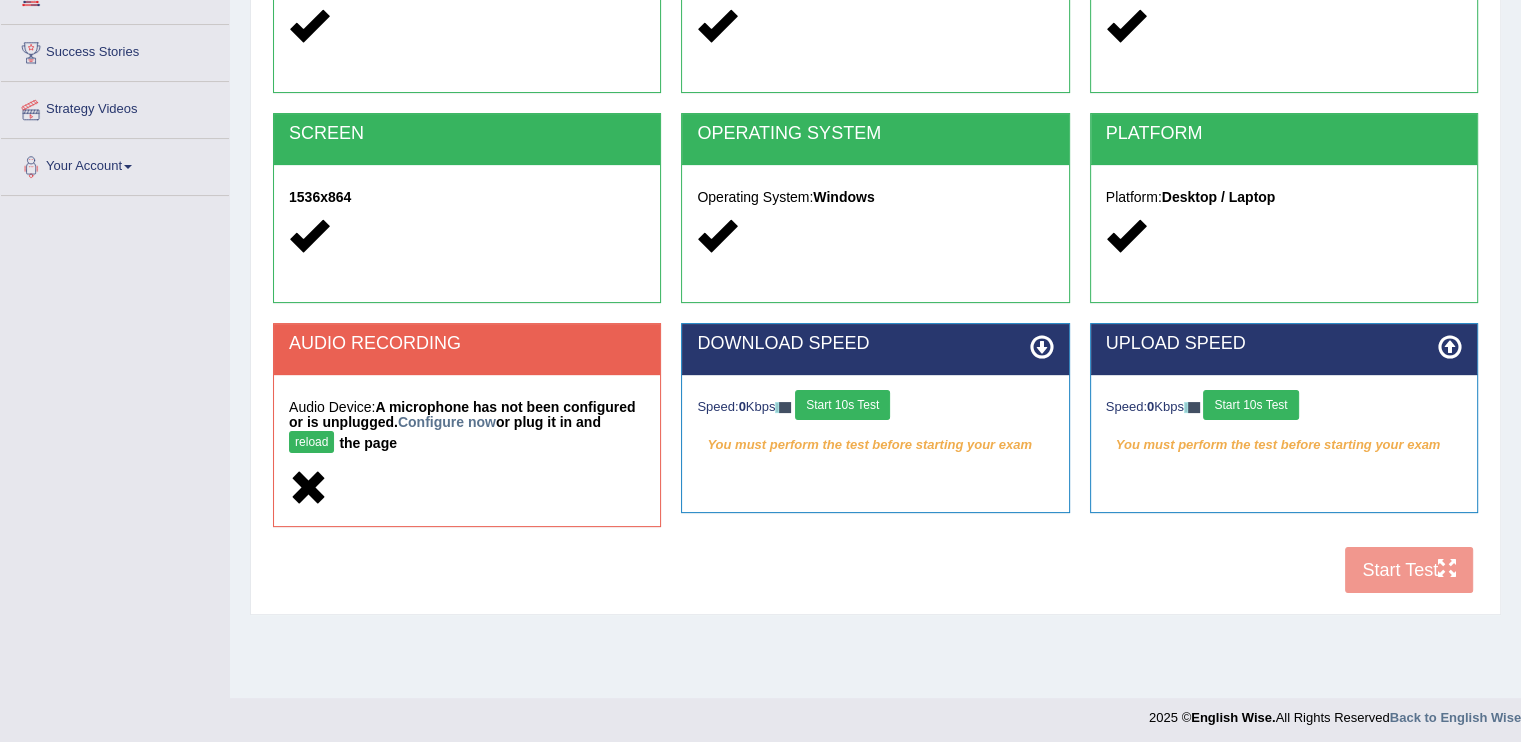 click on "Start 10s Test" at bounding box center [842, 405] 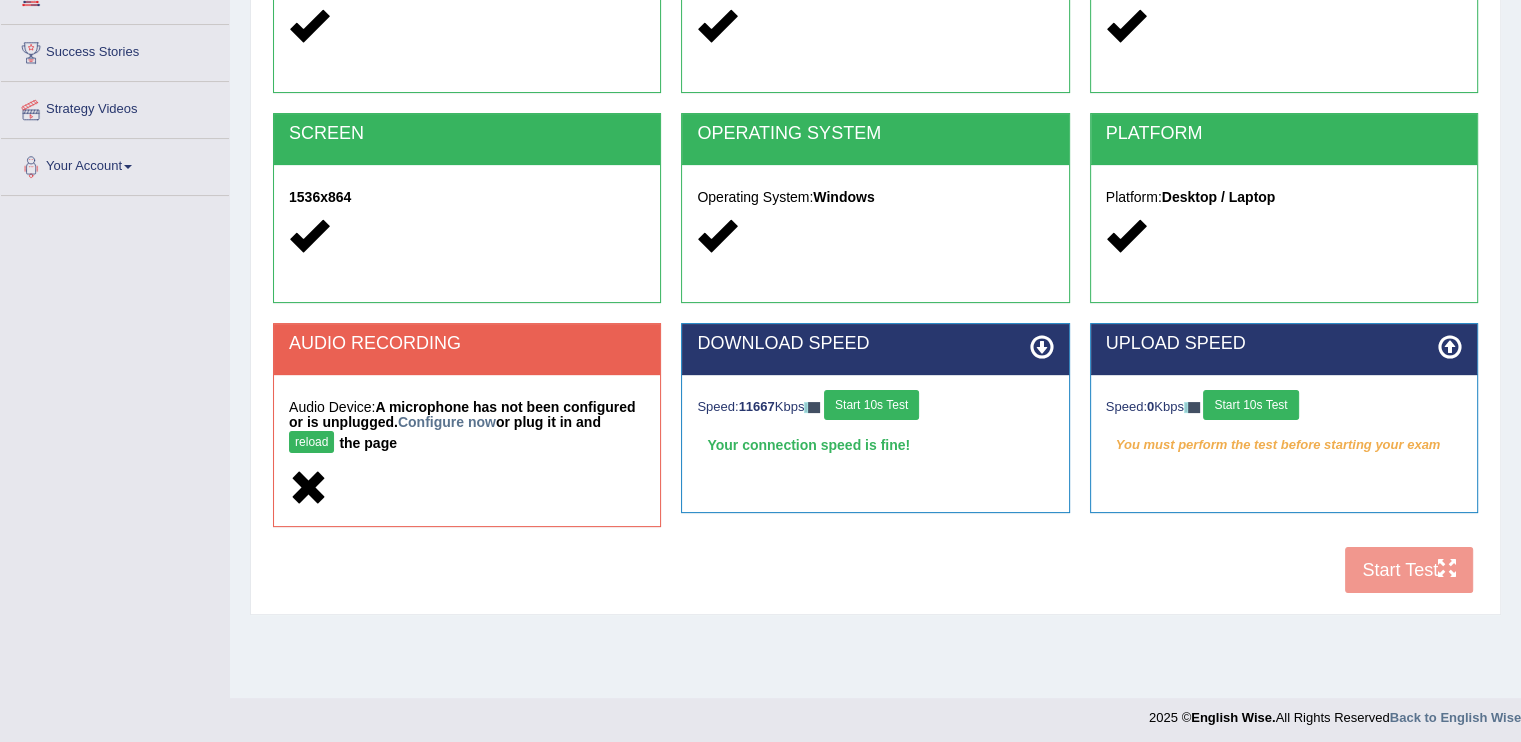 click on "Start 10s Test" at bounding box center (1250, 405) 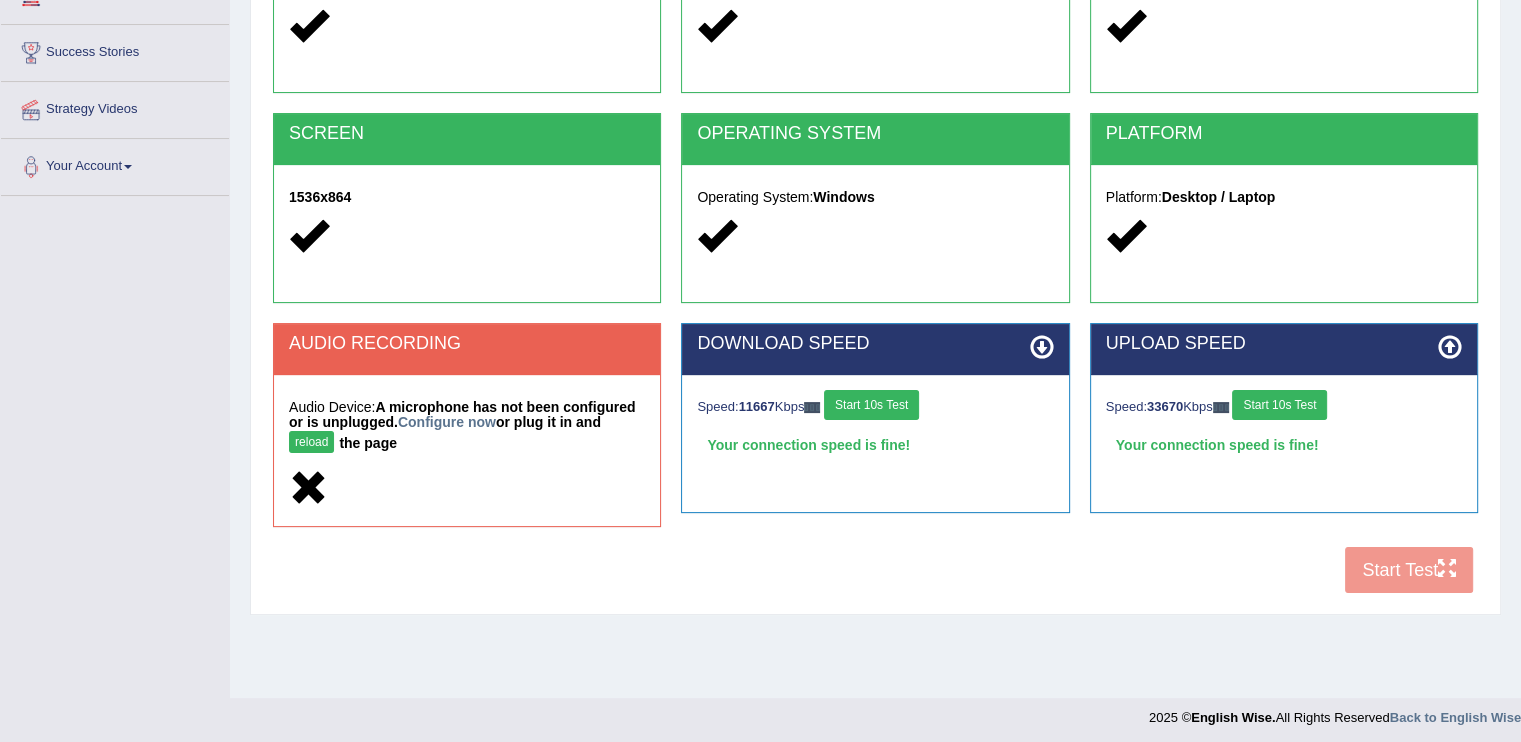 click on "Audio Device:  A microphone has not been configured or is unplugged.  Configure now  or plug it in and  reload  the page" at bounding box center (467, 450) 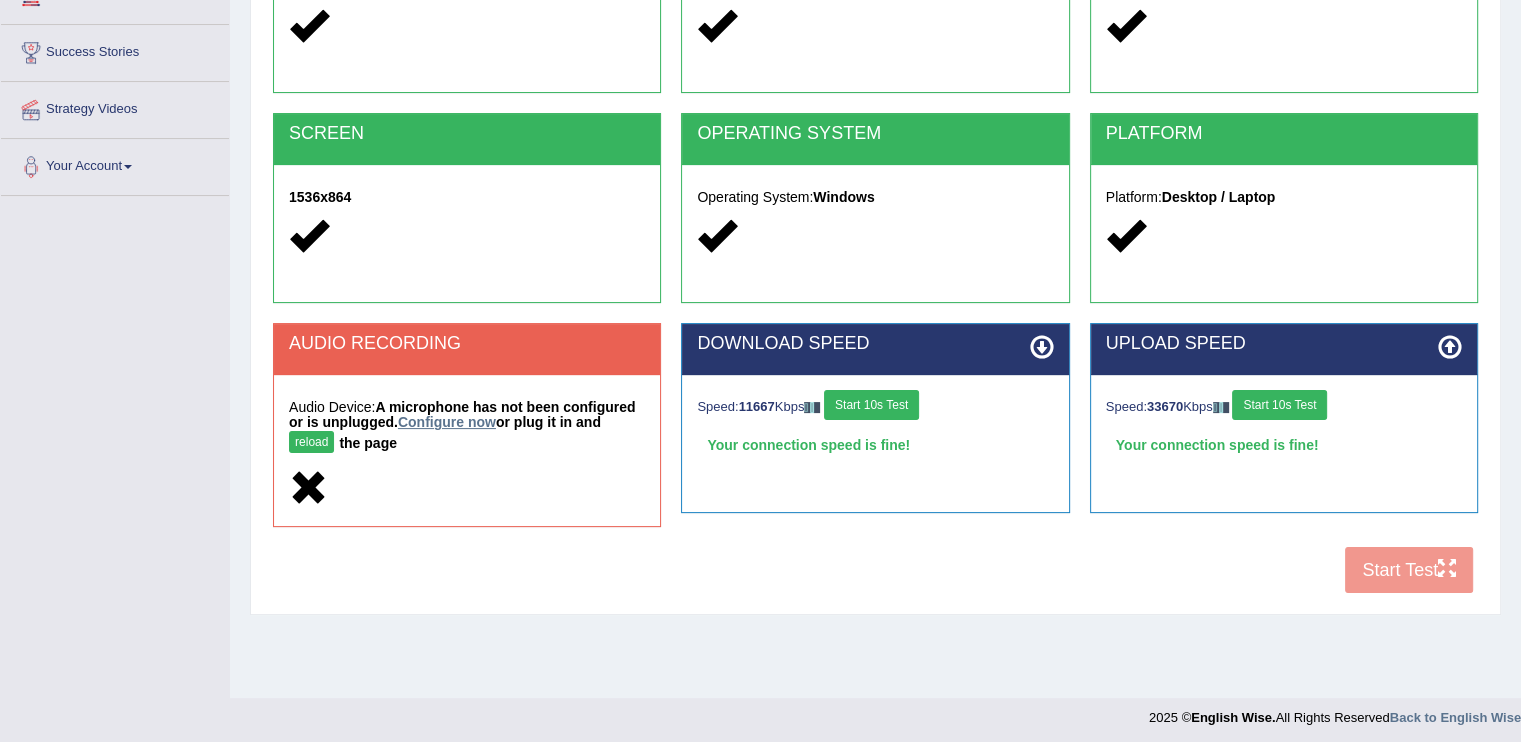 click on "Configure now" at bounding box center [447, 422] 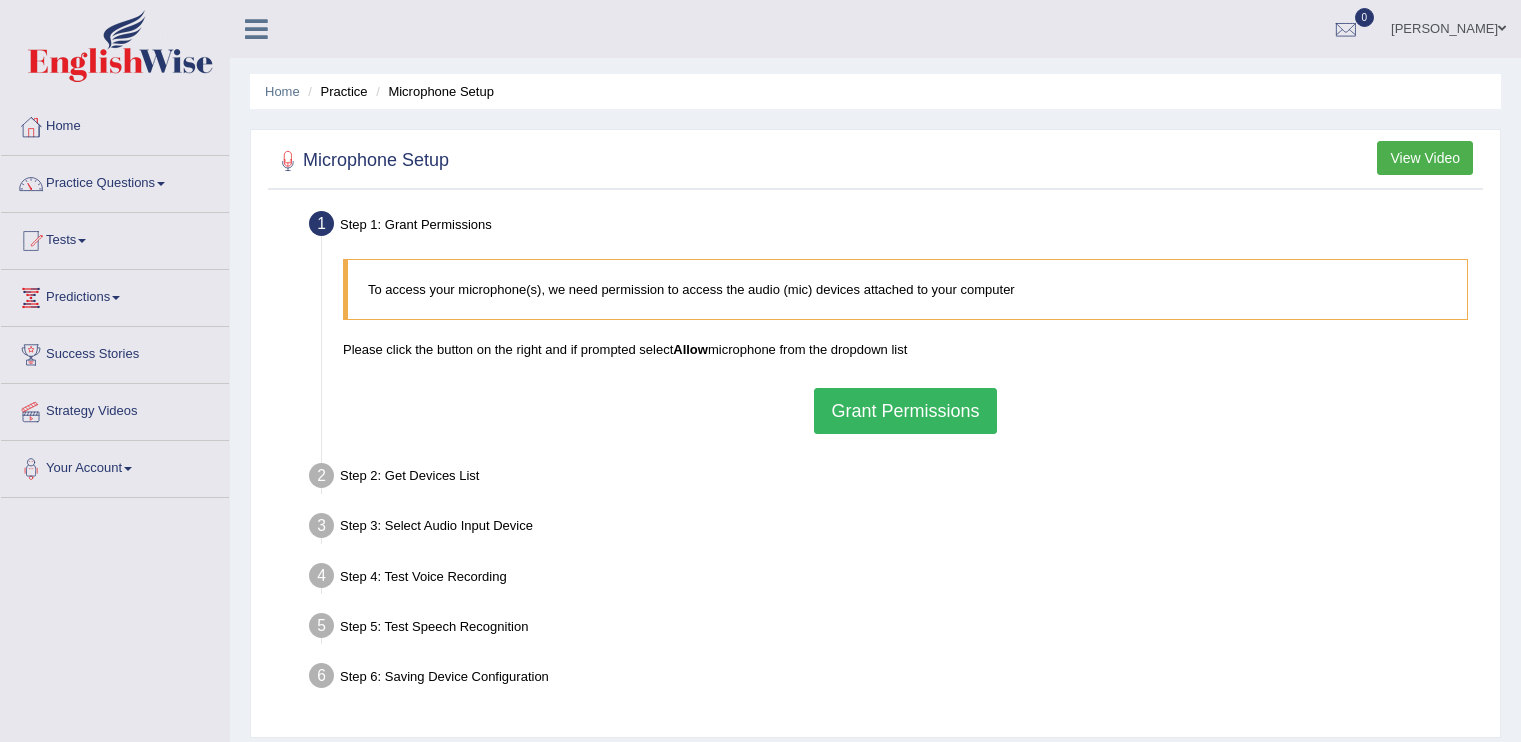 scroll, scrollTop: 0, scrollLeft: 0, axis: both 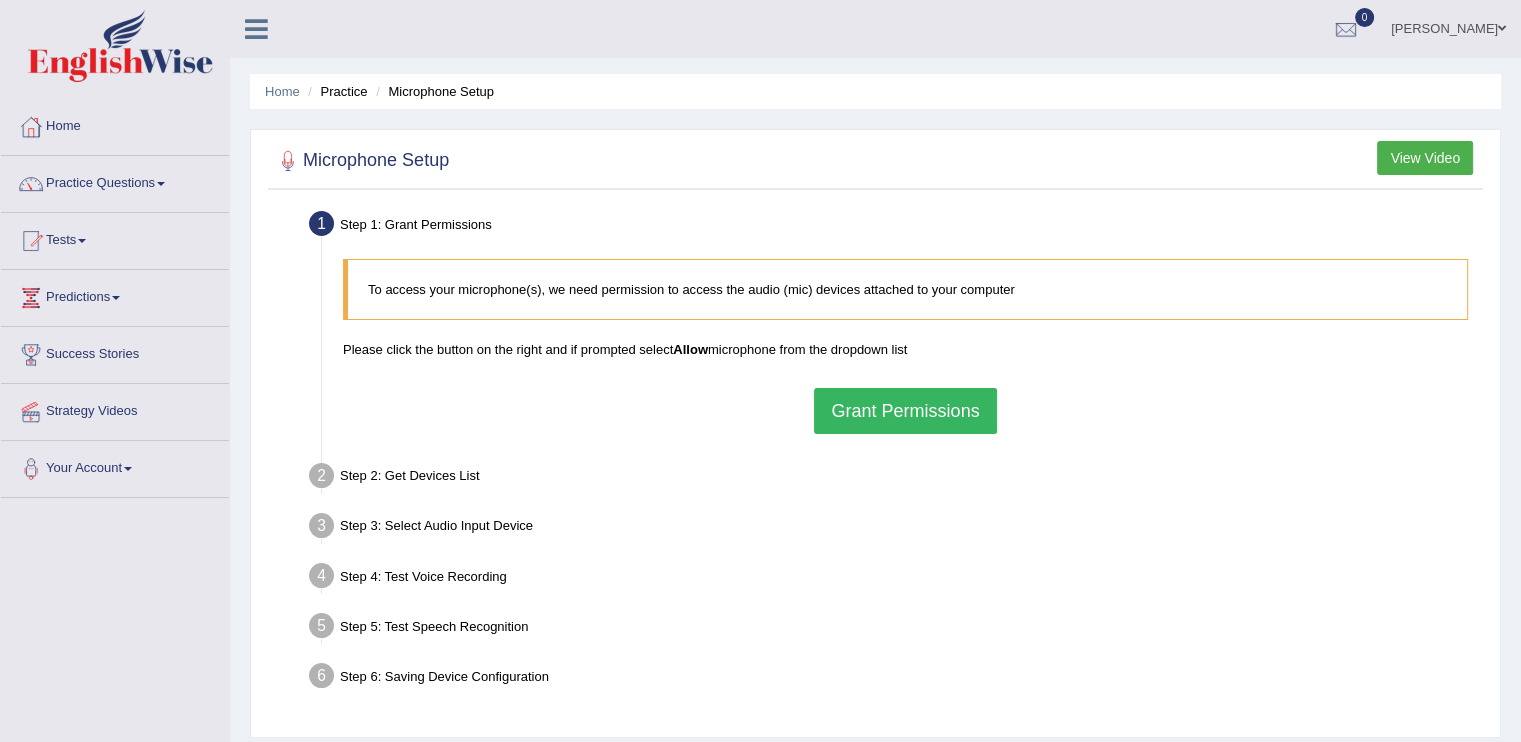 click on "Grant Permissions" at bounding box center (905, 411) 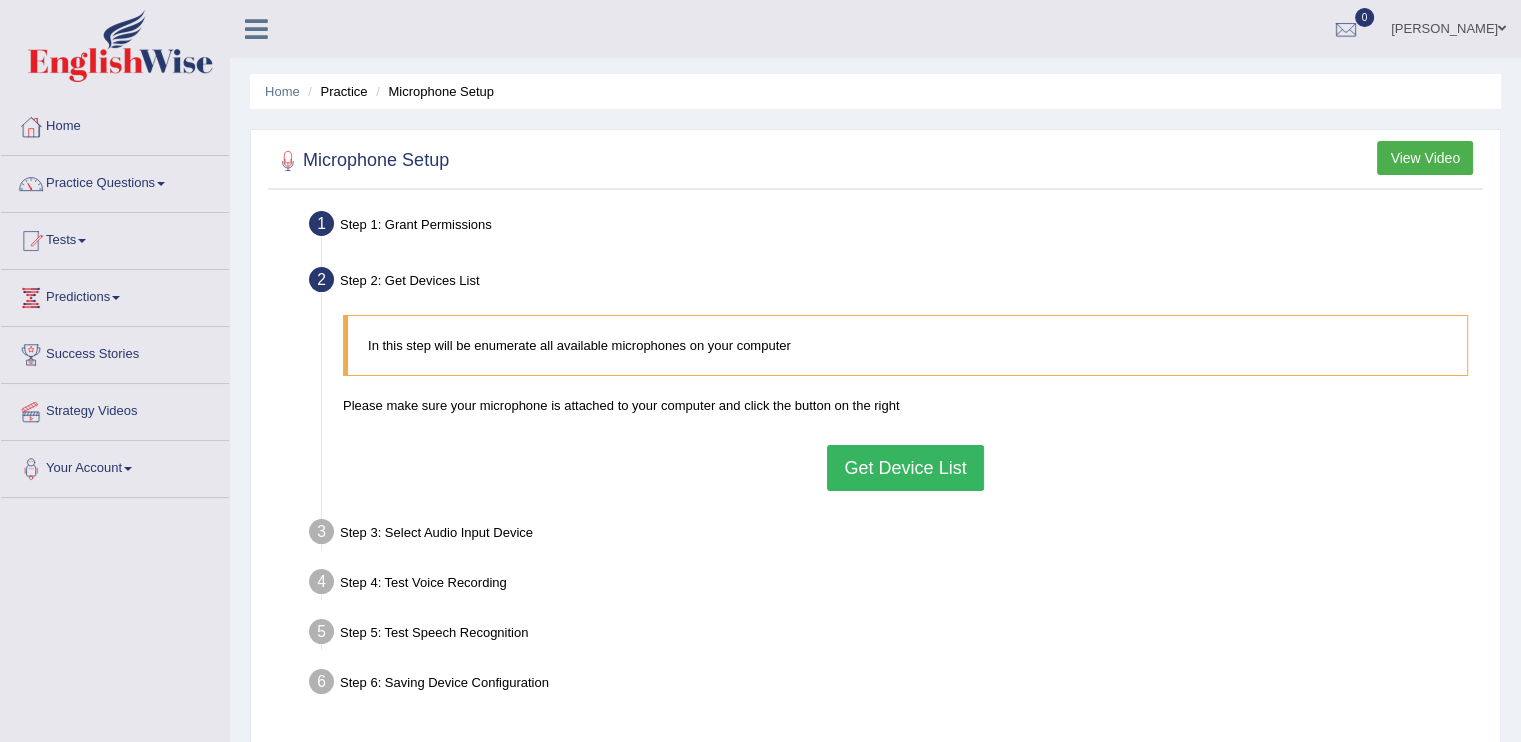 click on "Get Device List" at bounding box center [905, 468] 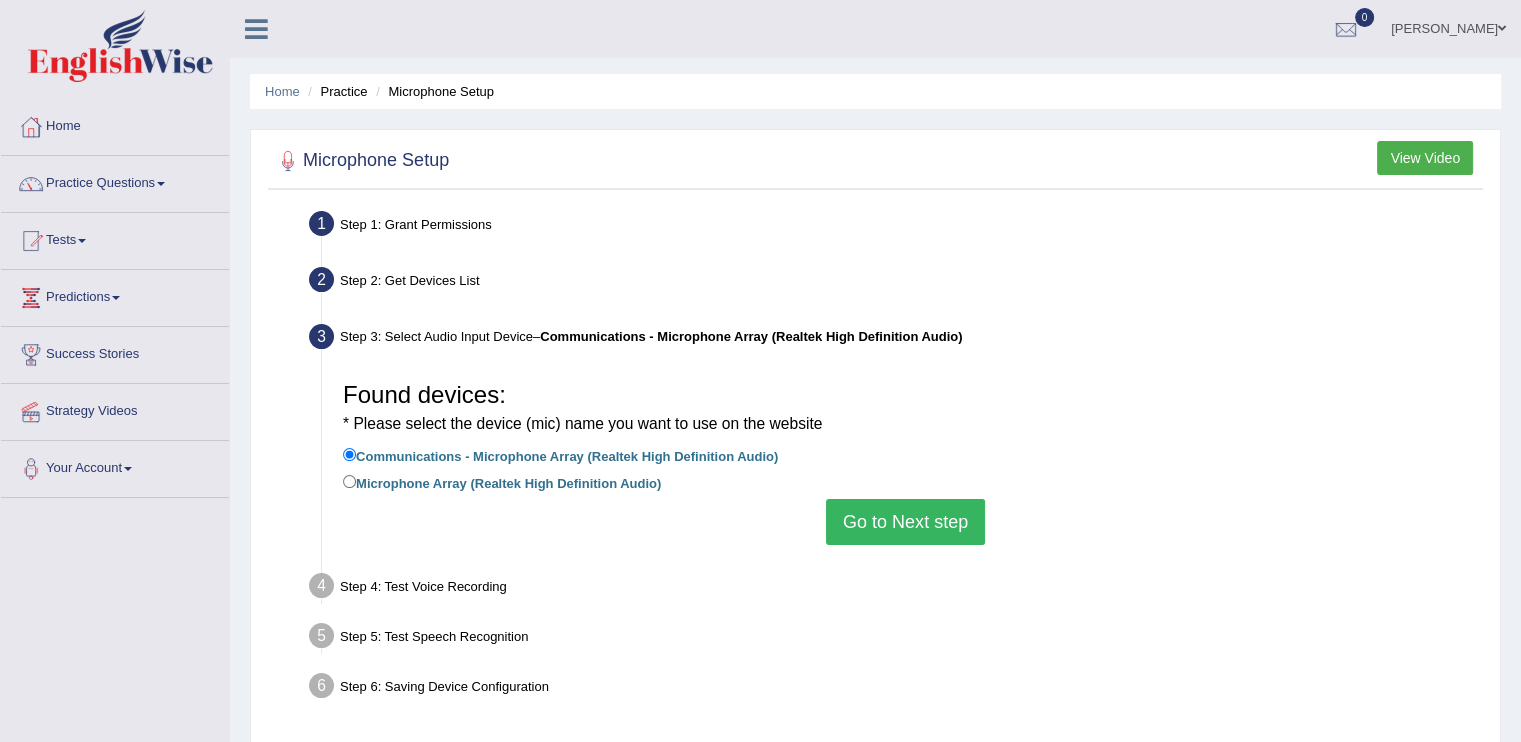 click on "Microphone Array (Realtek High Definition Audio)" at bounding box center [502, 482] 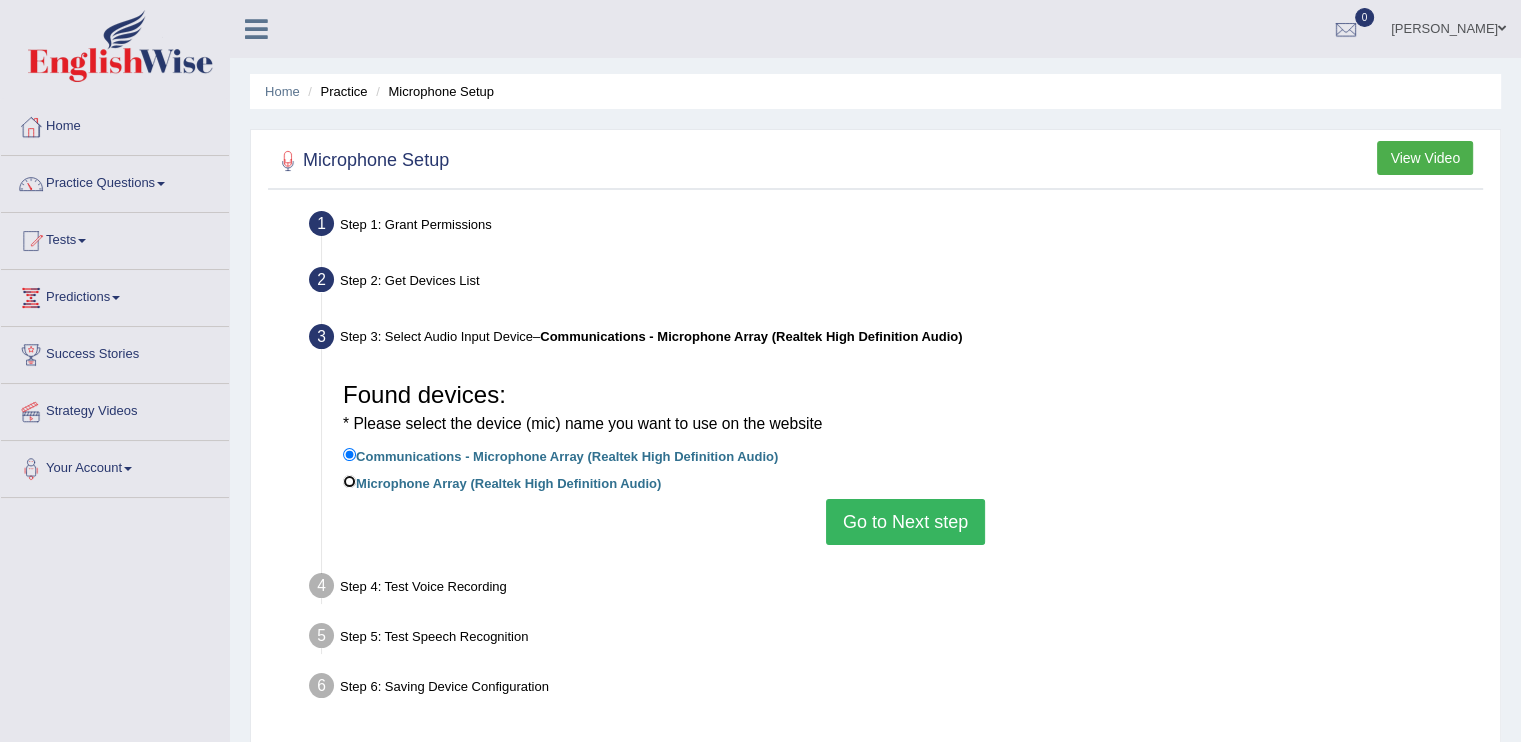 click on "Microphone Array (Realtek High Definition Audio)" at bounding box center [349, 481] 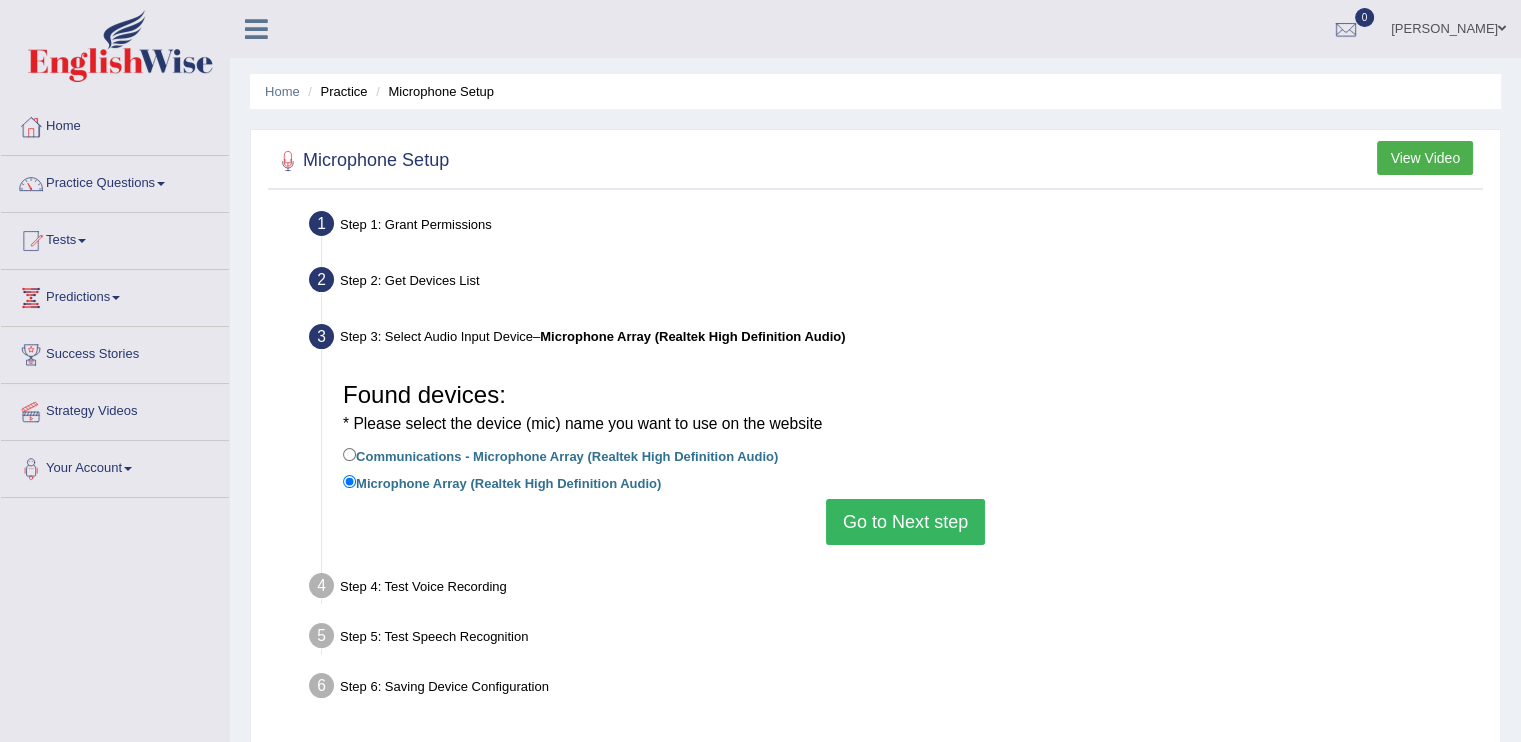 click on "Go to Next step" at bounding box center [905, 522] 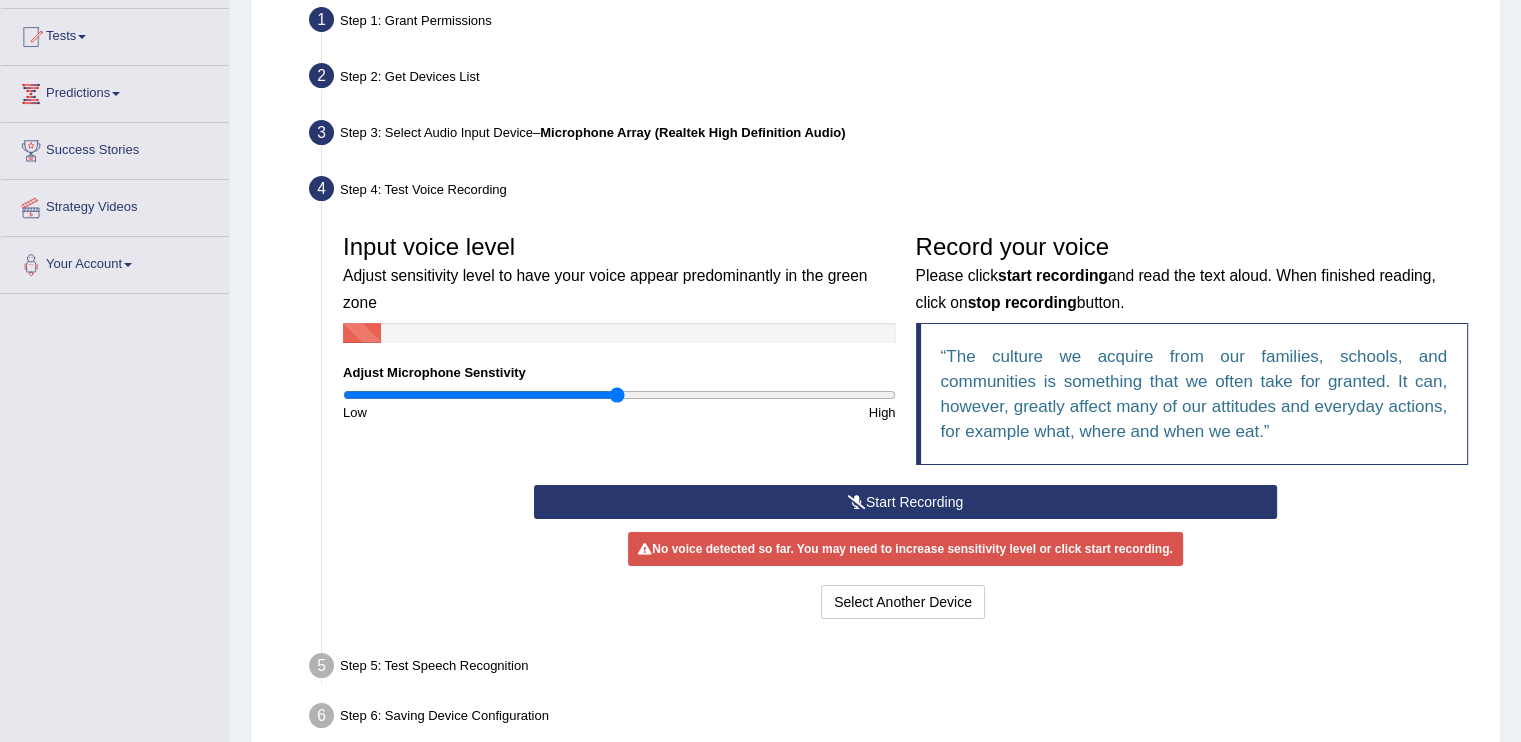 scroll, scrollTop: 204, scrollLeft: 0, axis: vertical 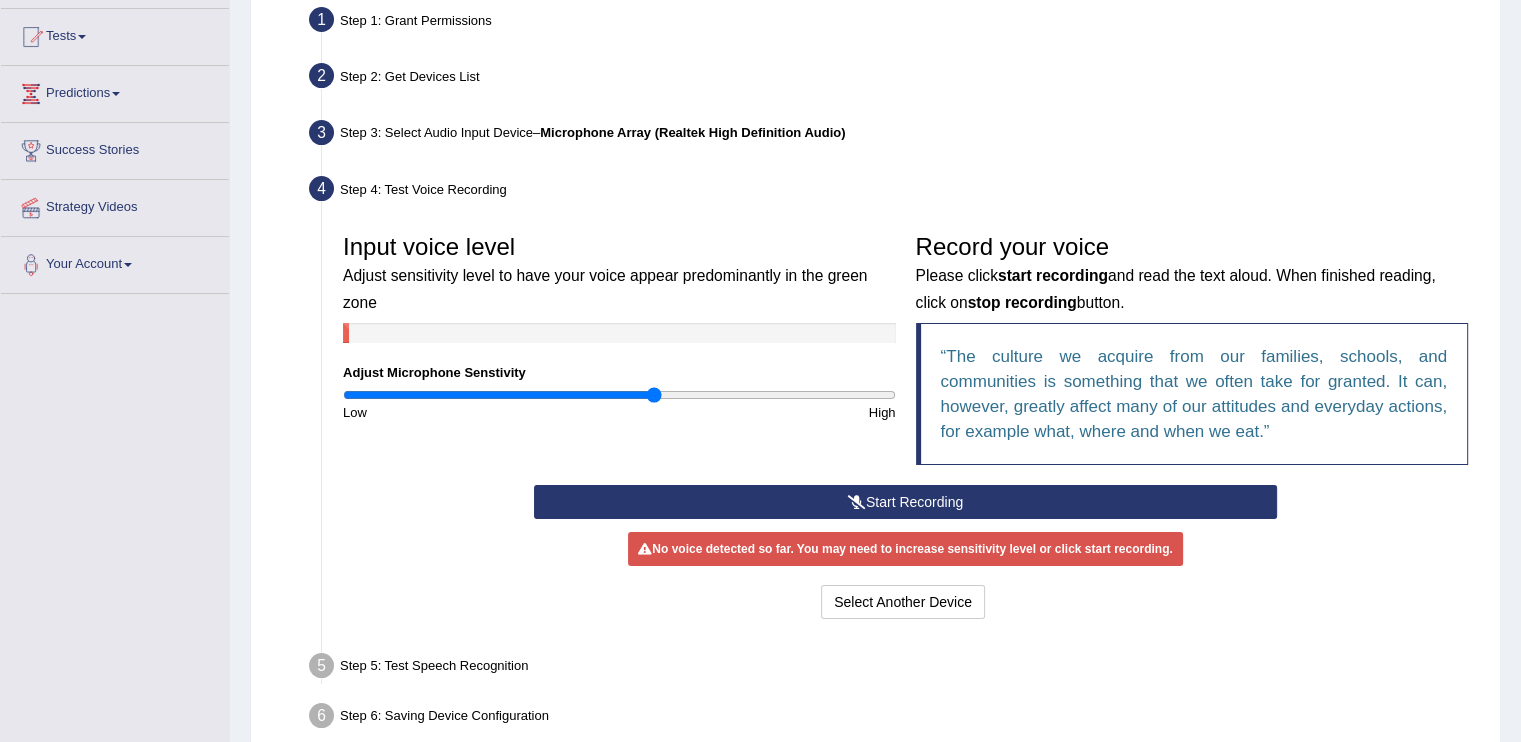 click at bounding box center [619, 395] 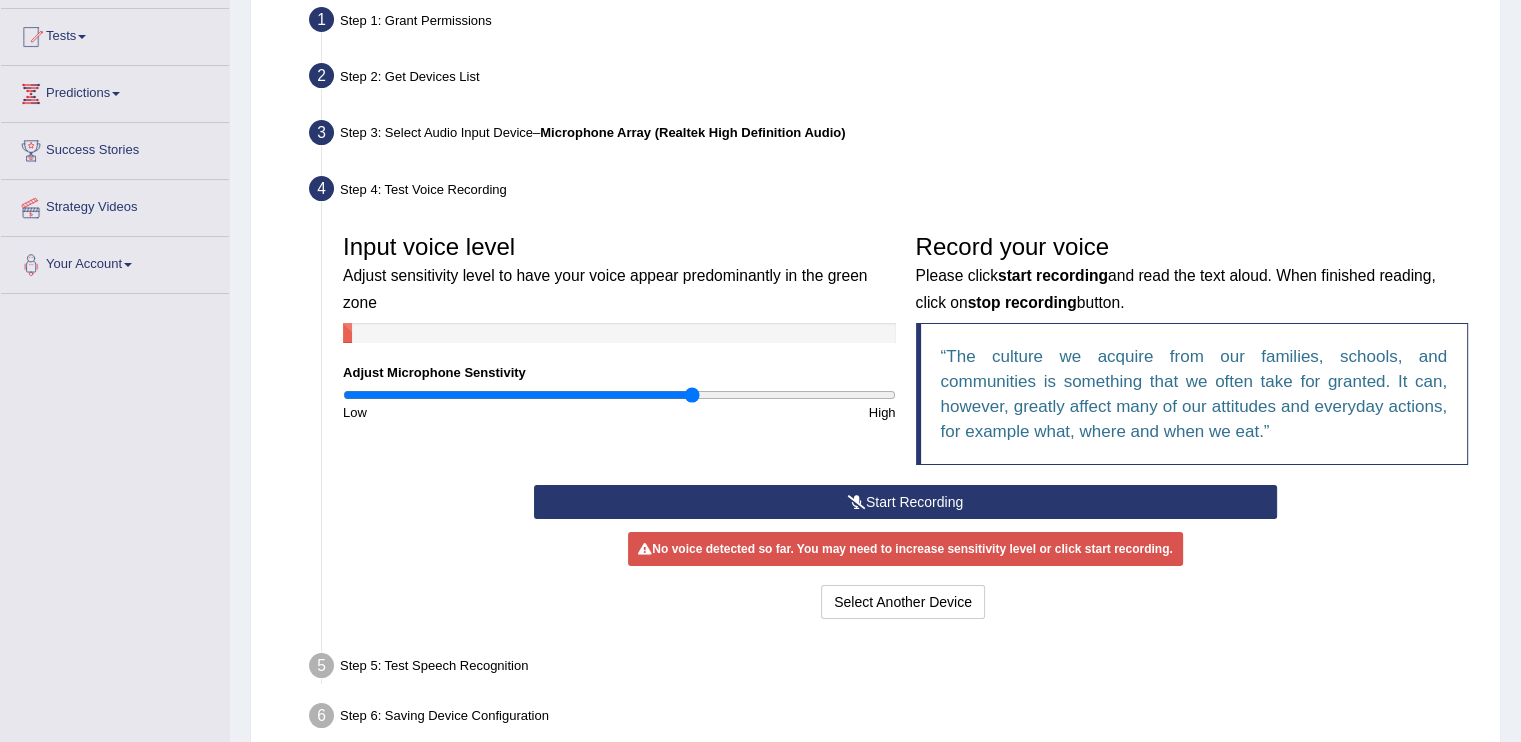 click at bounding box center (619, 395) 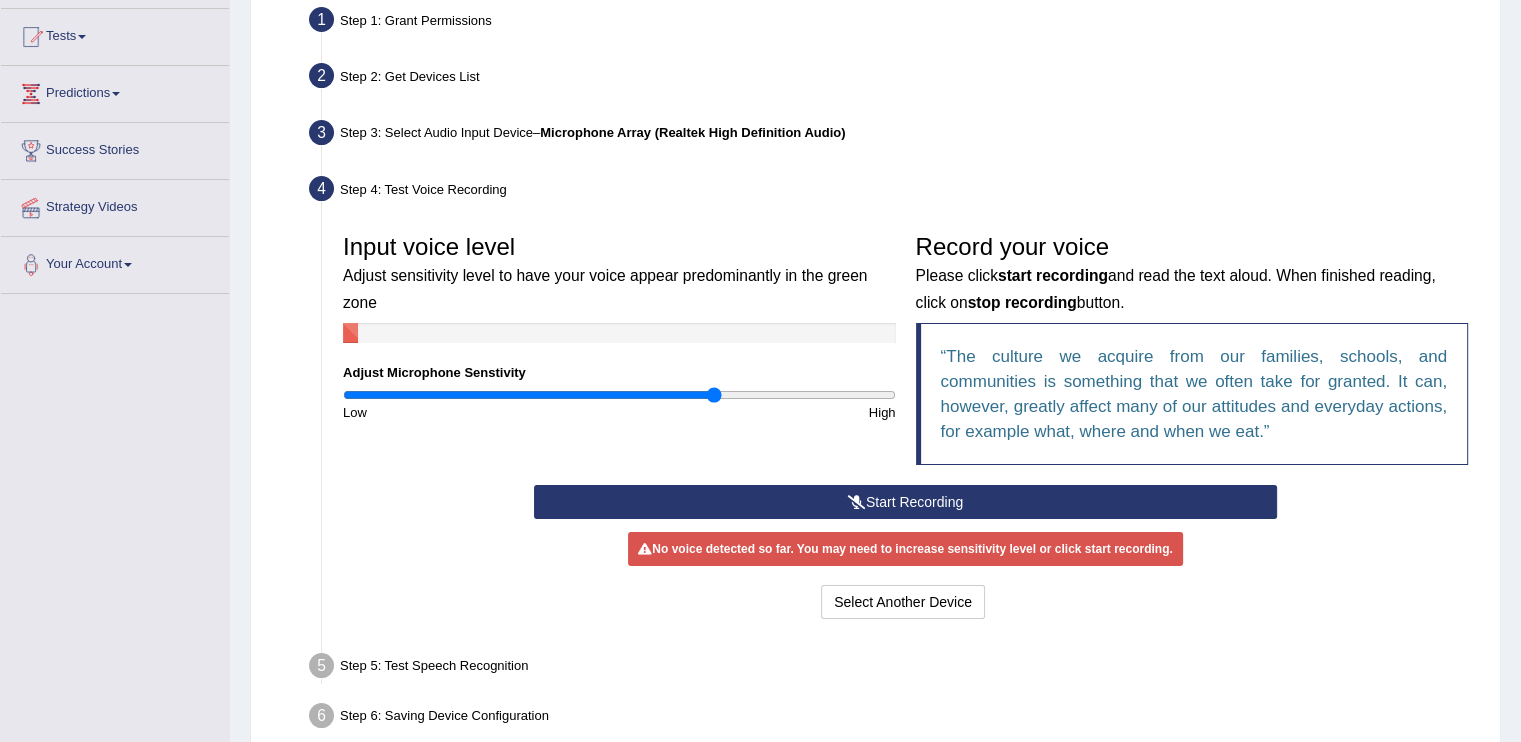 click at bounding box center [619, 395] 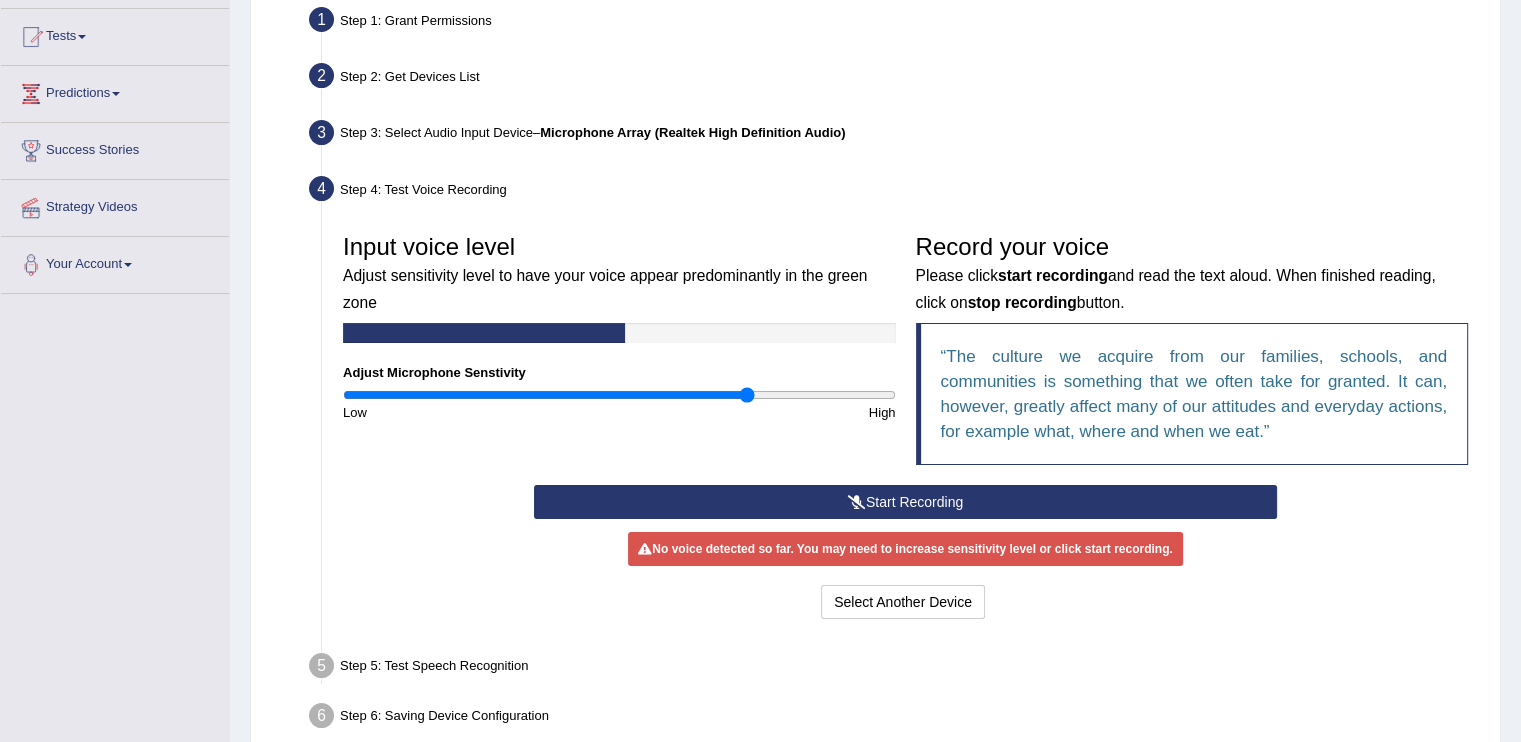 click at bounding box center (619, 395) 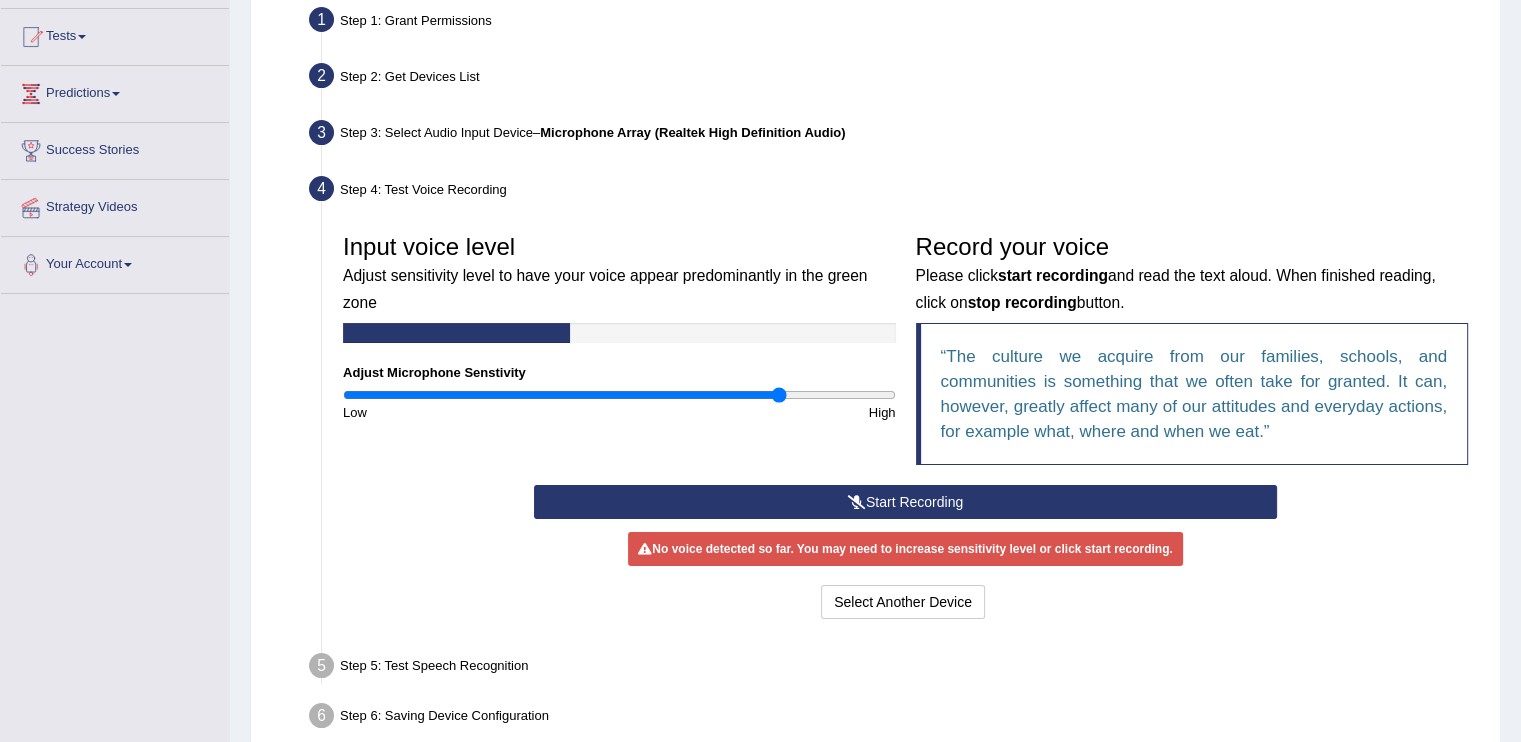 type on "1.6" 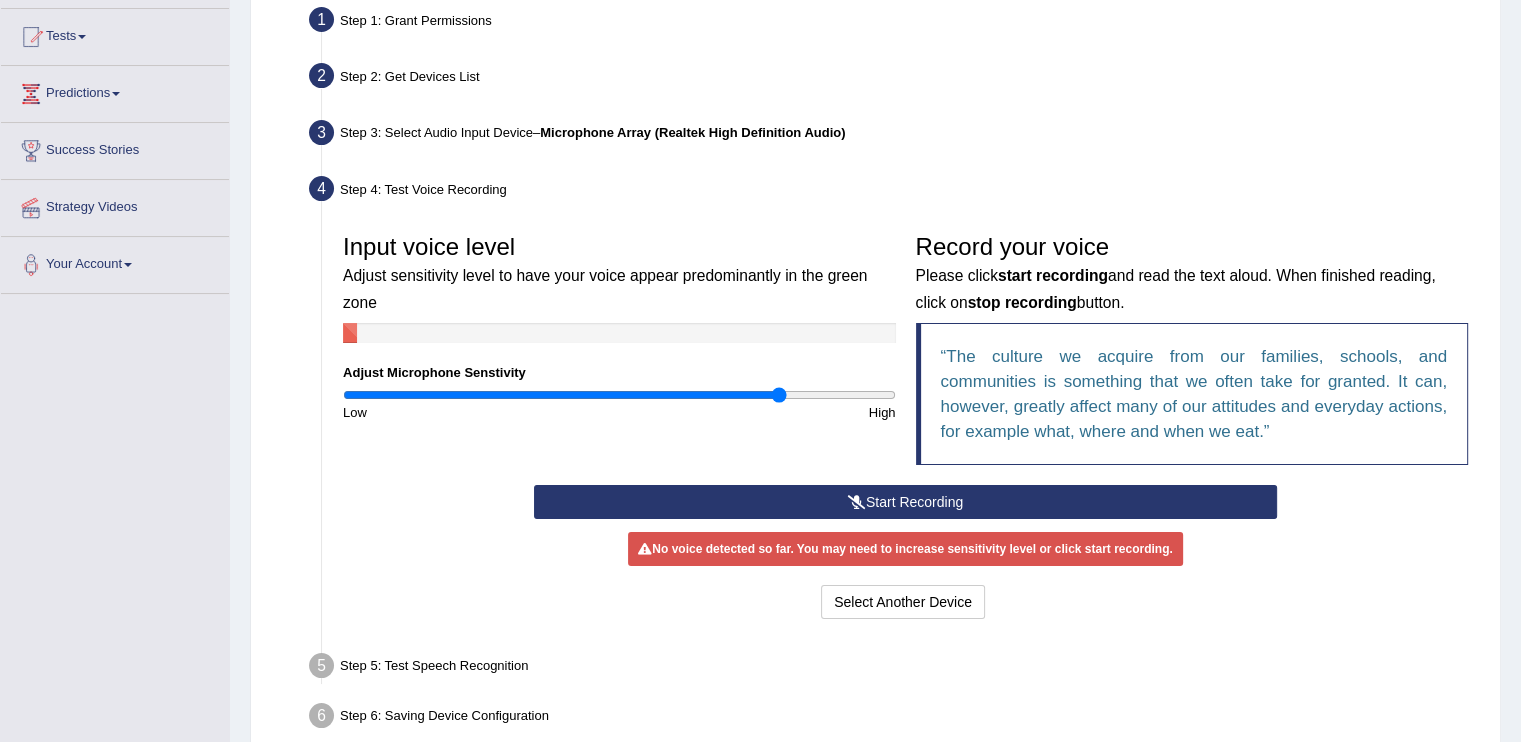 click on "Step 3: Select Audio Input Device  –  Microphone Array (Realtek High Definition Audio)" at bounding box center (895, 136) 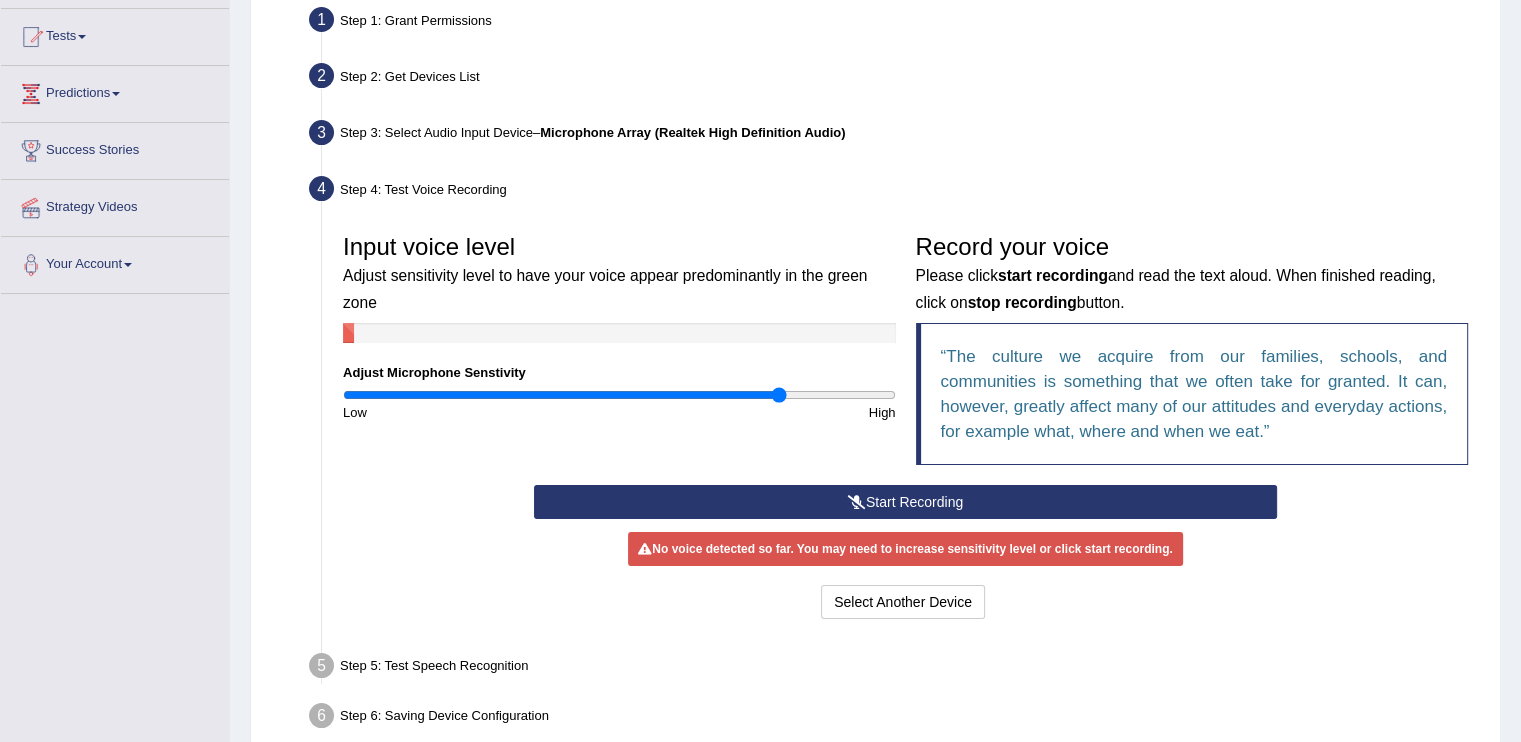 click on "Step 3: Select Audio Input Device  –  Microphone Array (Realtek High Definition Audio)   Found devices:
* Please select the device (mic) name you want to use on the website    Communications - Microphone Array (Realtek High Definition Audio)  Microphone Array (Realtek High Definition Audio)   Go to Next step" at bounding box center [895, 136] 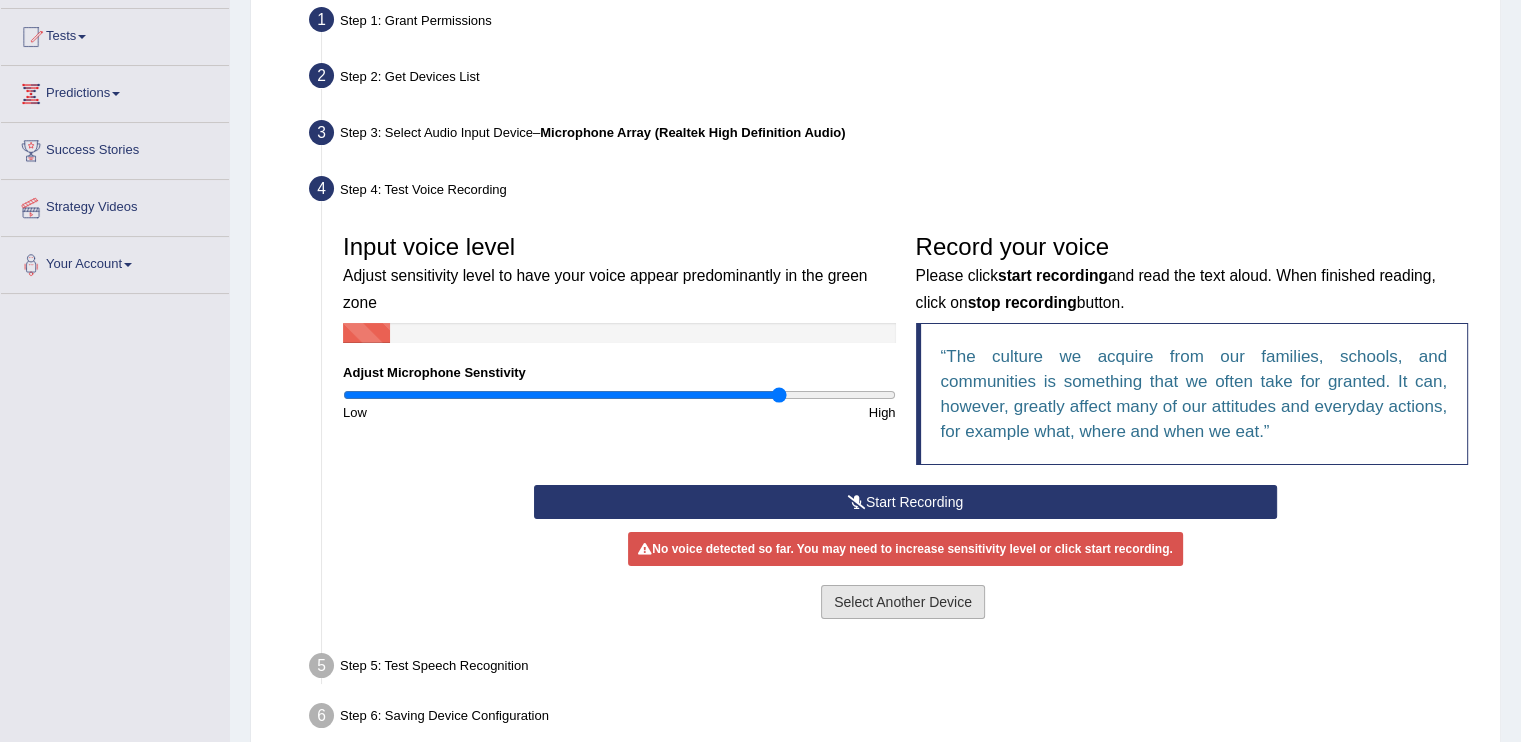 click on "Select Another Device" at bounding box center [903, 602] 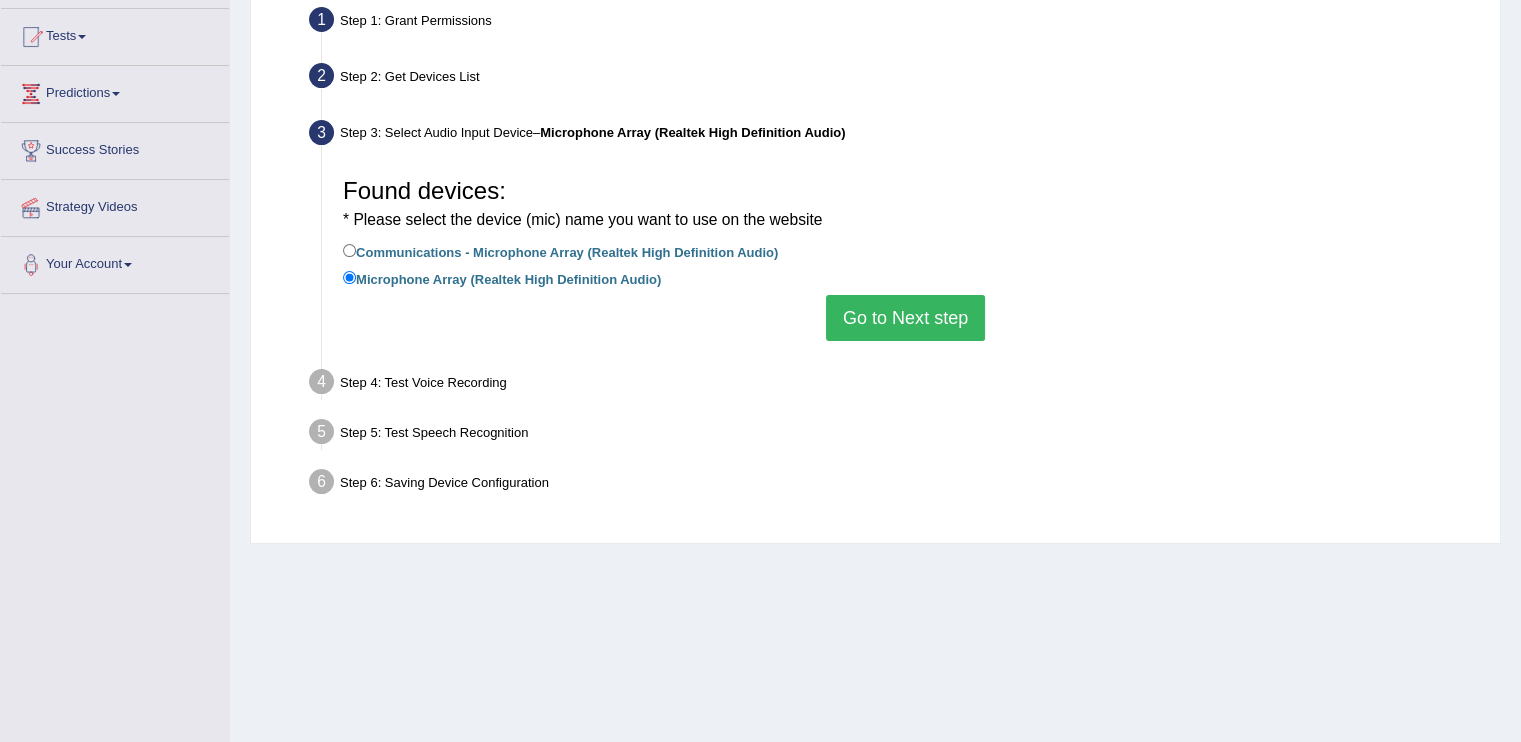 click on "Go to Next step" at bounding box center [905, 318] 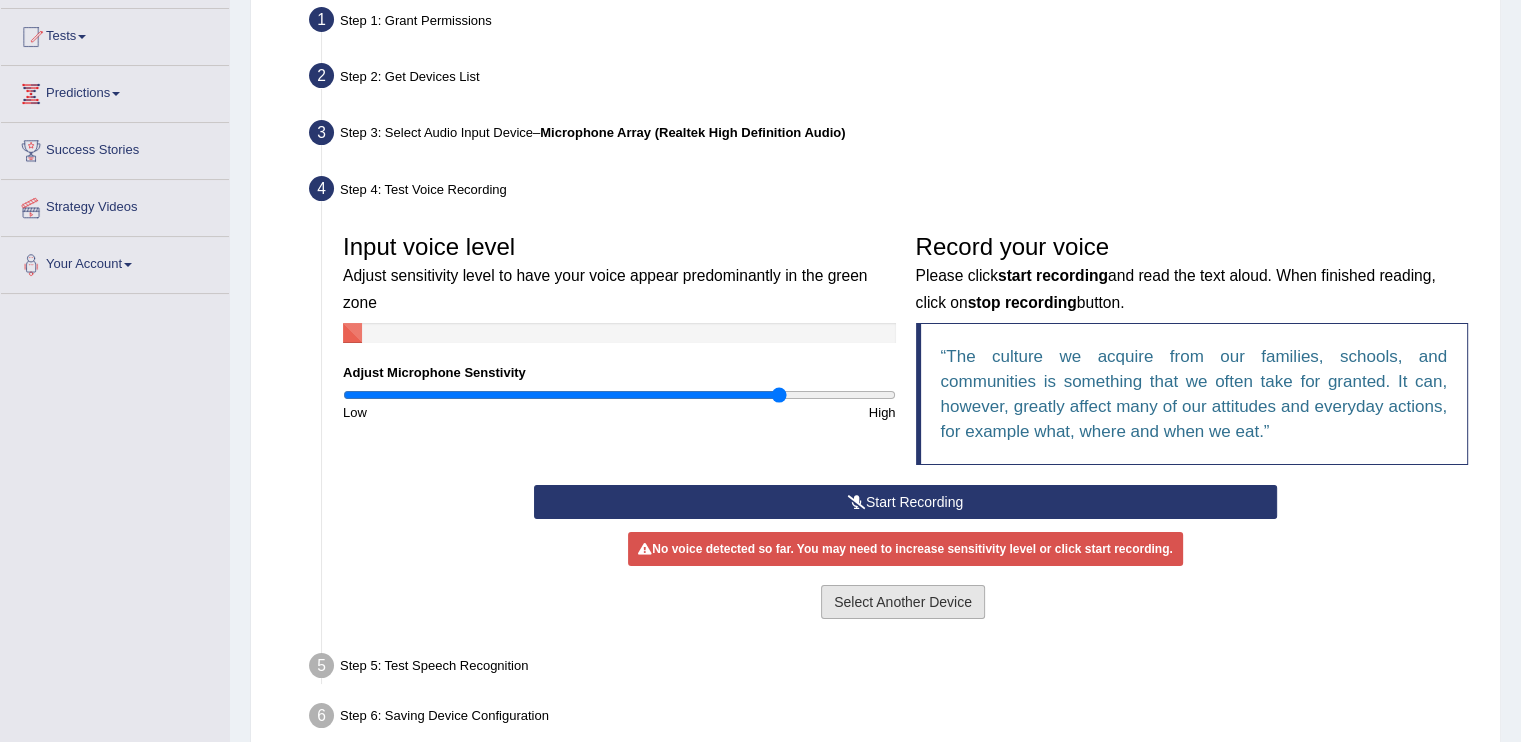 click on "Select Another Device" at bounding box center (903, 602) 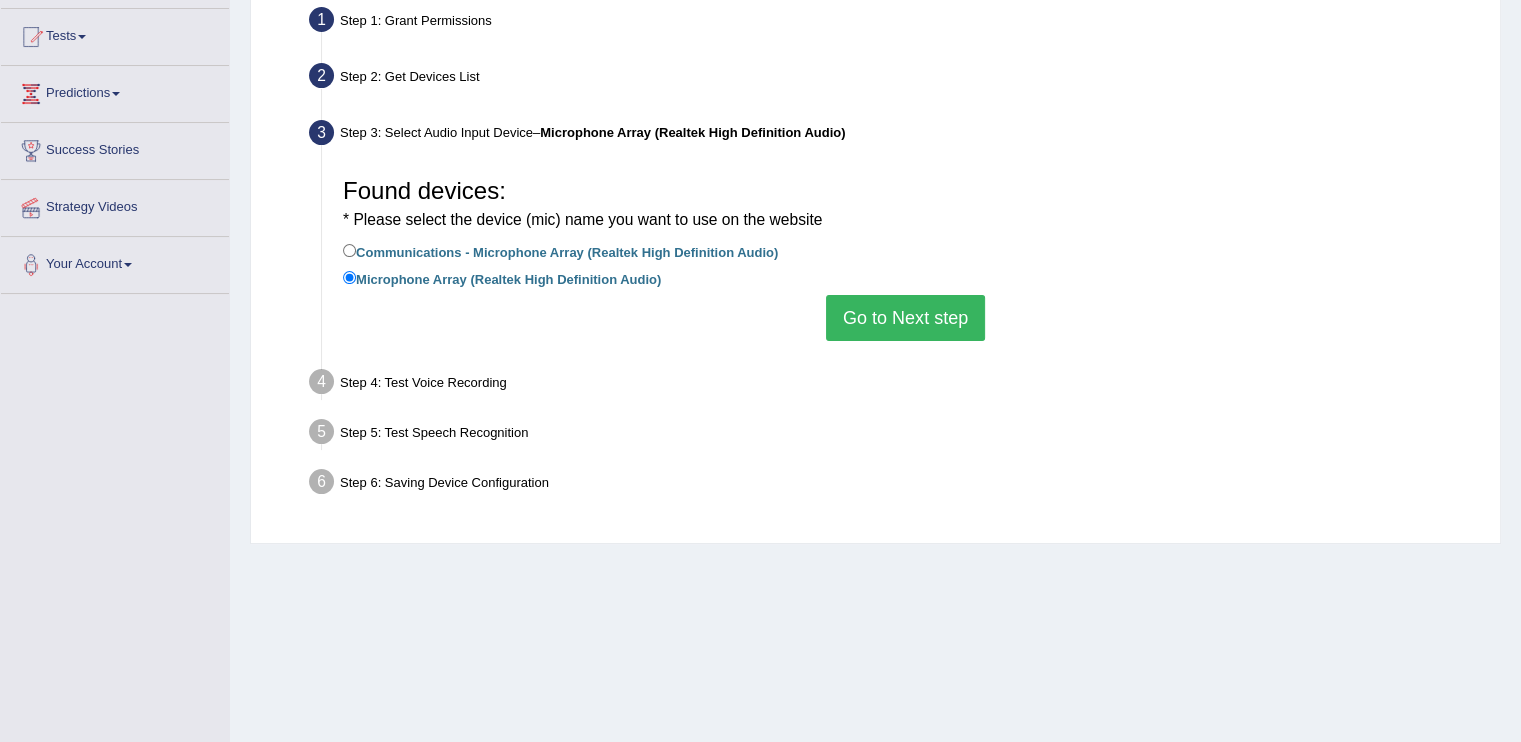 click on "Communications - Microphone Array (Realtek High Definition Audio)" at bounding box center (560, 251) 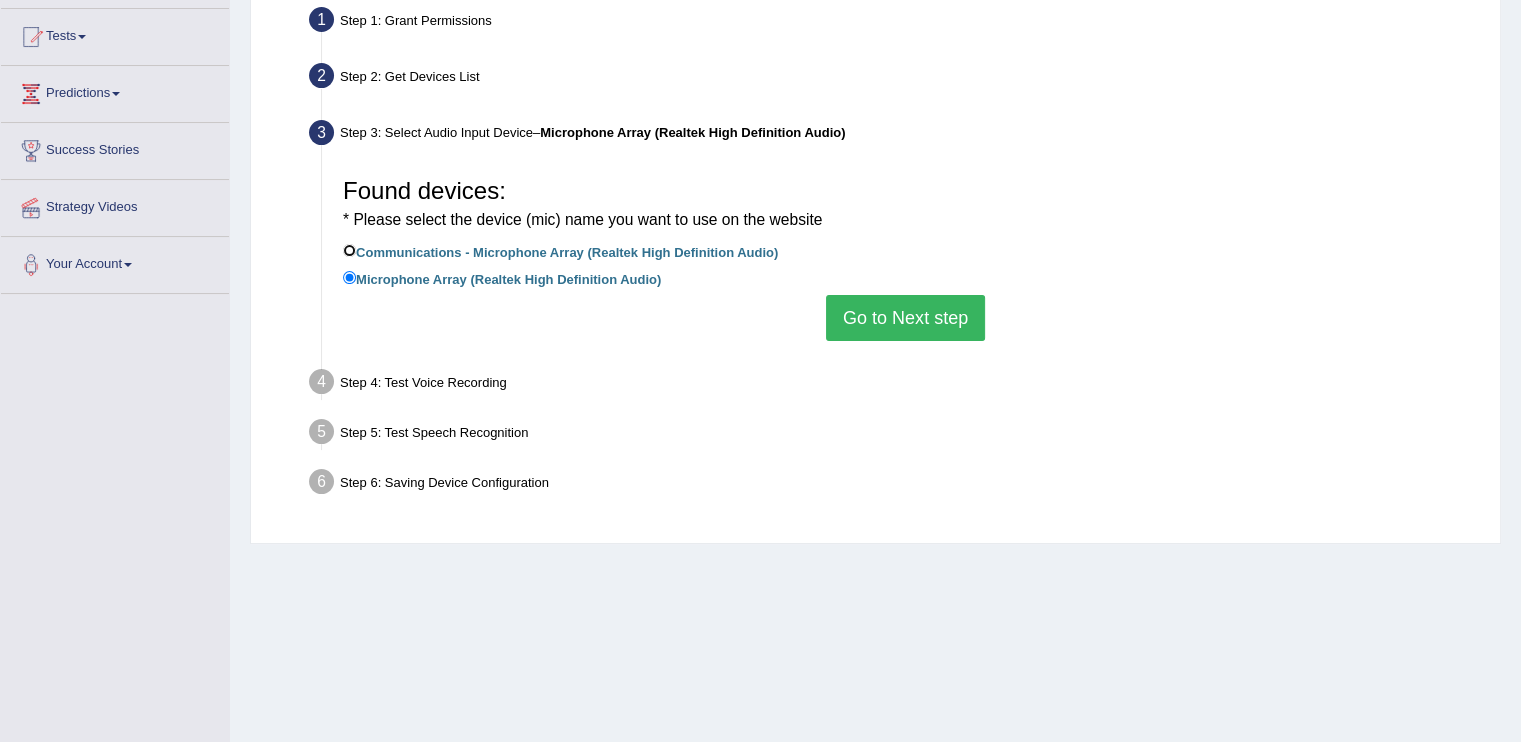 click on "Communications - Microphone Array (Realtek High Definition Audio)" at bounding box center (349, 250) 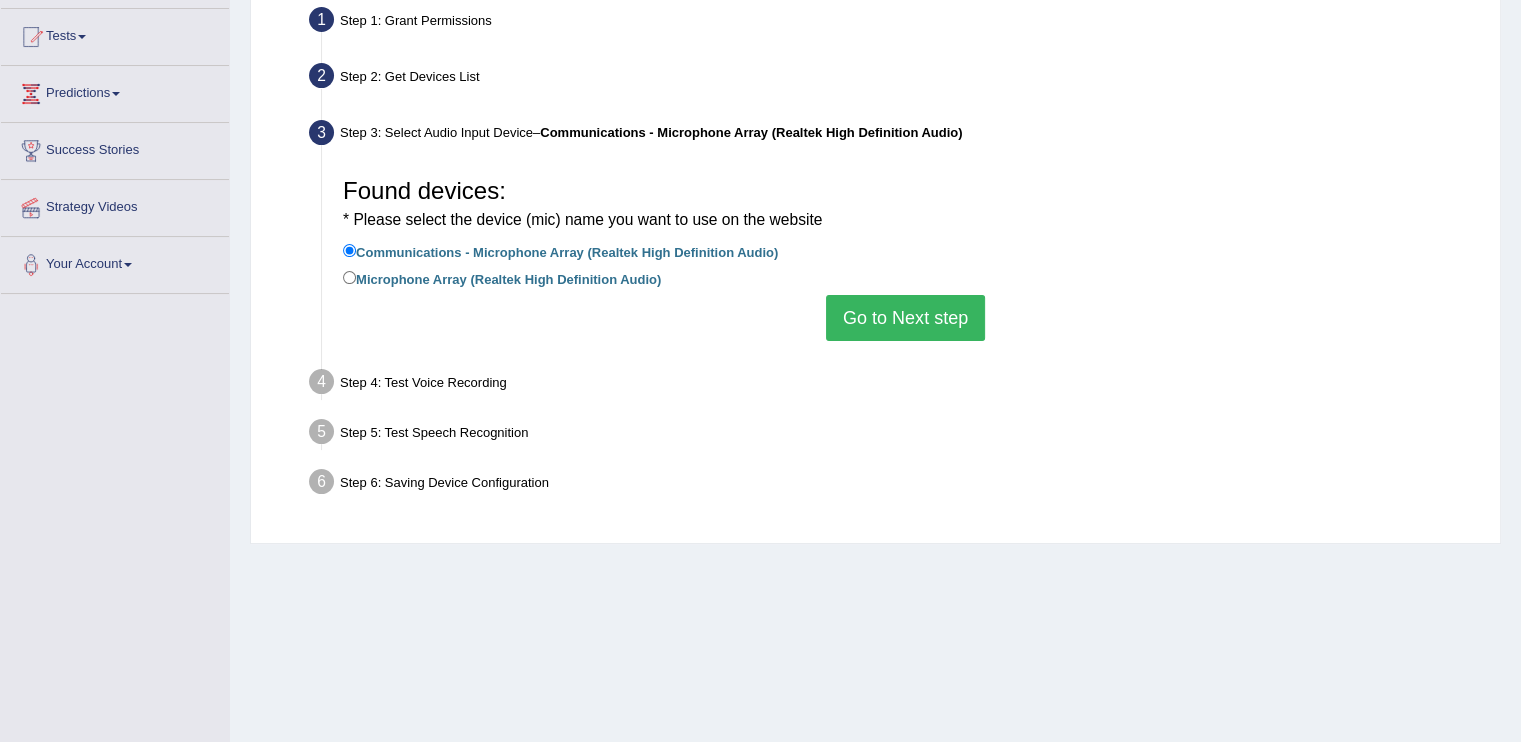 click on "Go to Next step" at bounding box center [905, 318] 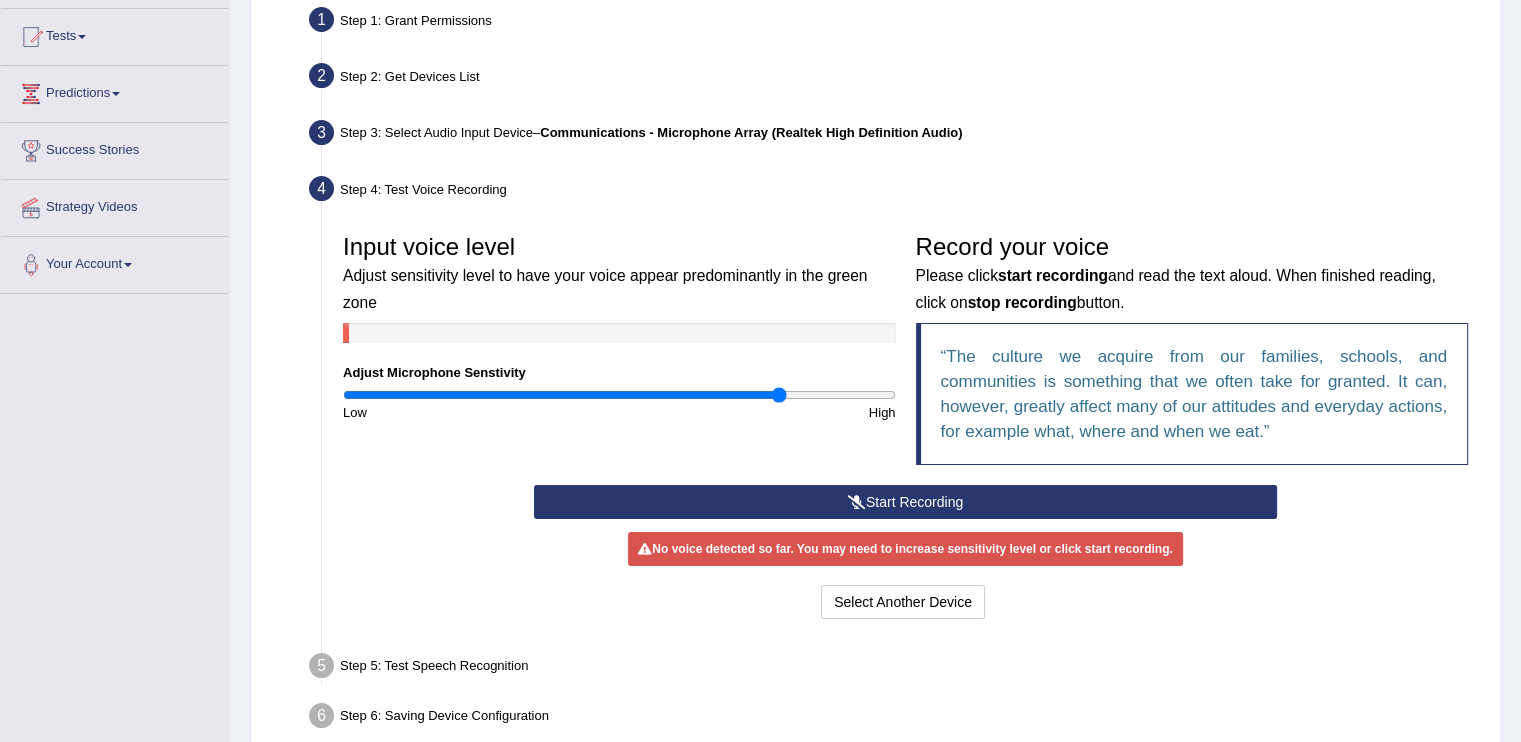 scroll, scrollTop: 308, scrollLeft: 0, axis: vertical 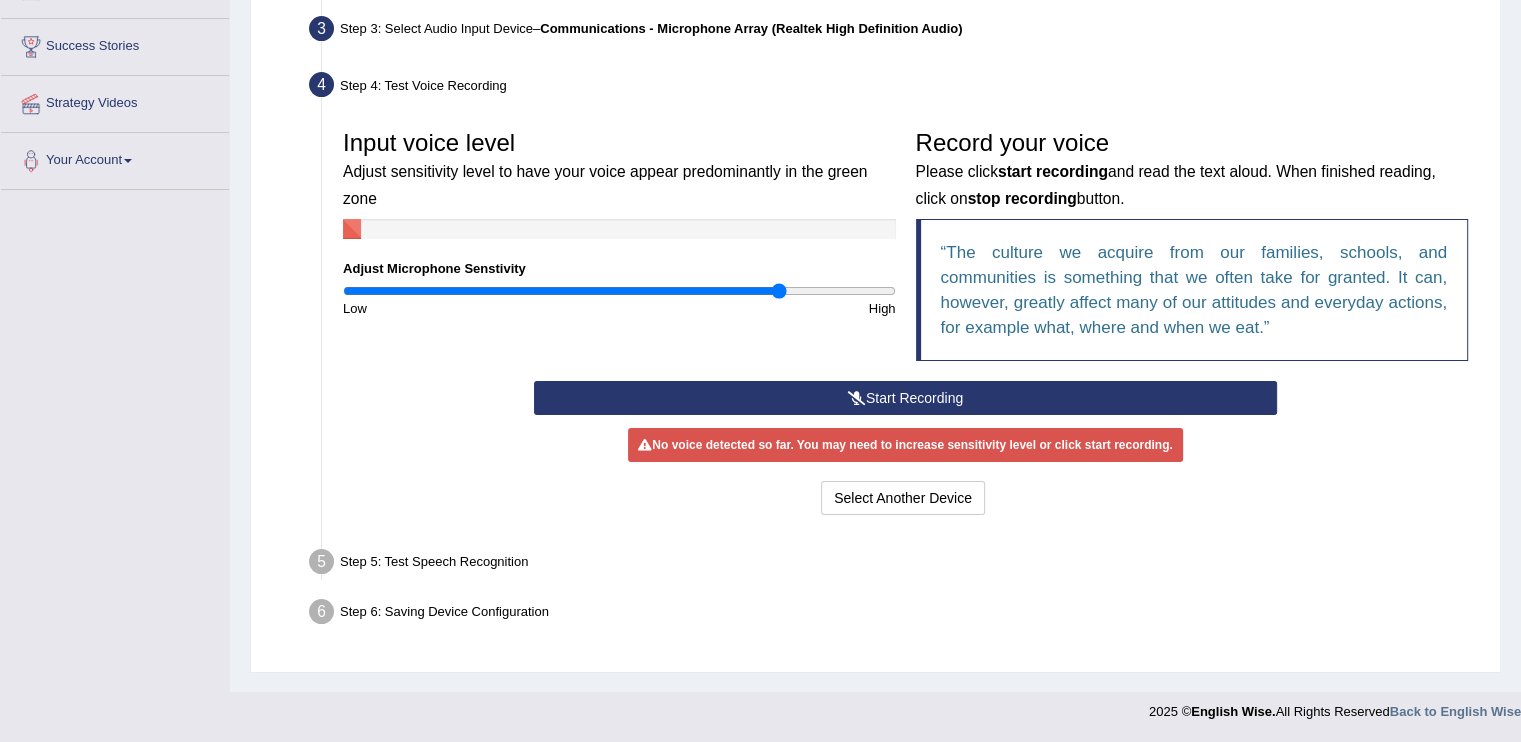 click on "Start Recording" at bounding box center (905, 398) 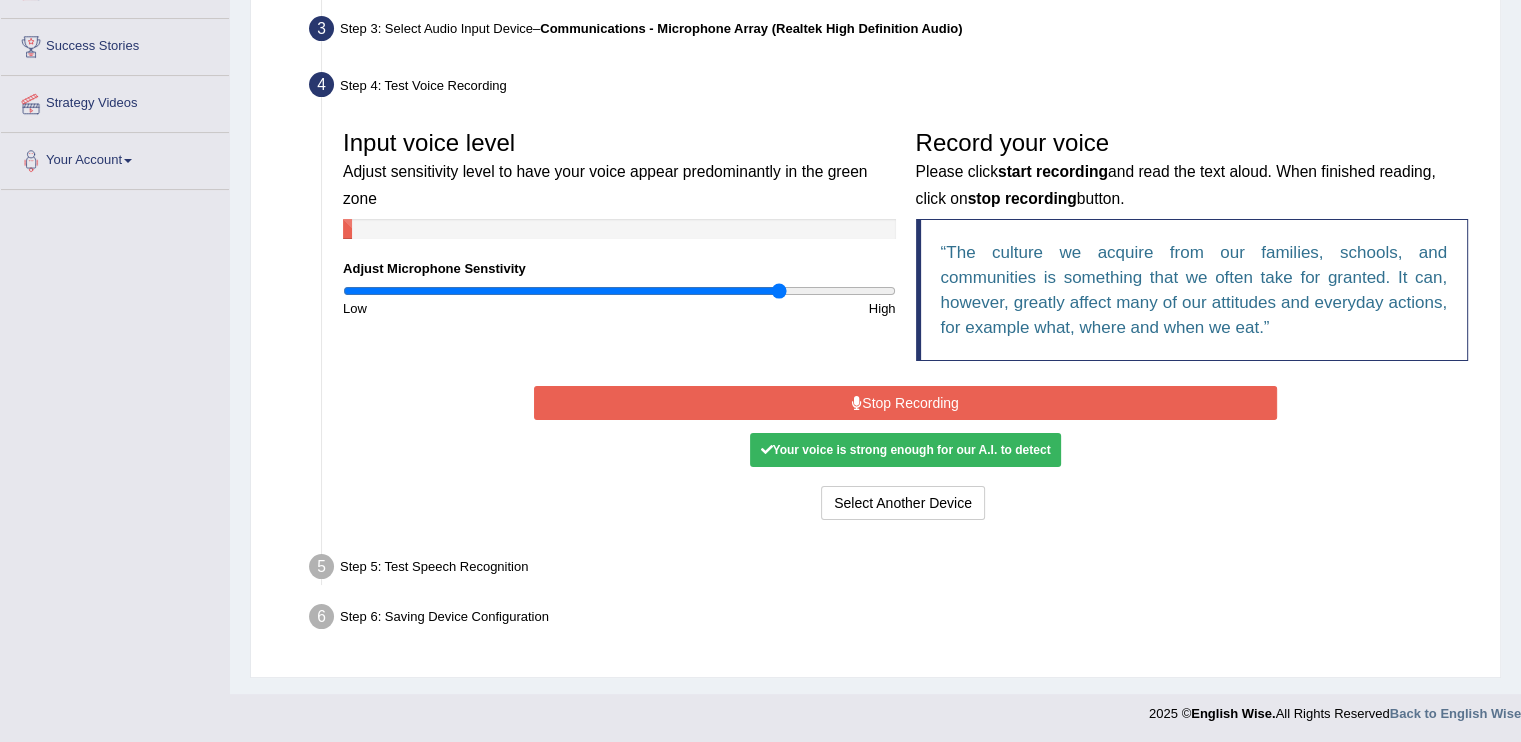click on "Stop Recording" at bounding box center (905, 403) 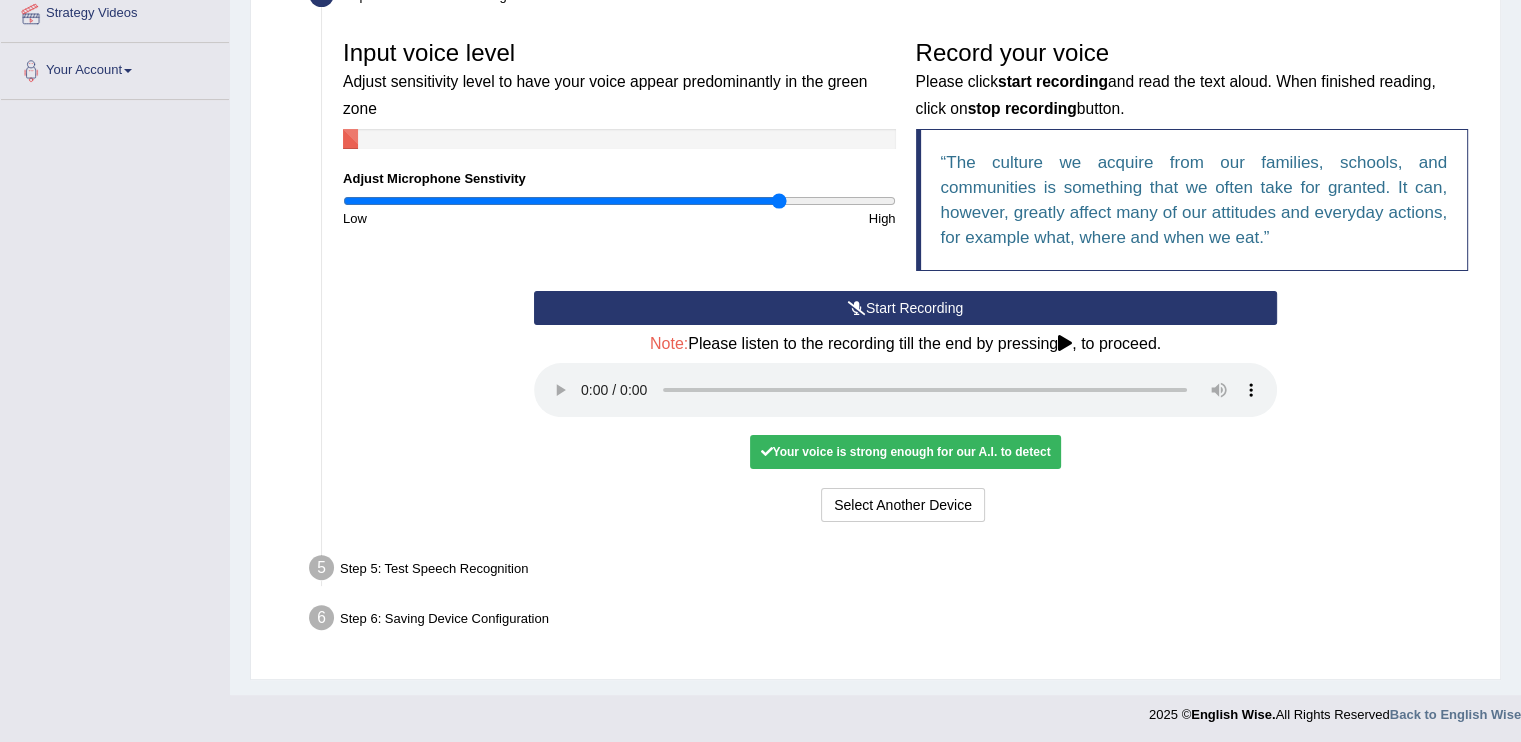 scroll, scrollTop: 400, scrollLeft: 0, axis: vertical 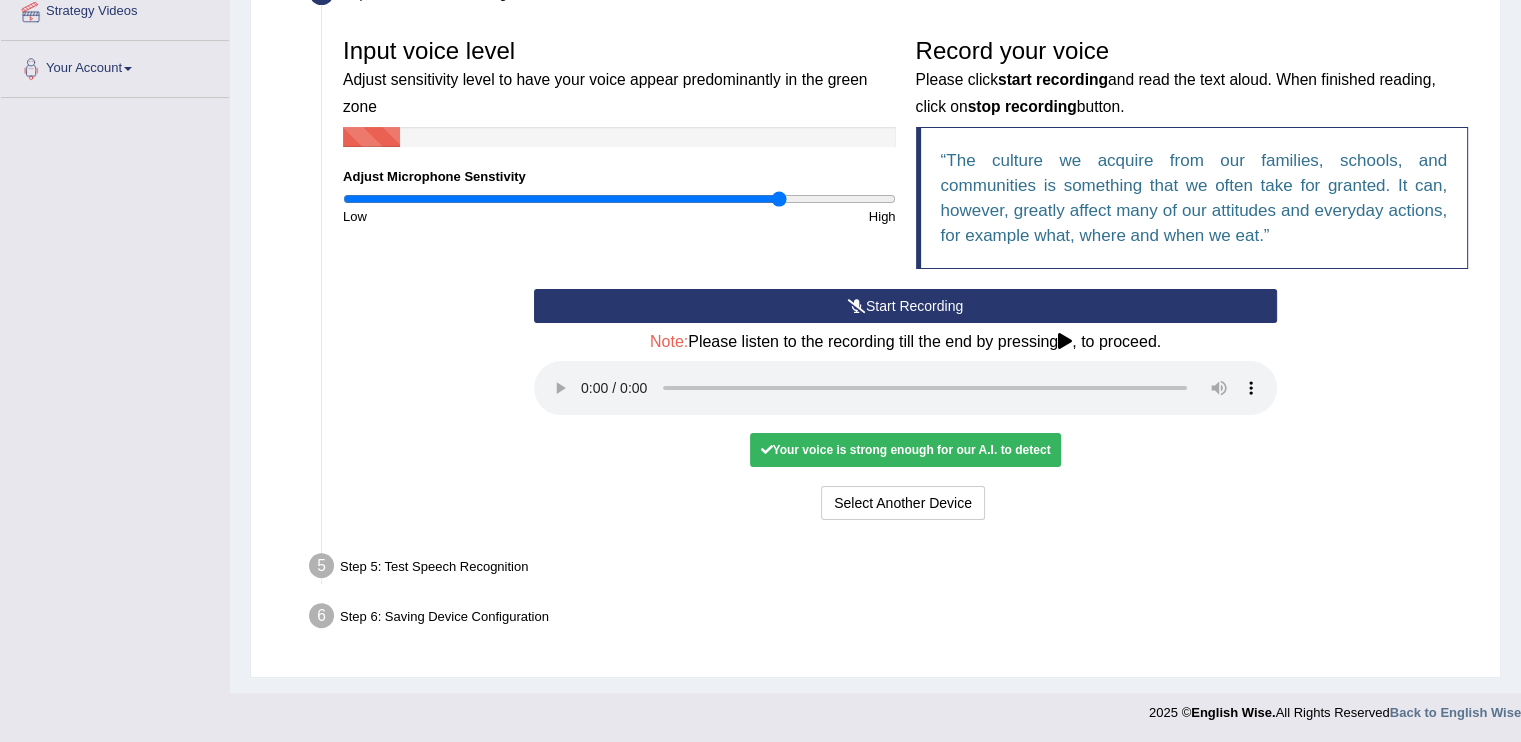 click on "Step 5: Test Speech Recognition" at bounding box center [895, 569] 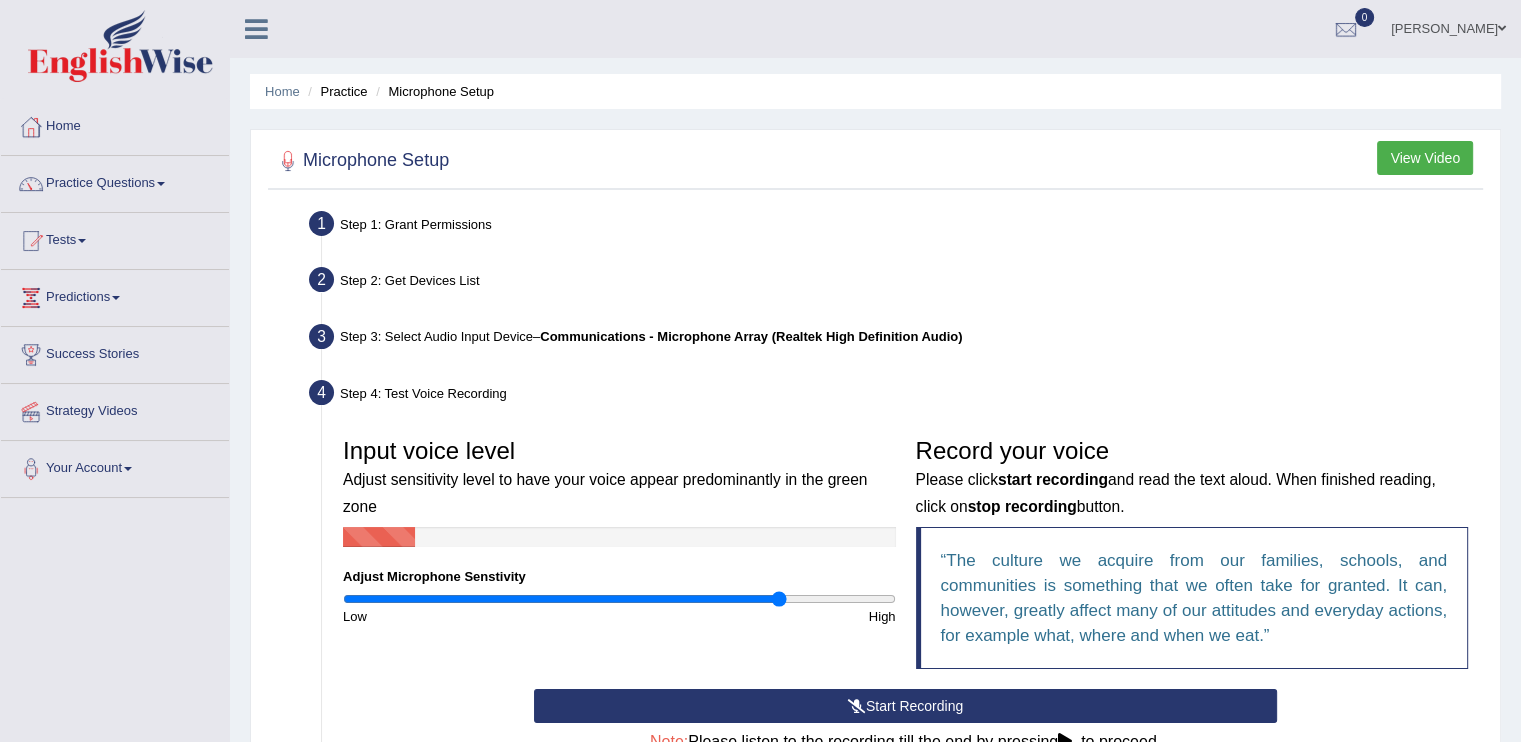scroll, scrollTop: 400, scrollLeft: 0, axis: vertical 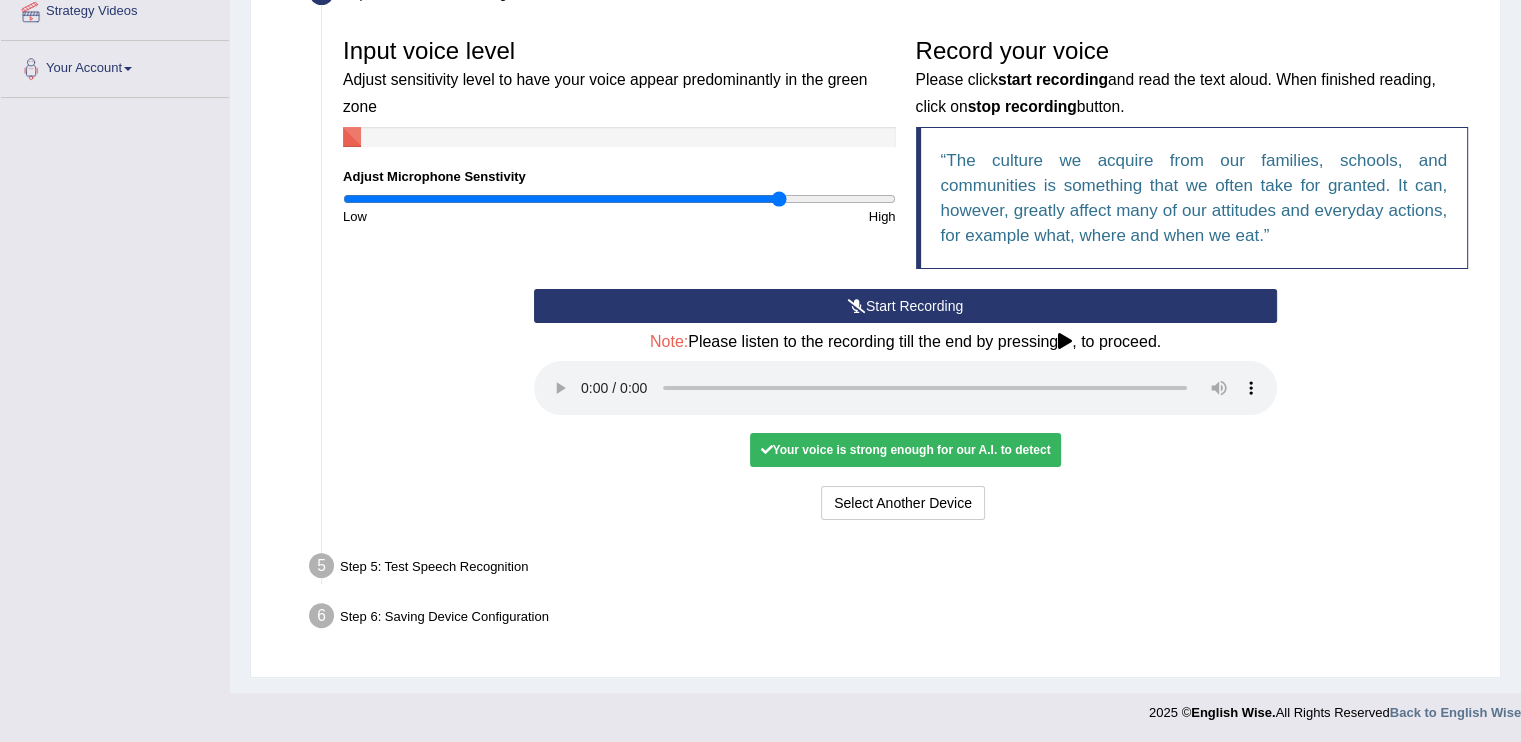 click on "Step 5: Test Speech Recognition   Text to read   The culture we acquire from our families, schools, and communities is something that we often take for granted. It can, however, greatly affect many of our attitudes and everyday actions, for example what, where and when we eat.   A.I. Speech Recognition    Start A.I. Engine    Stop A.I. Engine     Note:  Please listen to the recording till the end by pressing  , to proceed.     Spoken Text:     I will practice without this feature   Select Another Device   Speech is ok. Go to Last step" at bounding box center (895, 569) 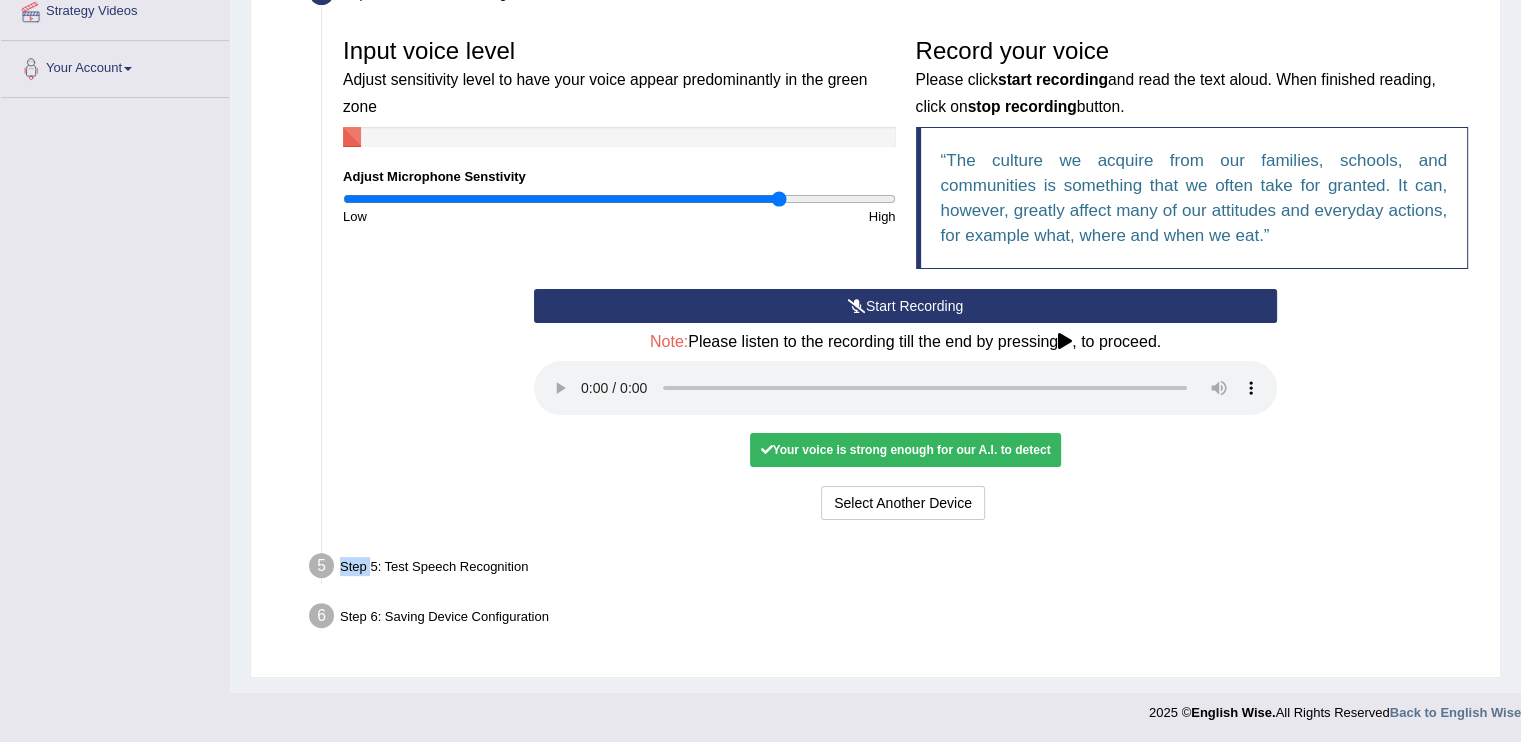 click on "Step 5: Test Speech Recognition   Text to read   The culture we acquire from our families, schools, and communities is something that we often take for granted. It can, however, greatly affect many of our attitudes and everyday actions, for example what, where and when we eat.   A.I. Speech Recognition    Start A.I. Engine    Stop A.I. Engine     Note:  Please listen to the recording till the end by pressing  , to proceed.     Spoken Text:     I will practice without this feature   Select Another Device   Speech is ok. Go to Last step" at bounding box center (895, 569) 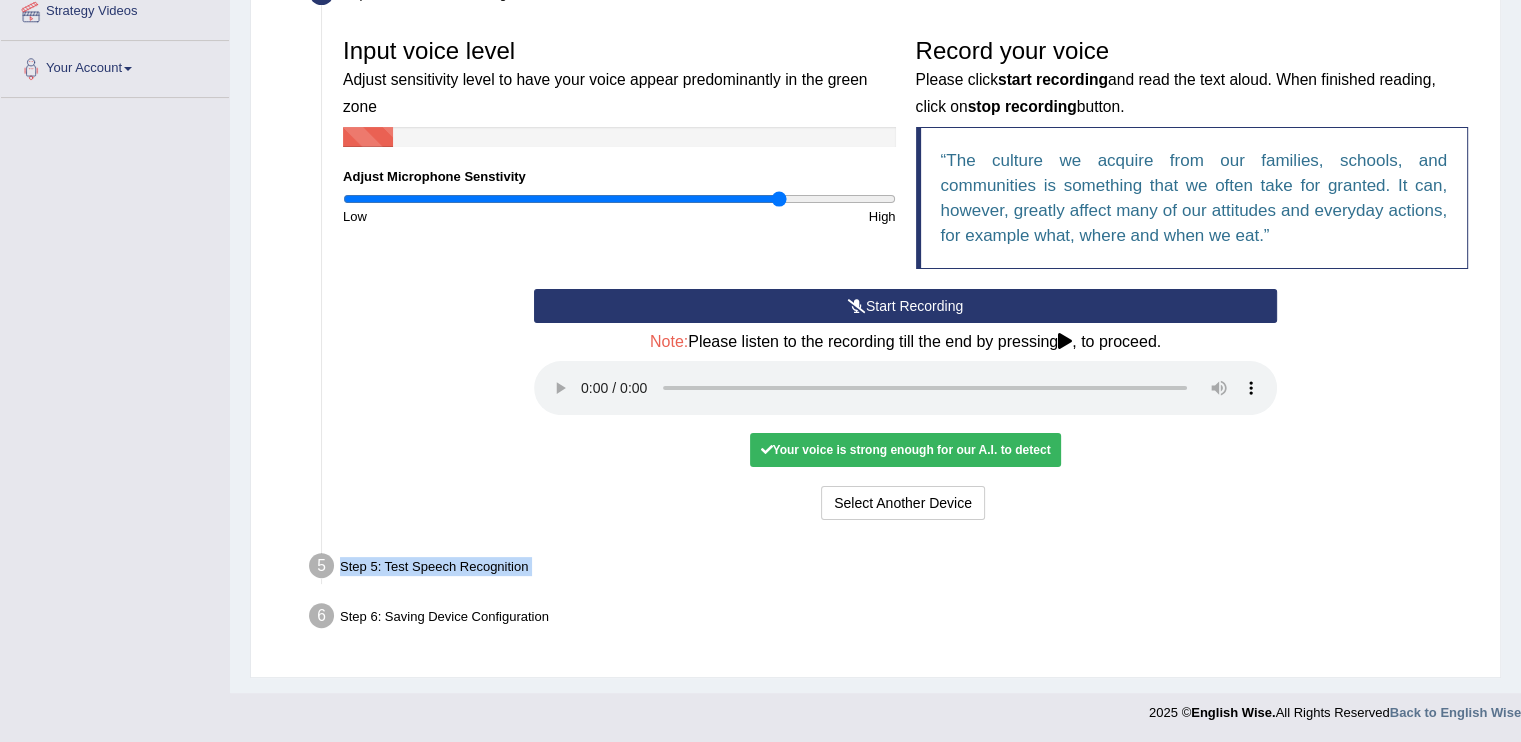 click on "Step 5: Test Speech Recognition   Text to read   The culture we acquire from our families, schools, and communities is something that we often take for granted. It can, however, greatly affect many of our attitudes and everyday actions, for example what, where and when we eat.   A.I. Speech Recognition    Start A.I. Engine    Stop A.I. Engine     Note:  Please listen to the recording till the end by pressing  , to proceed.     Spoken Text:     I will practice without this feature   Select Another Device   Speech is ok. Go to Last step" at bounding box center [895, 569] 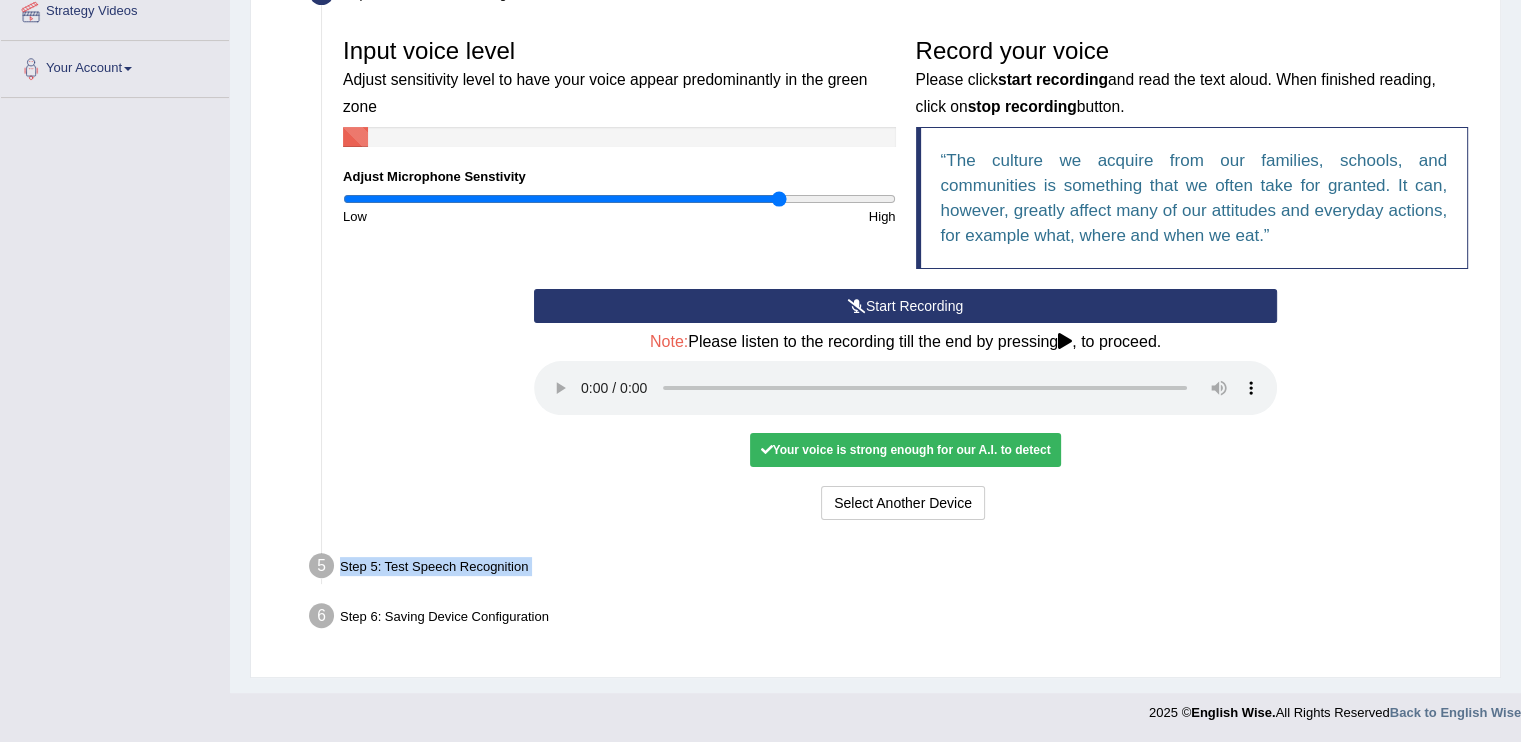 click on "Step 5: Test Speech Recognition   Text to read   The culture we acquire from our families, schools, and communities is something that we often take for granted. It can, however, greatly affect many of our attitudes and everyday actions, for example what, where and when we eat.   A.I. Speech Recognition    Start A.I. Engine    Stop A.I. Engine     Note:  Please listen to the recording till the end by pressing  , to proceed.     Spoken Text:     I will practice without this feature   Select Another Device   Speech is ok. Go to Last step" at bounding box center [895, 569] 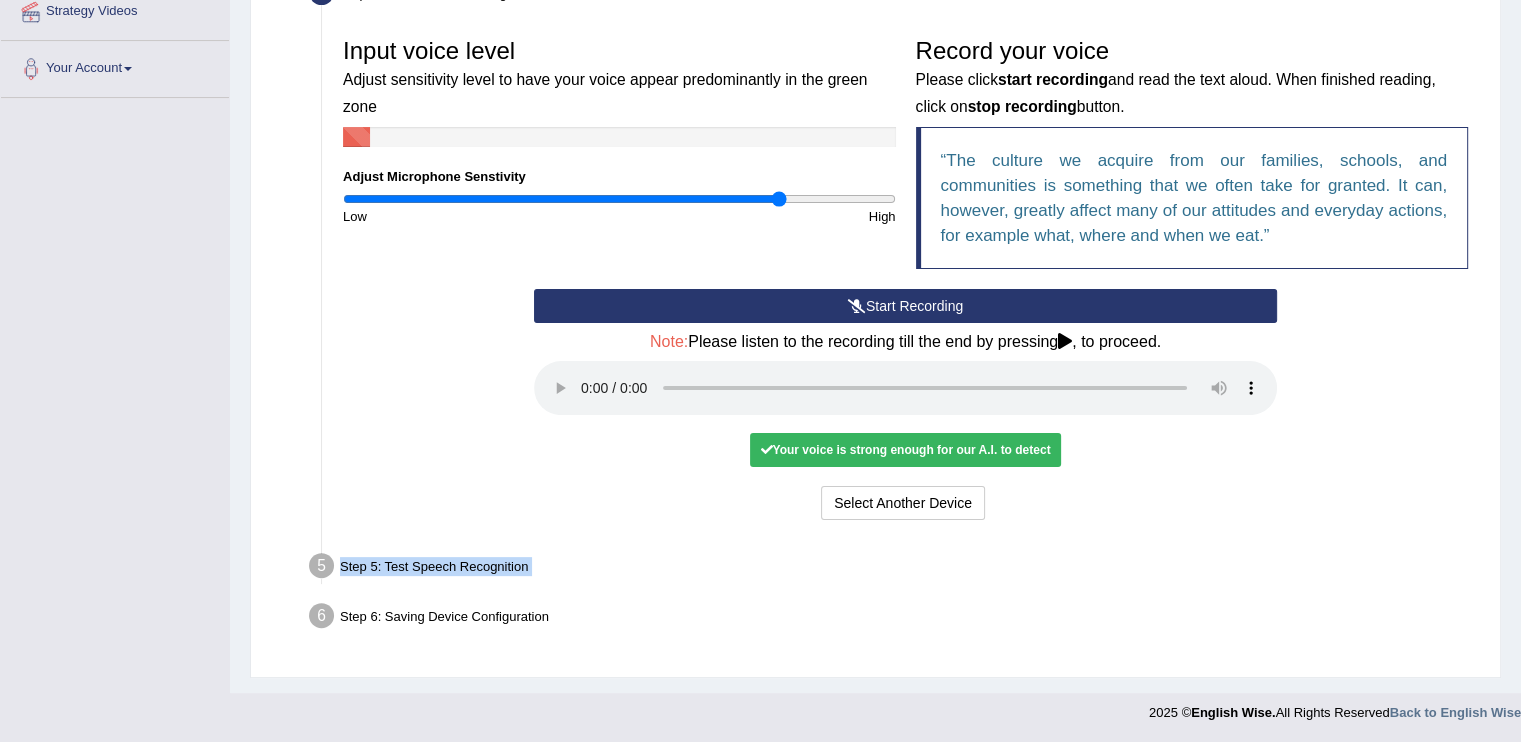 click on "Step 5: Test Speech Recognition   Text to read   The culture we acquire from our families, schools, and communities is something that we often take for granted. It can, however, greatly affect many of our attitudes and everyday actions, for example what, where and when we eat.   A.I. Speech Recognition    Start A.I. Engine    Stop A.I. Engine     Note:  Please listen to the recording till the end by pressing  , to proceed.     Spoken Text:     I will practice without this feature   Select Another Device   Speech is ok. Go to Last step" at bounding box center [895, 569] 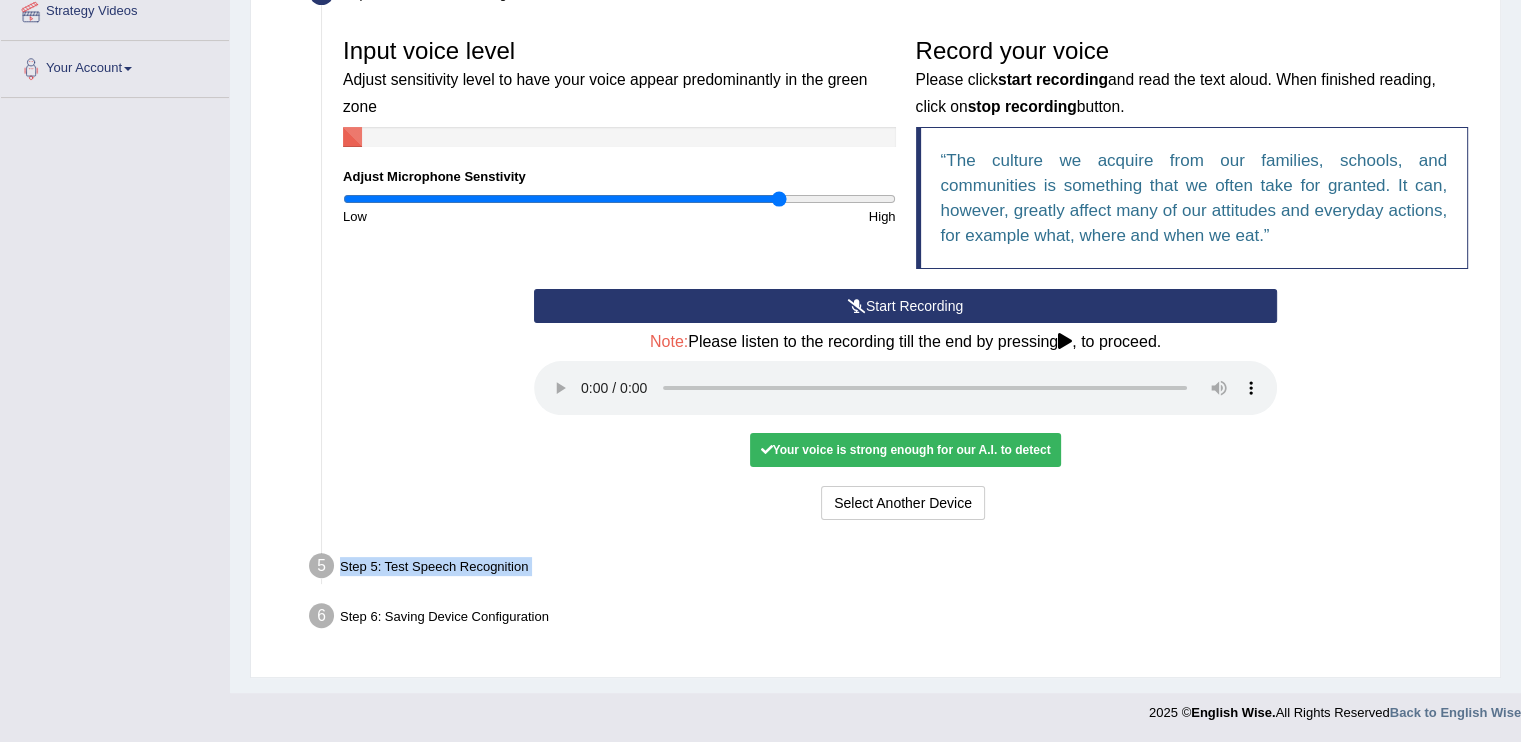 click on "Step 5: Test Speech Recognition   Text to read   The culture we acquire from our families, schools, and communities is something that we often take for granted. It can, however, greatly affect many of our attitudes and everyday actions, for example what, where and when we eat.   A.I. Speech Recognition    Start A.I. Engine    Stop A.I. Engine     Note:  Please listen to the recording till the end by pressing  , to proceed.     Spoken Text:     I will practice without this feature   Select Another Device   Speech is ok. Go to Last step" at bounding box center (895, 569) 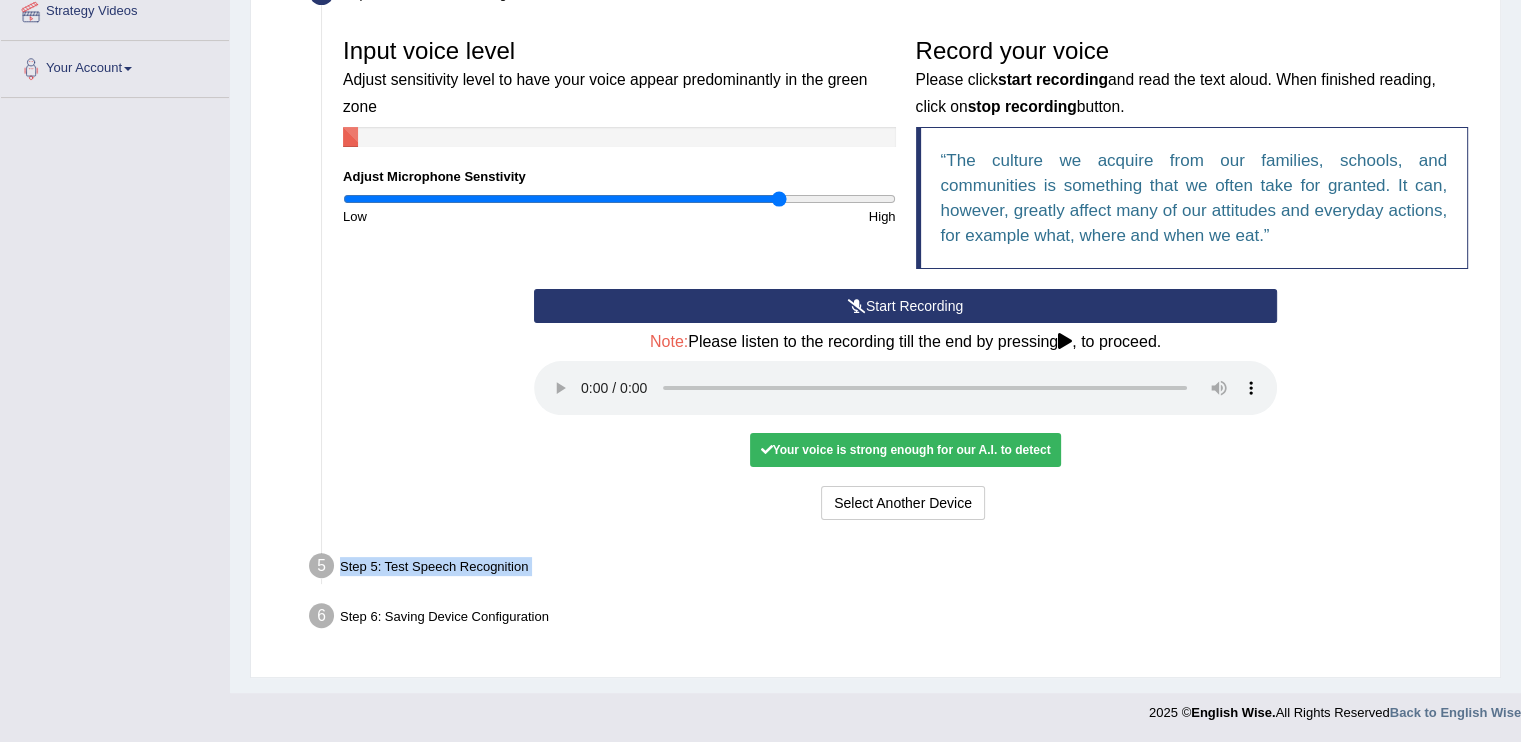 click on "Start Recording" at bounding box center [905, 306] 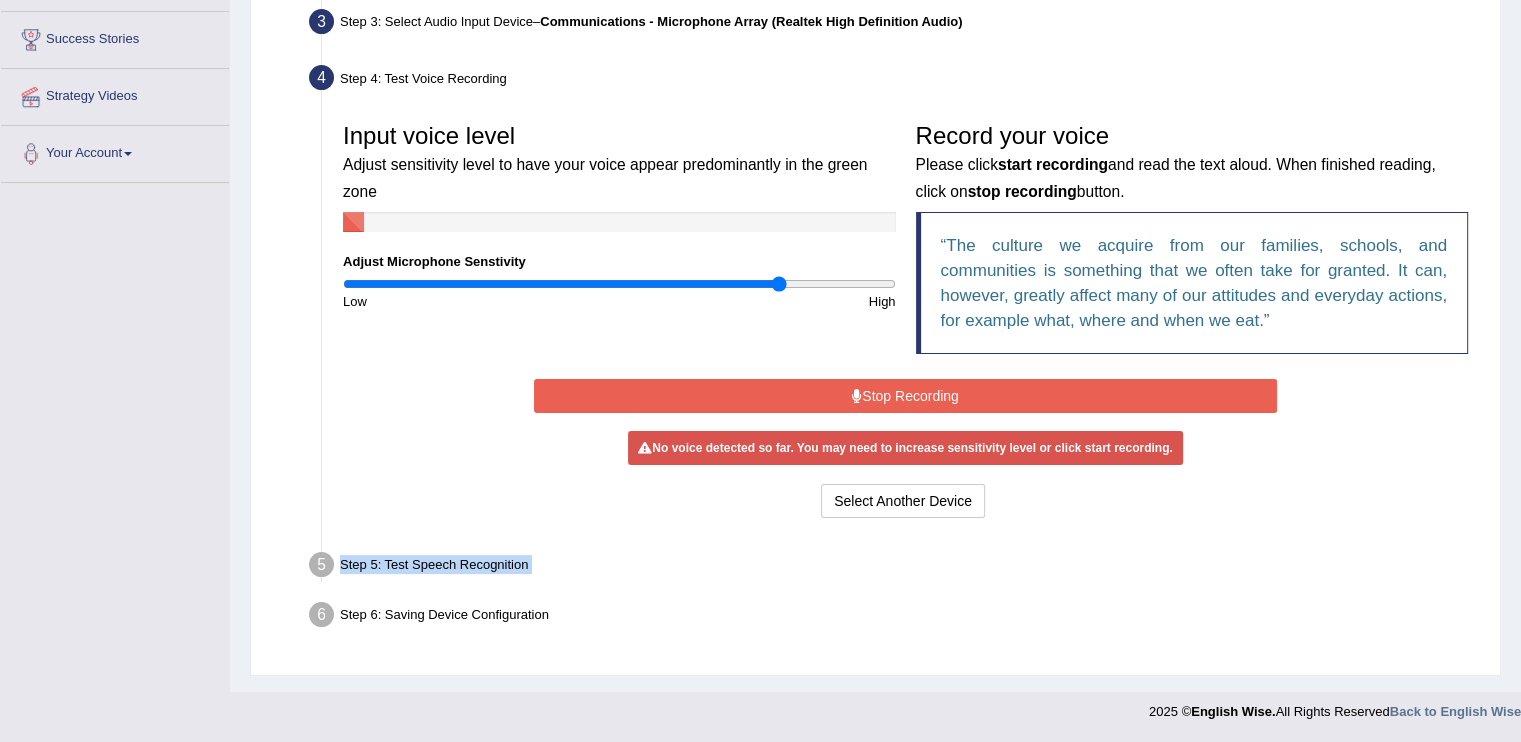 scroll, scrollTop: 308, scrollLeft: 0, axis: vertical 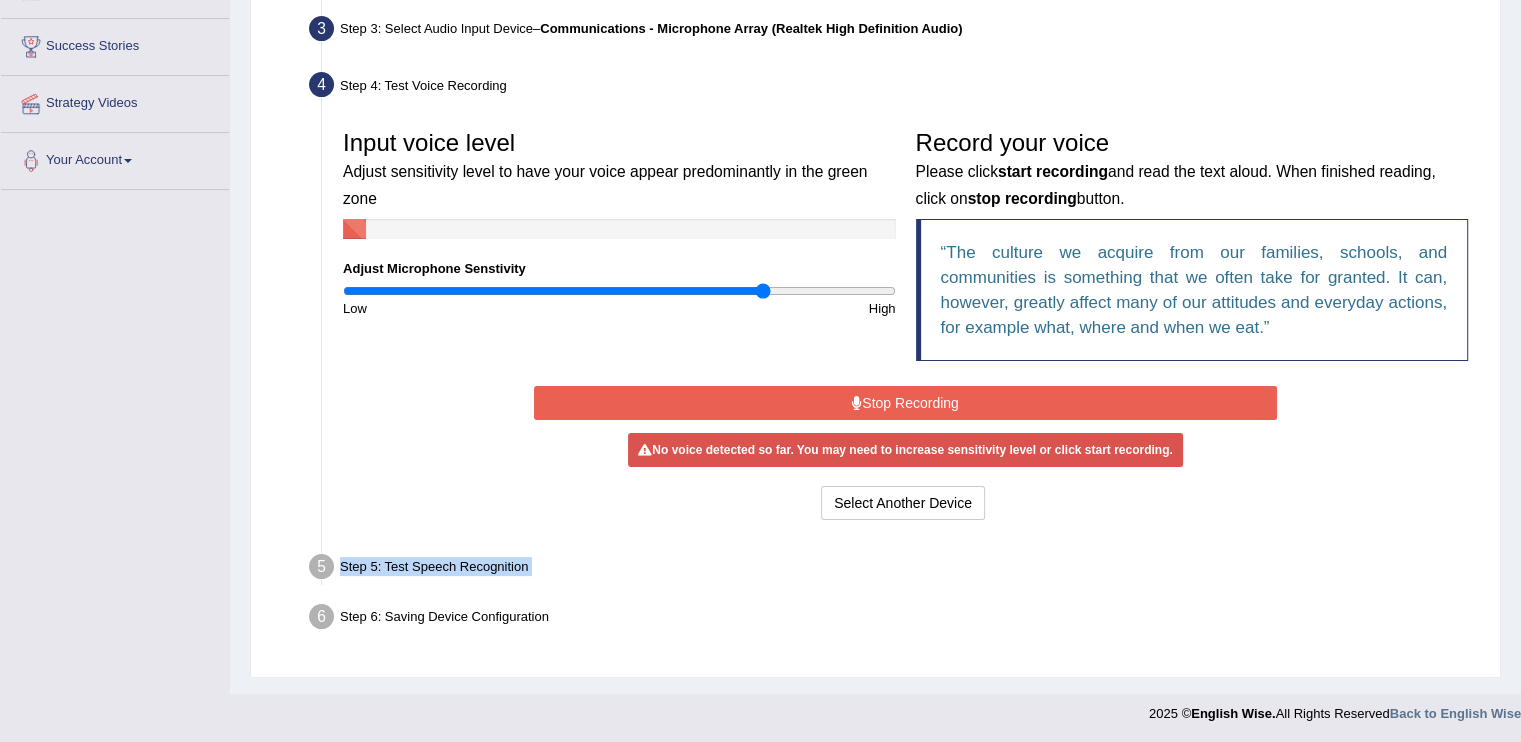 click at bounding box center [619, 291] 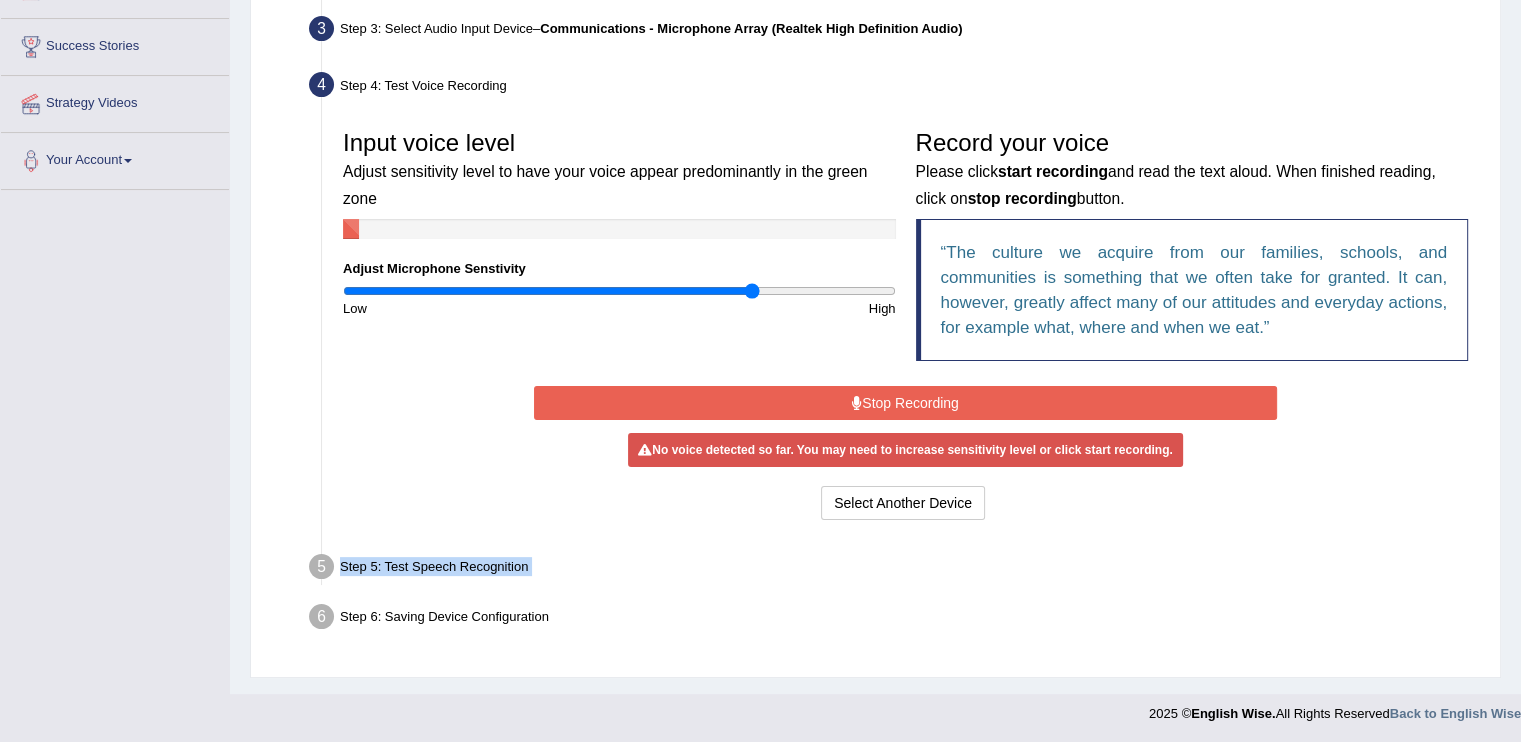 click at bounding box center [619, 291] 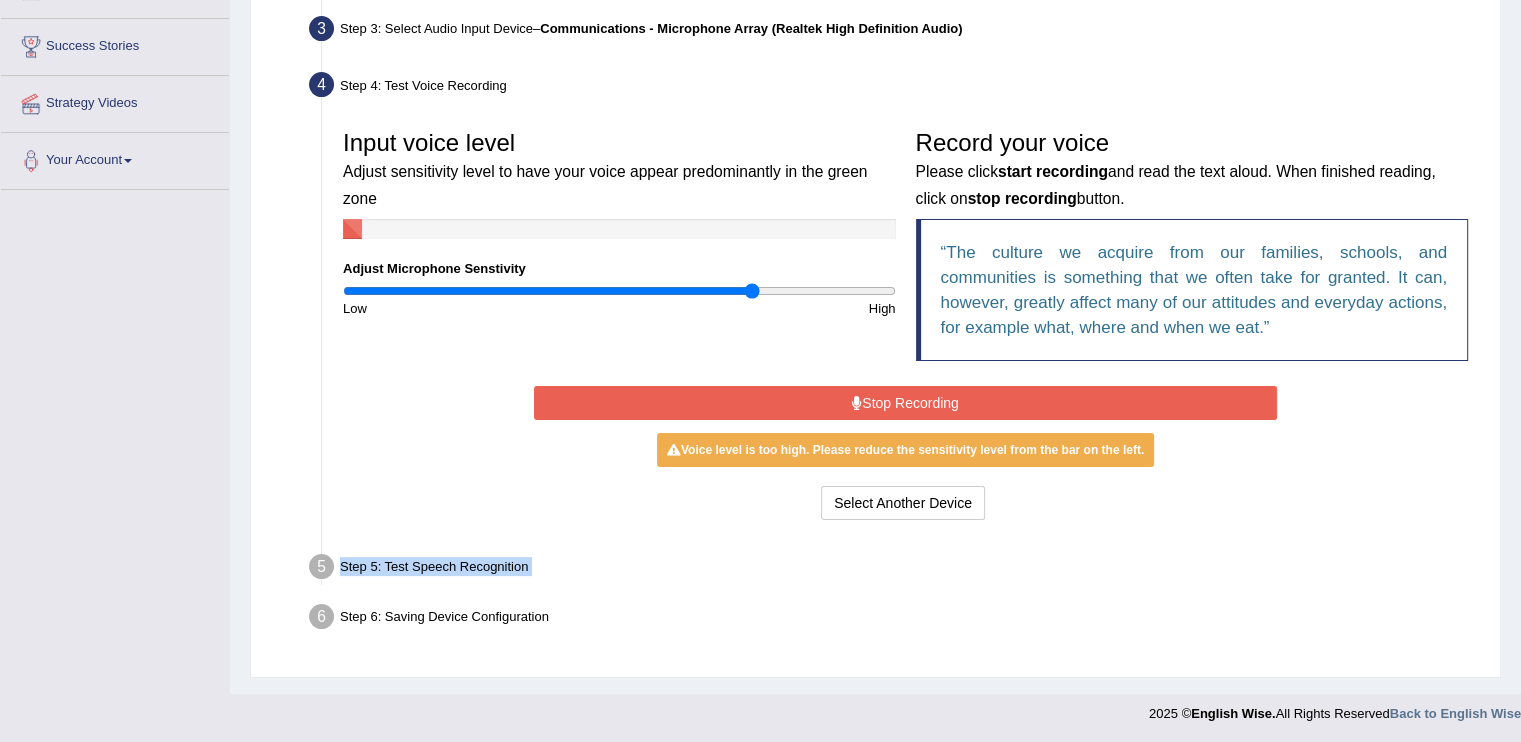 click at bounding box center [619, 291] 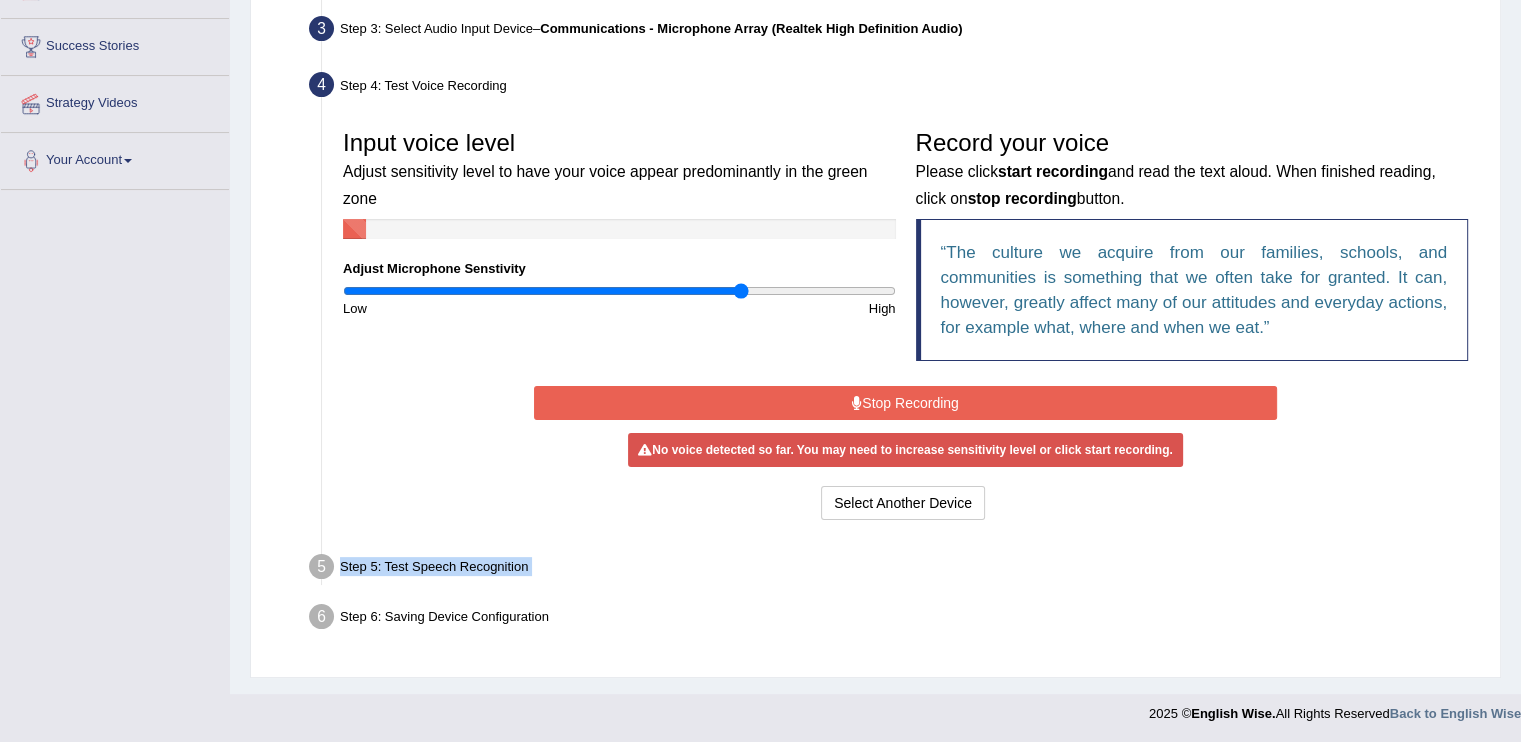 type on "1.46" 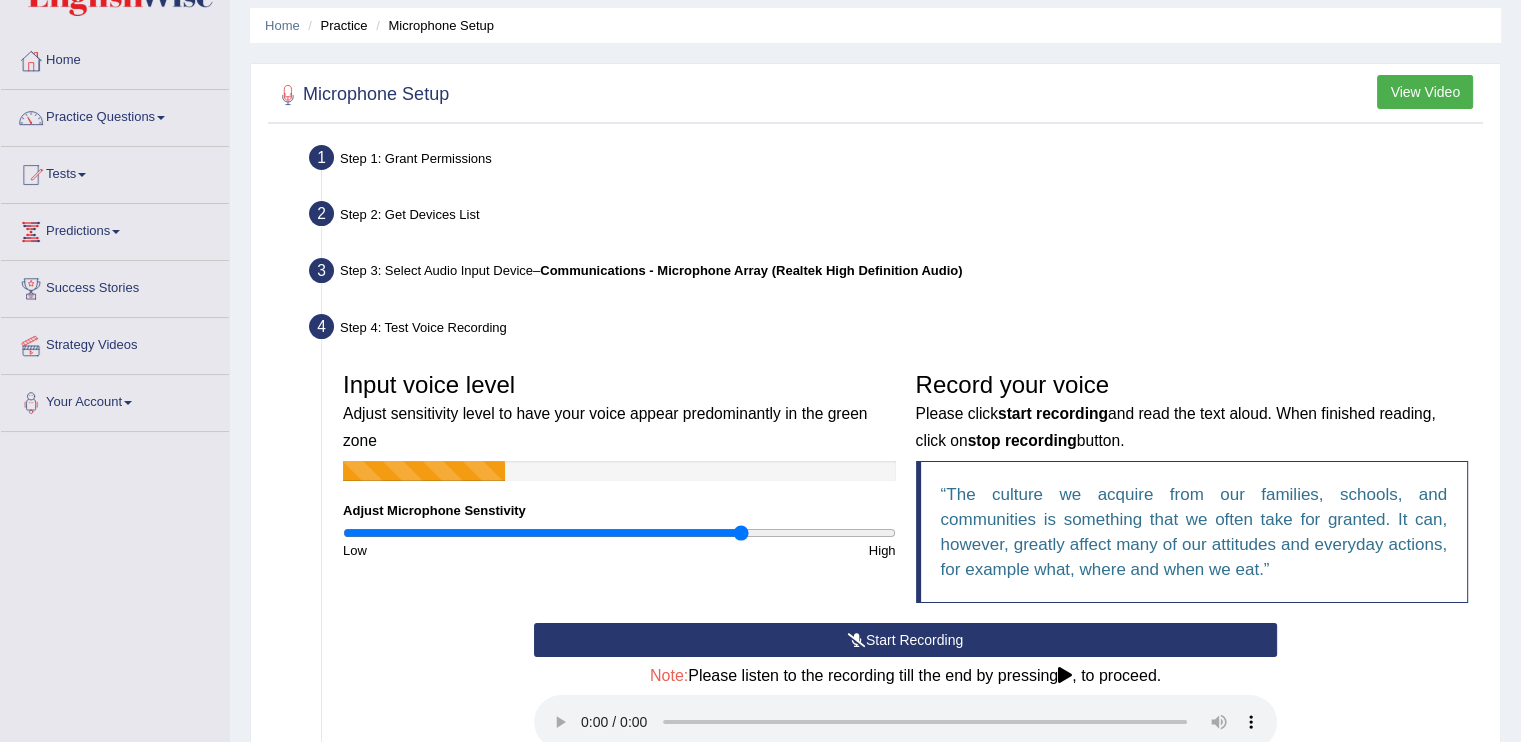 scroll, scrollTop: 0, scrollLeft: 0, axis: both 